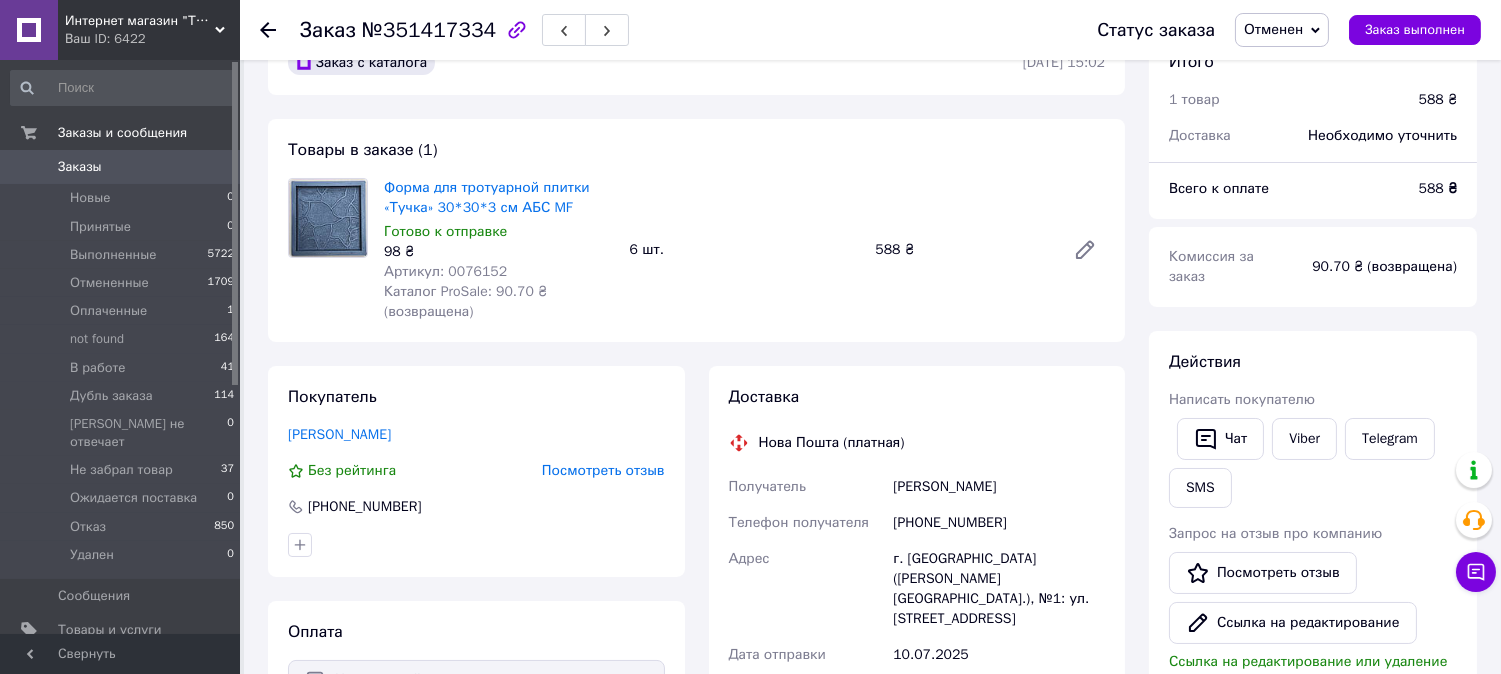 scroll, scrollTop: 0, scrollLeft: 0, axis: both 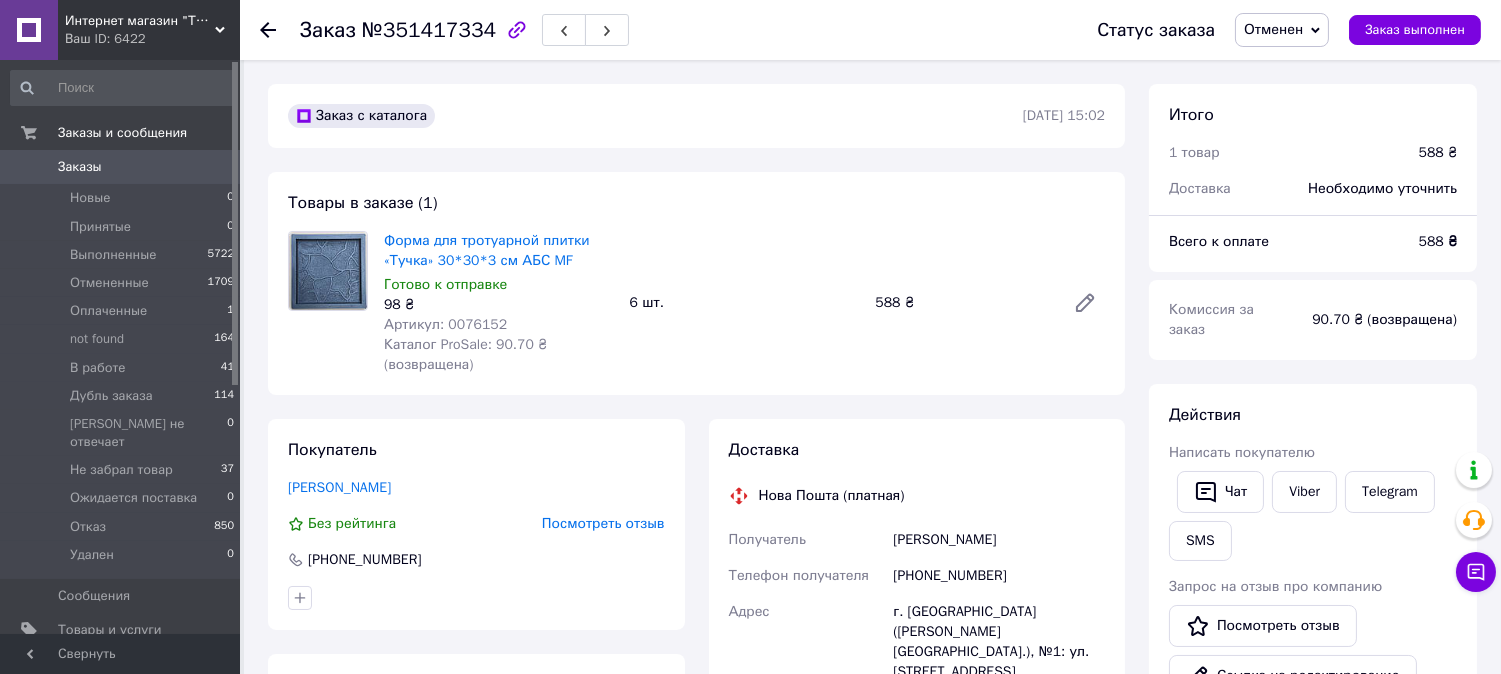 click 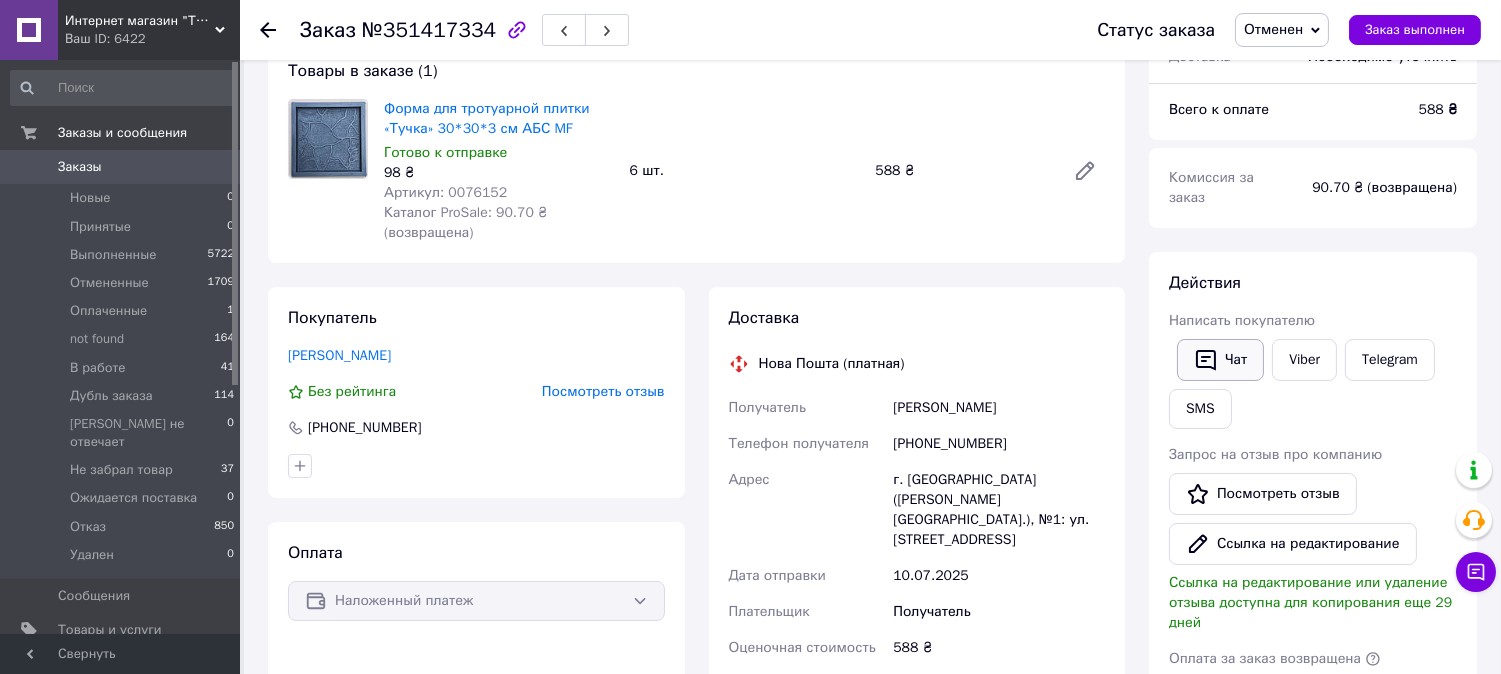 scroll, scrollTop: 185, scrollLeft: 0, axis: vertical 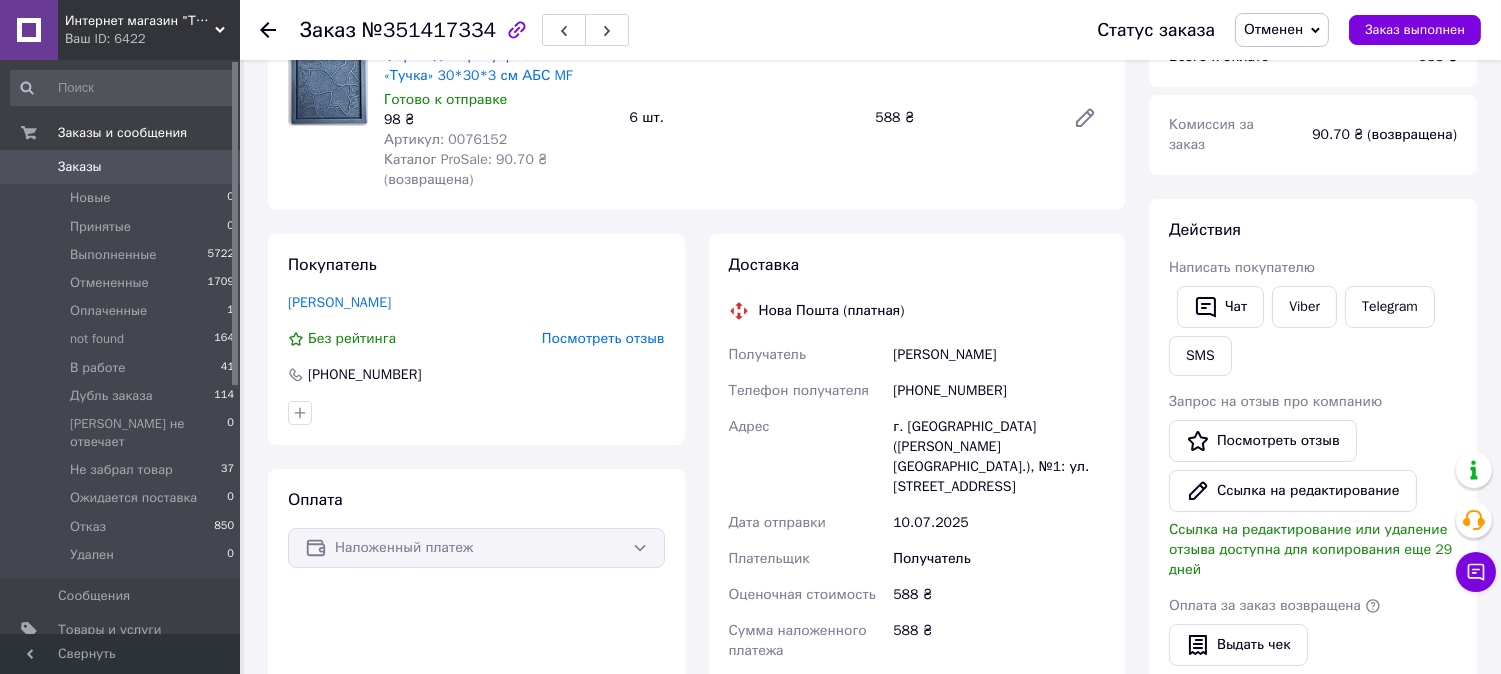 click on "[PHONE_NUMBER]" at bounding box center (999, 391) 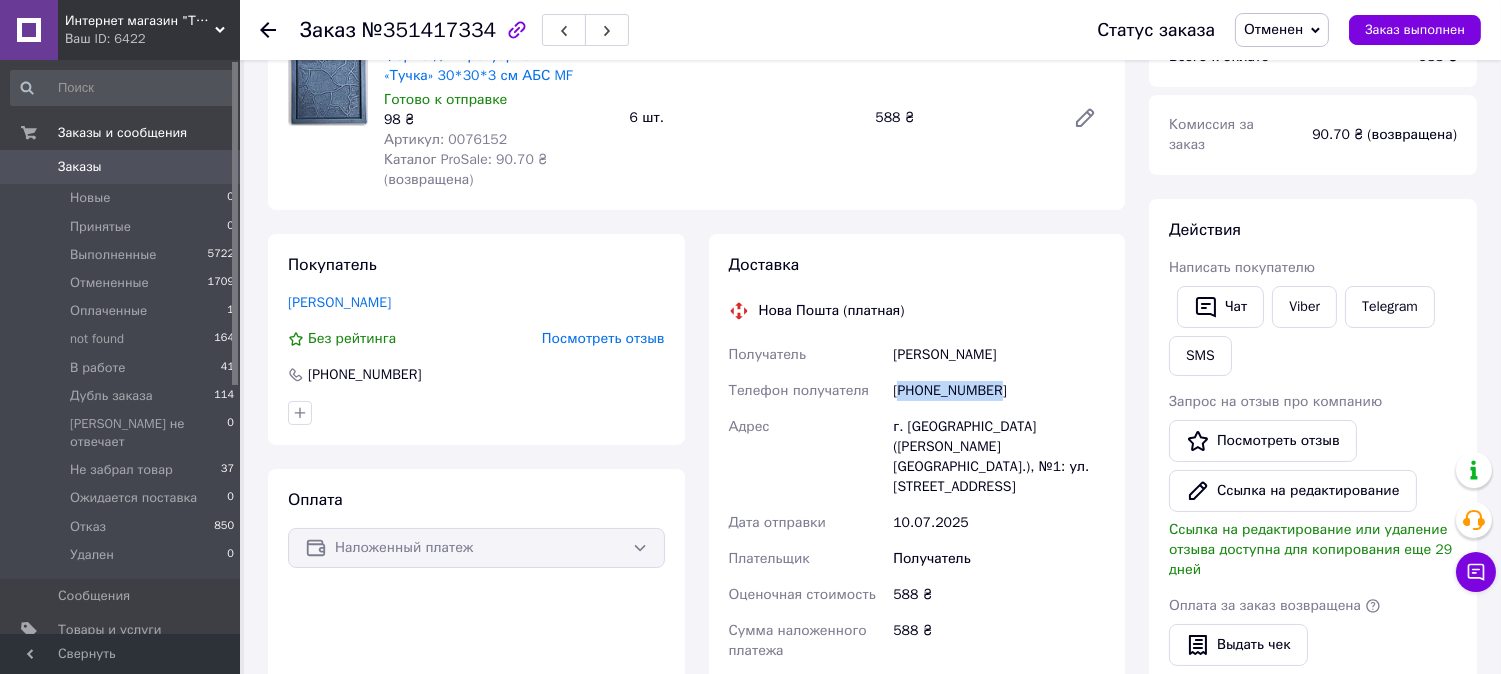 click on "[PHONE_NUMBER]" at bounding box center (999, 391) 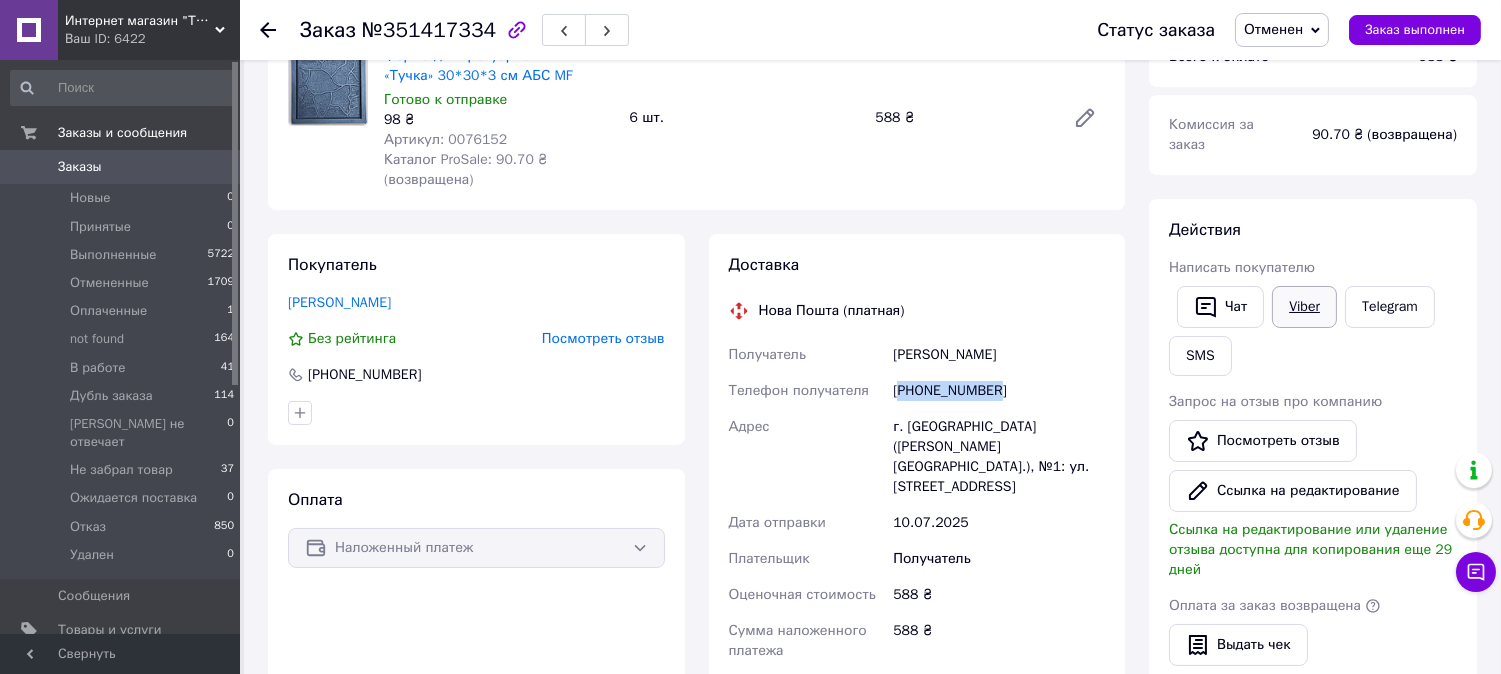 click on "Viber" at bounding box center (1304, 307) 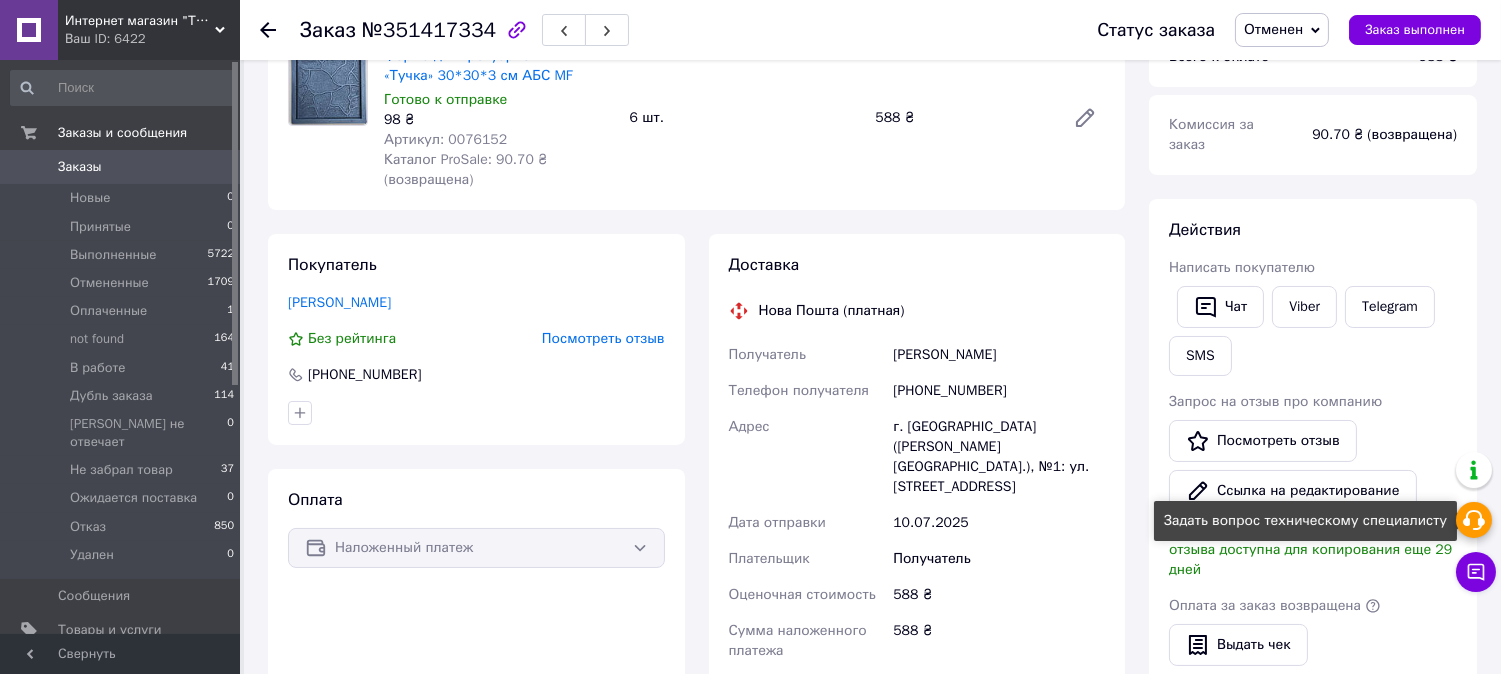 click 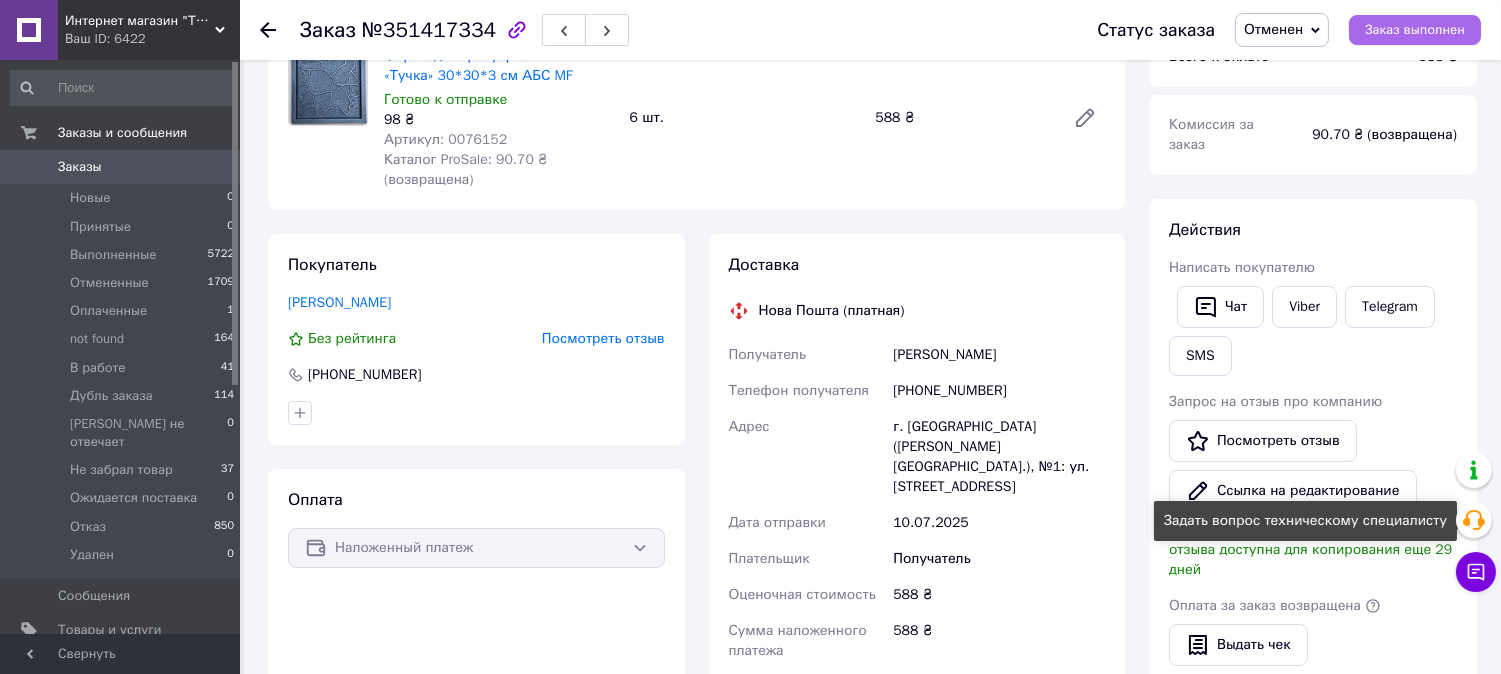 click on "Заказ выполнен" at bounding box center [1415, 30] 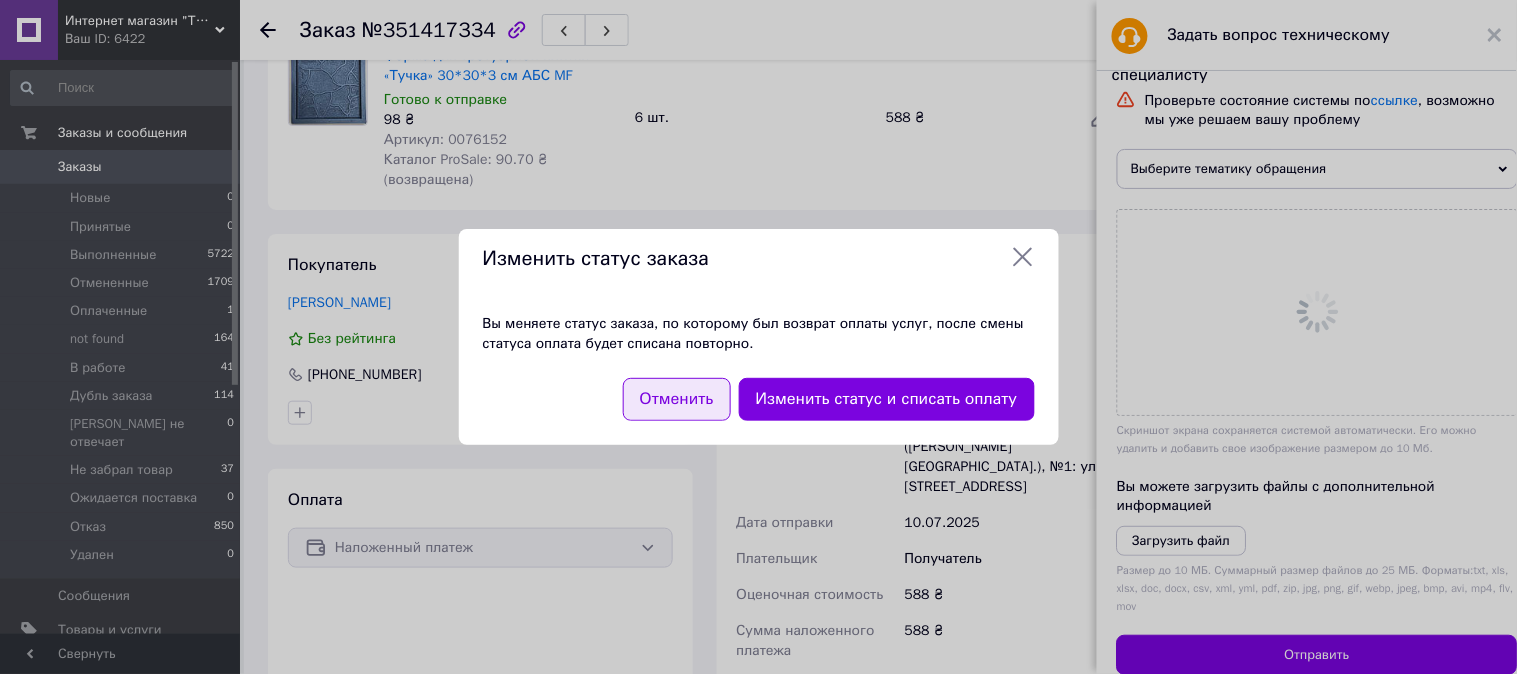 click on "Отменить" at bounding box center [677, 399] 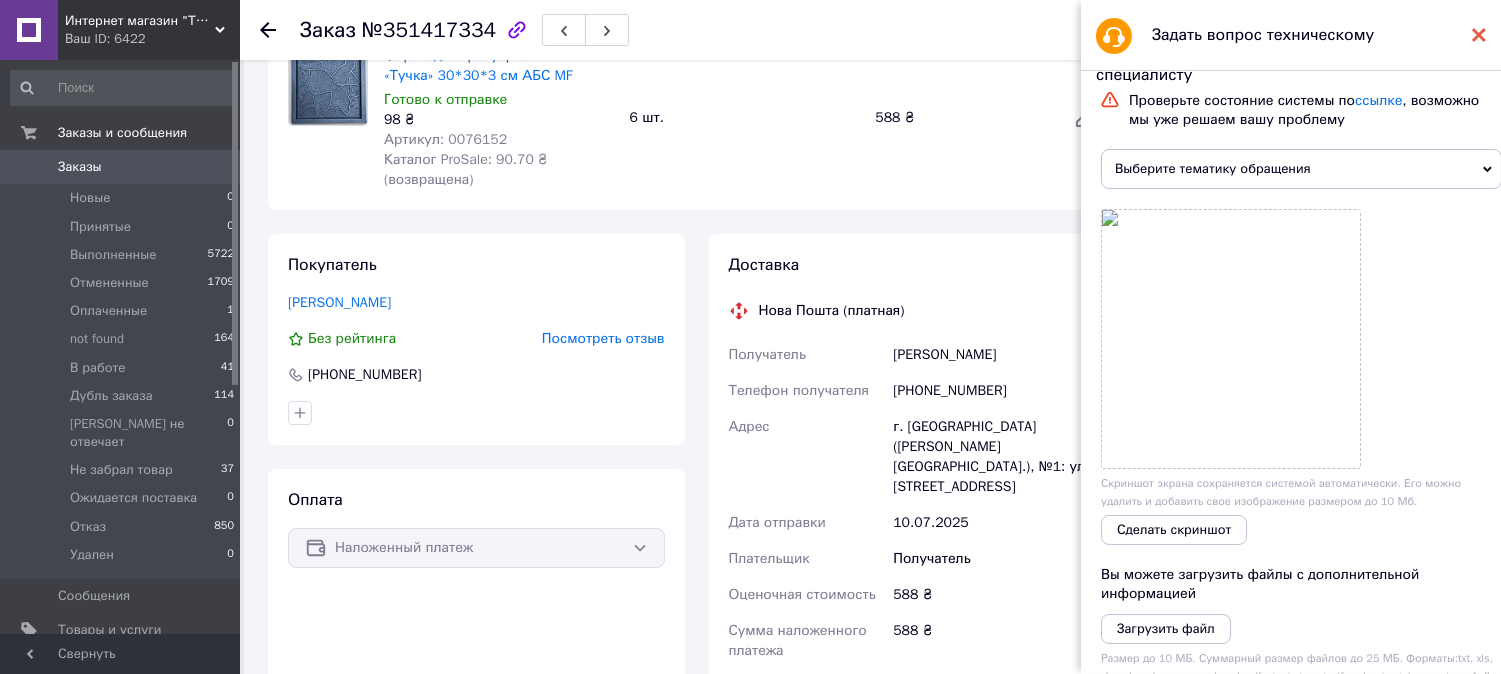 click 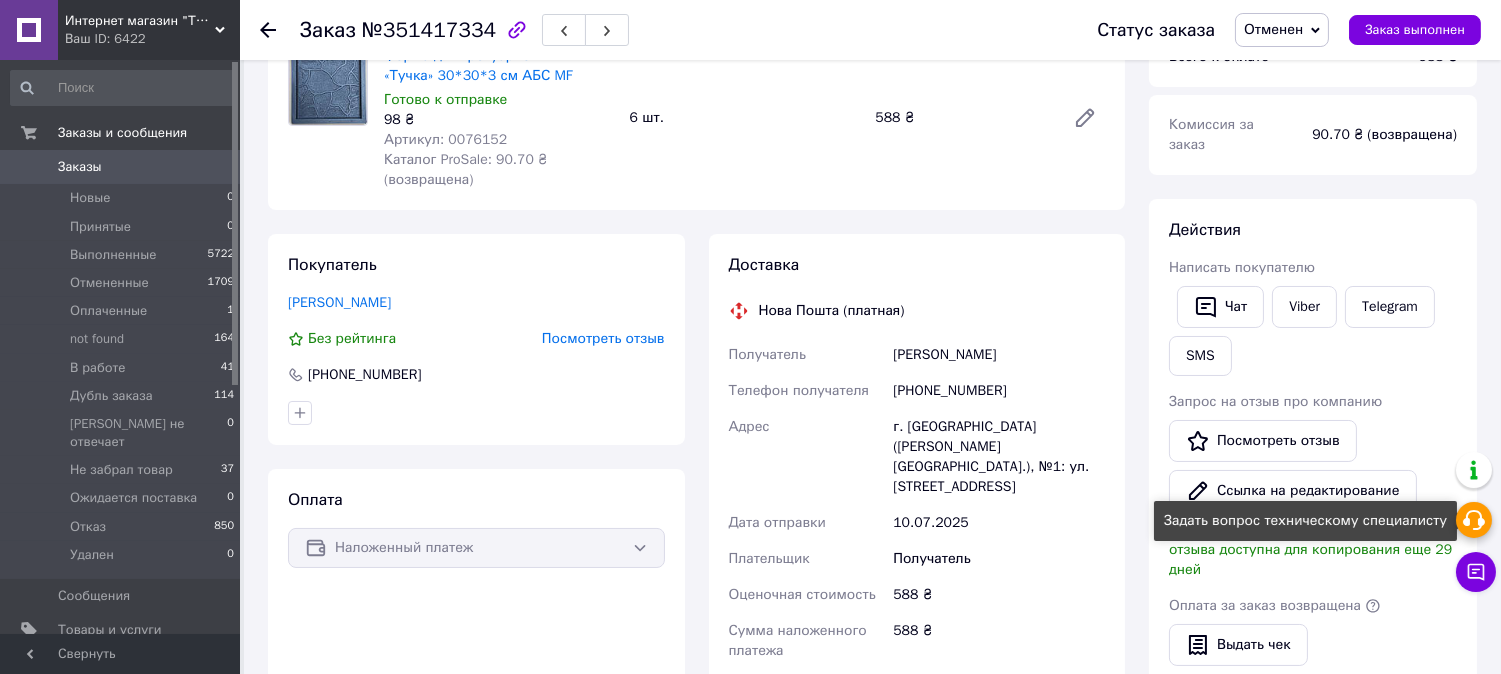 click 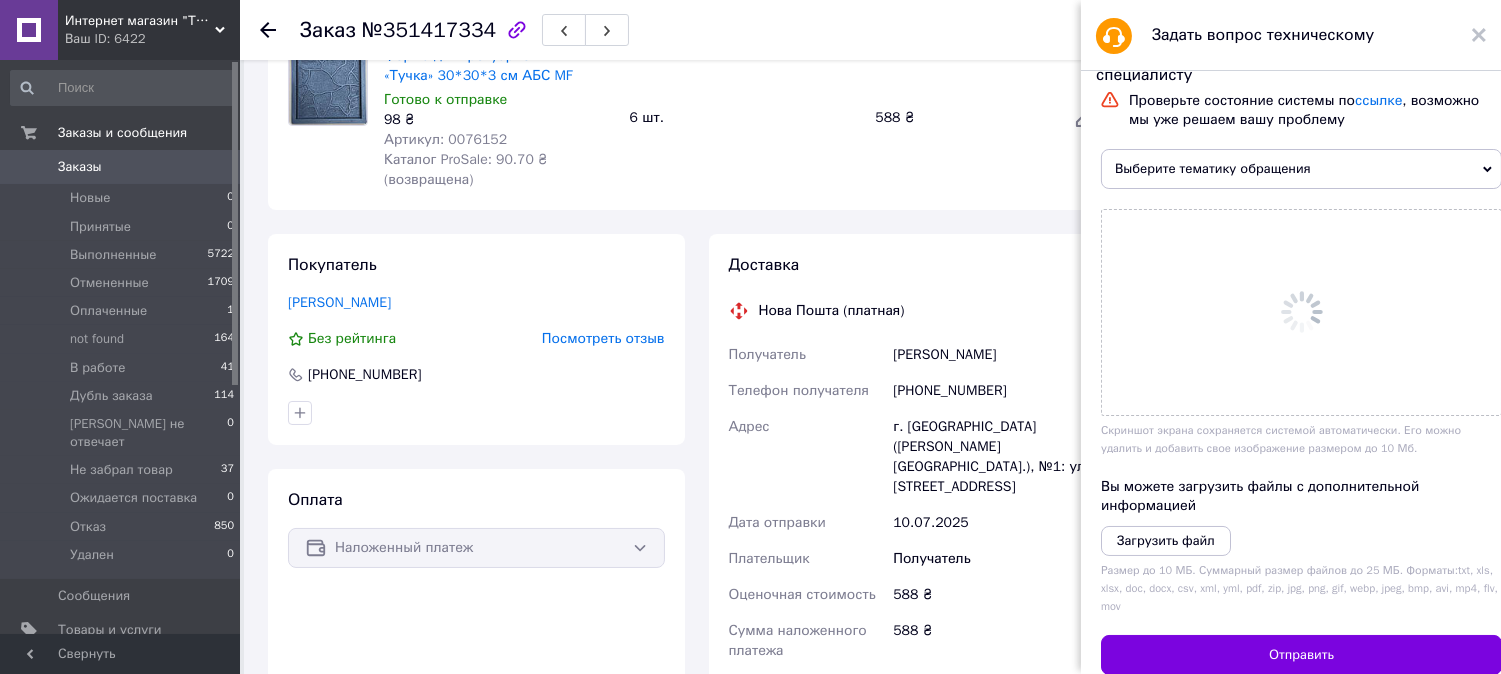 scroll, scrollTop: 555, scrollLeft: 0, axis: vertical 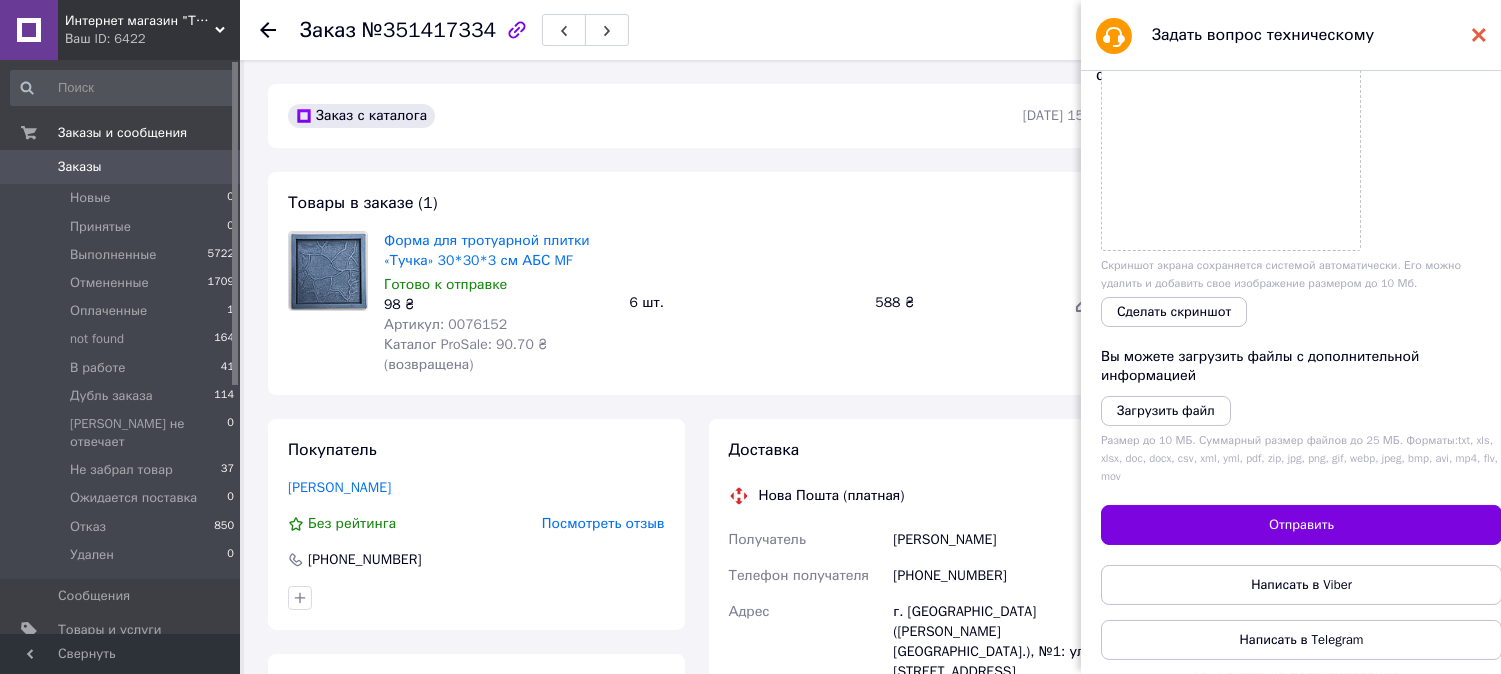 click 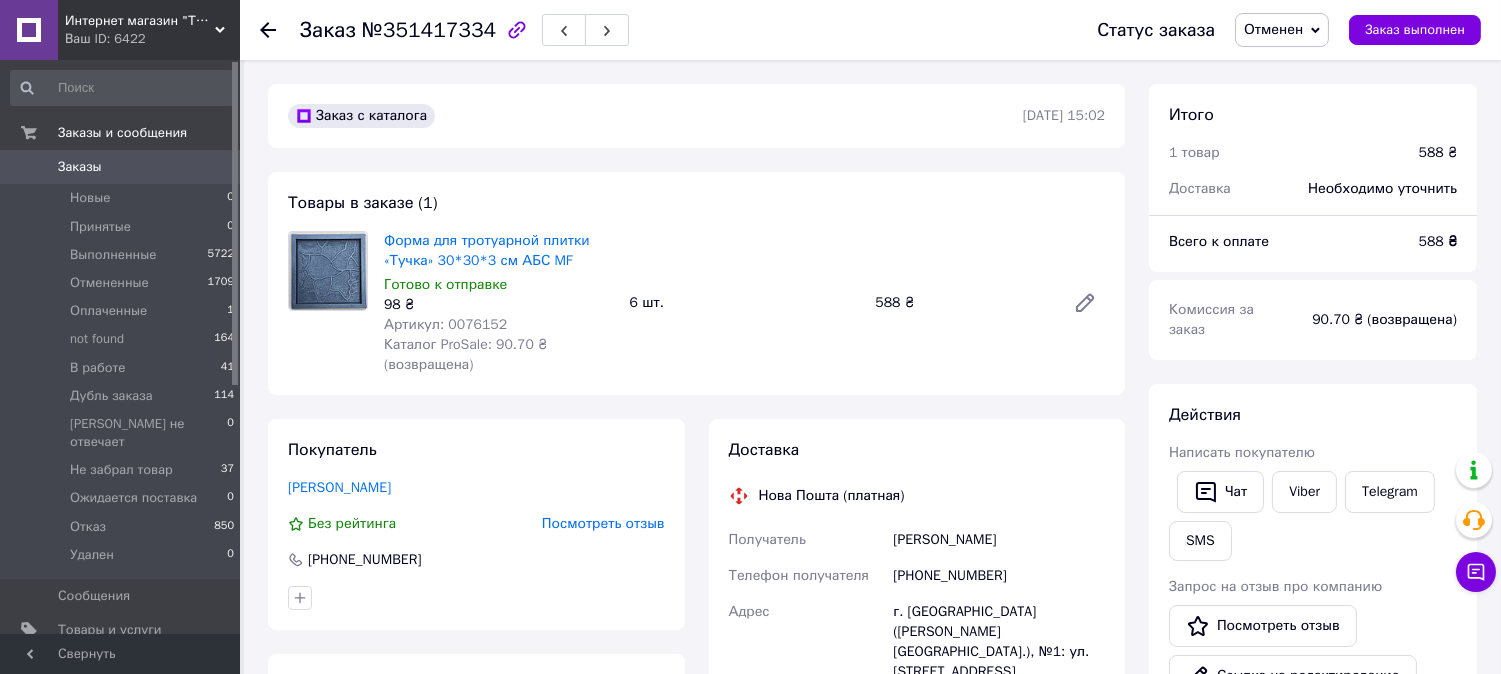 click 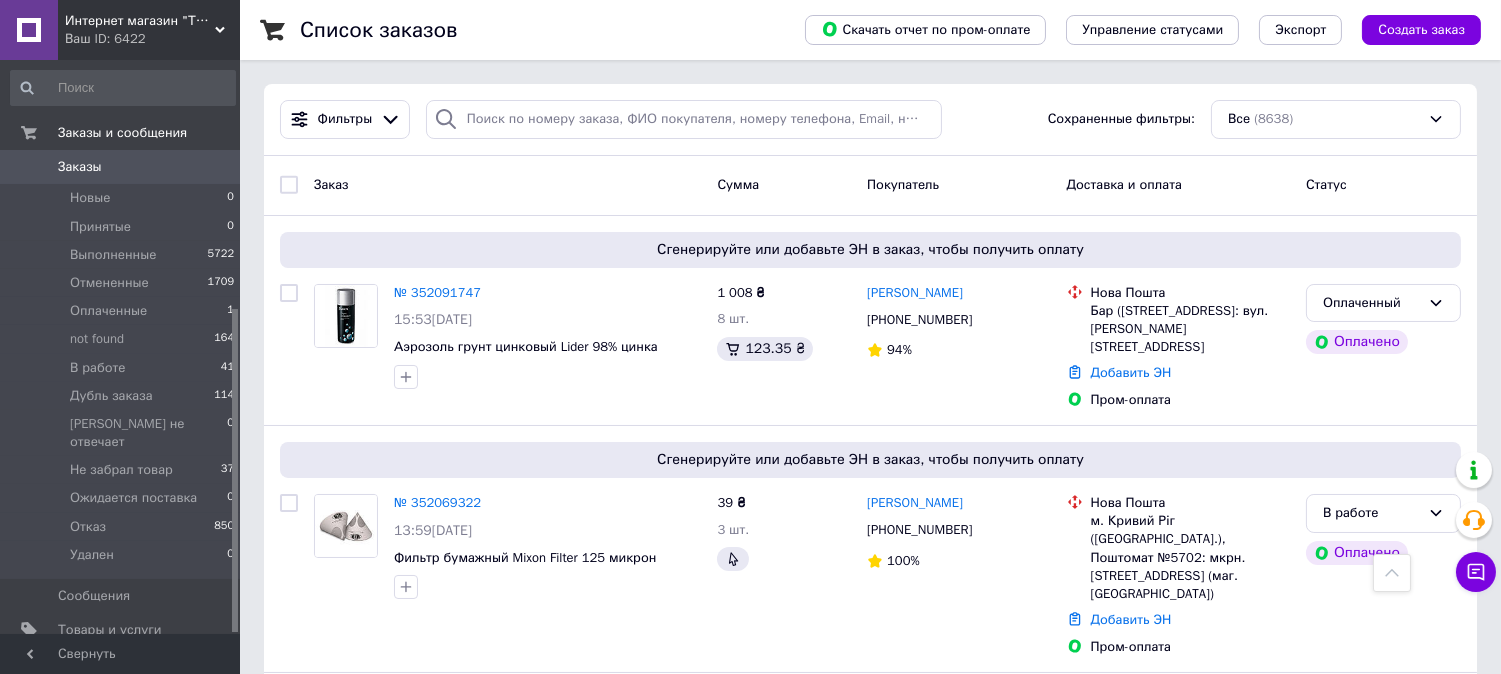 scroll, scrollTop: 2407, scrollLeft: 0, axis: vertical 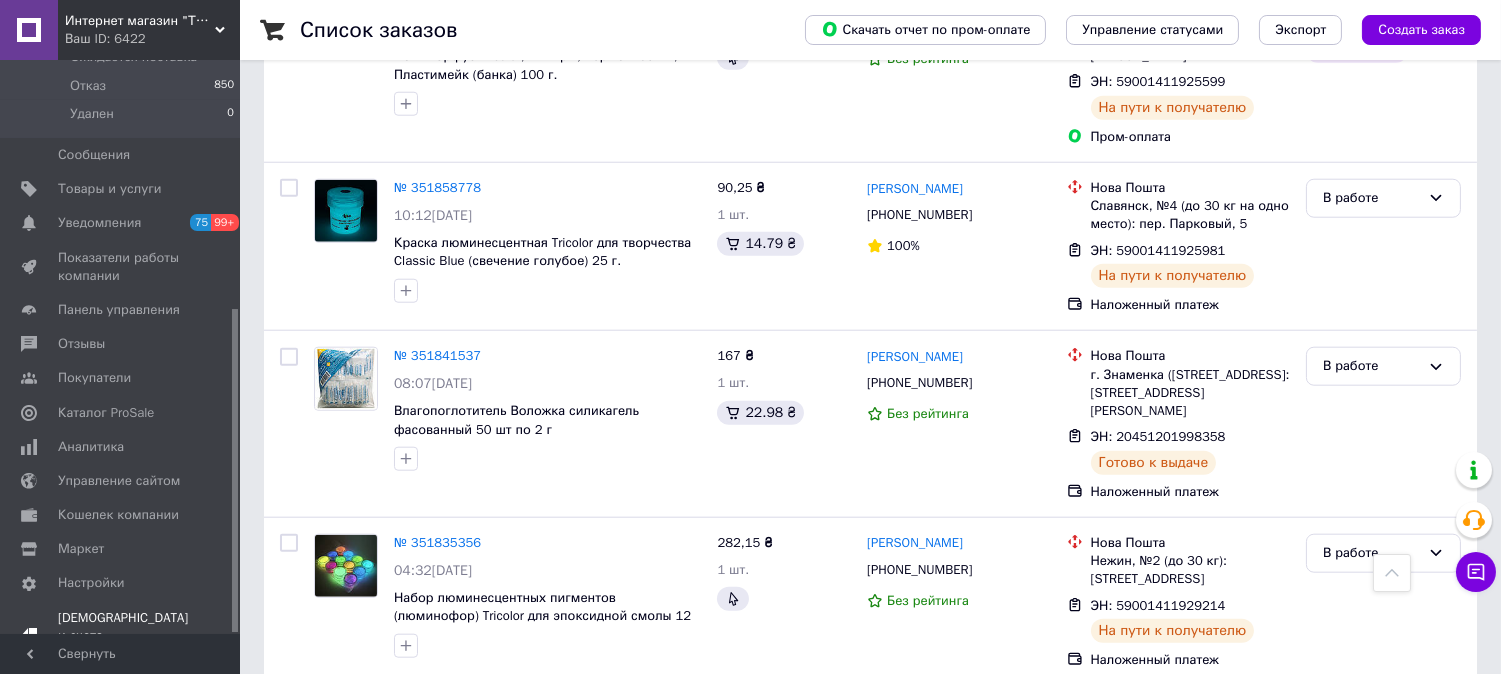 click on "Prom топ" at bounding box center (123, 654) 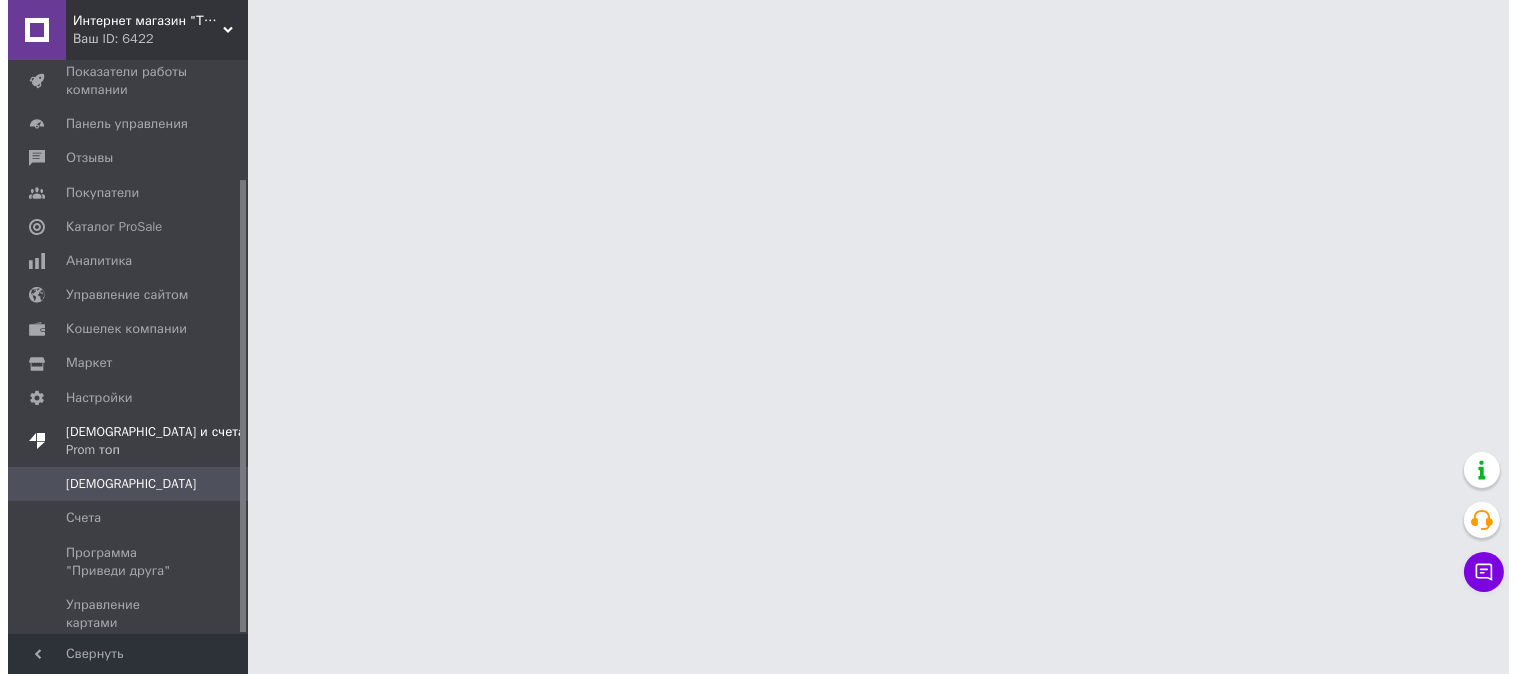 scroll, scrollTop: 0, scrollLeft: 0, axis: both 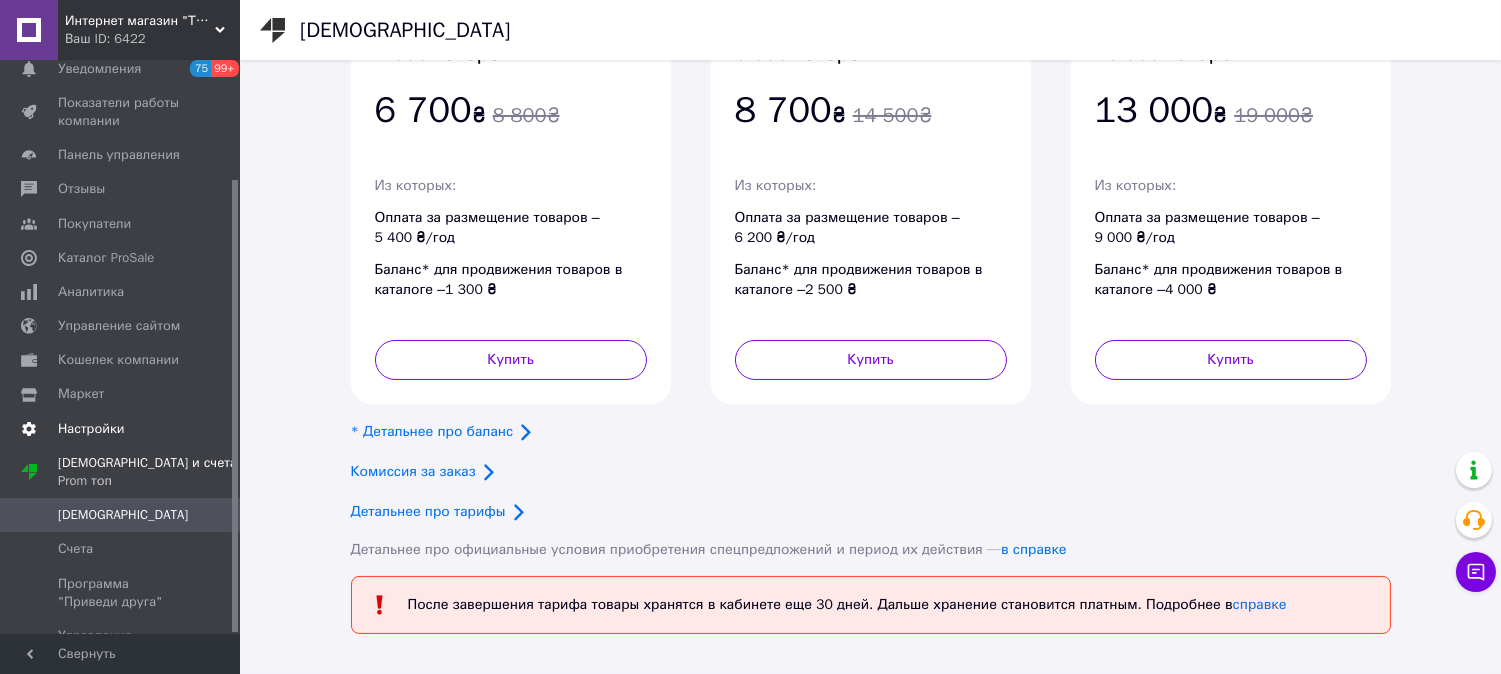 click on "Настройки" at bounding box center [91, 429] 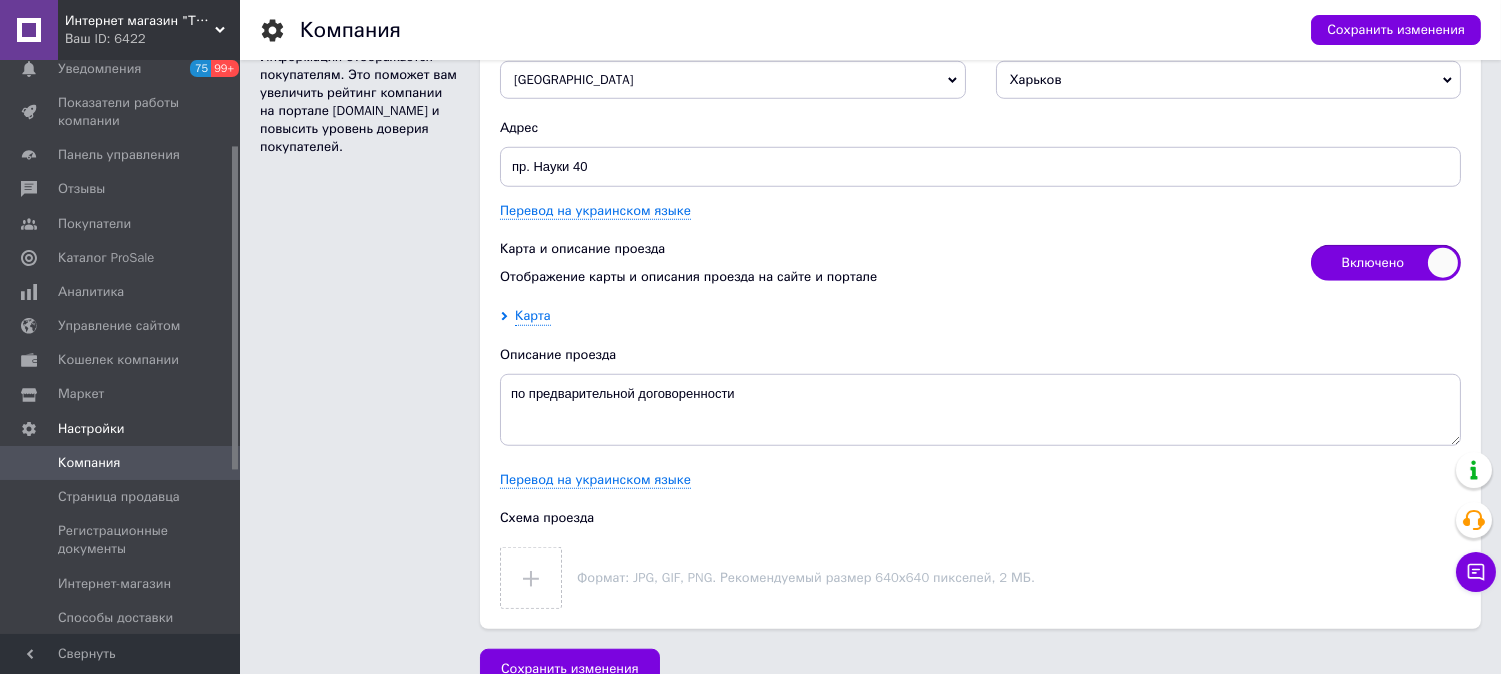 scroll, scrollTop: 3020, scrollLeft: 0, axis: vertical 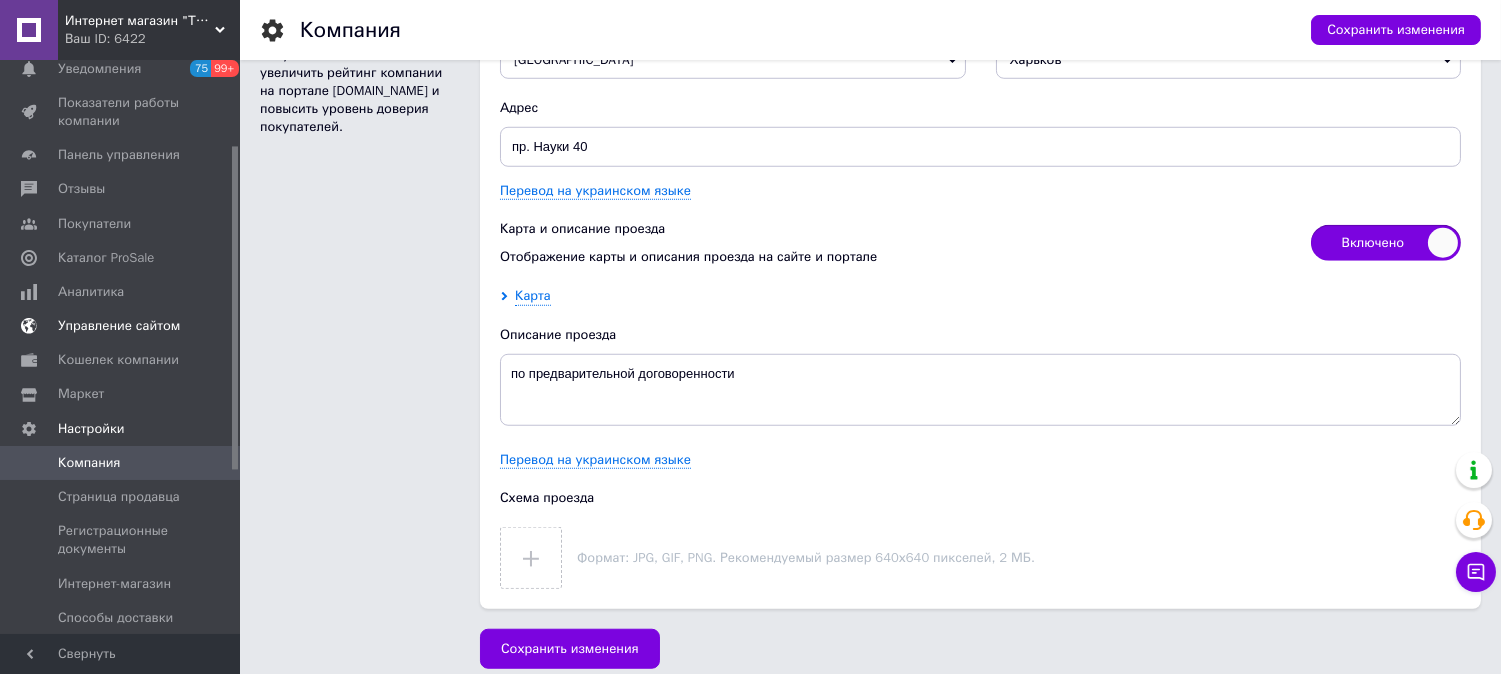 click on "Управление сайтом" at bounding box center [119, 326] 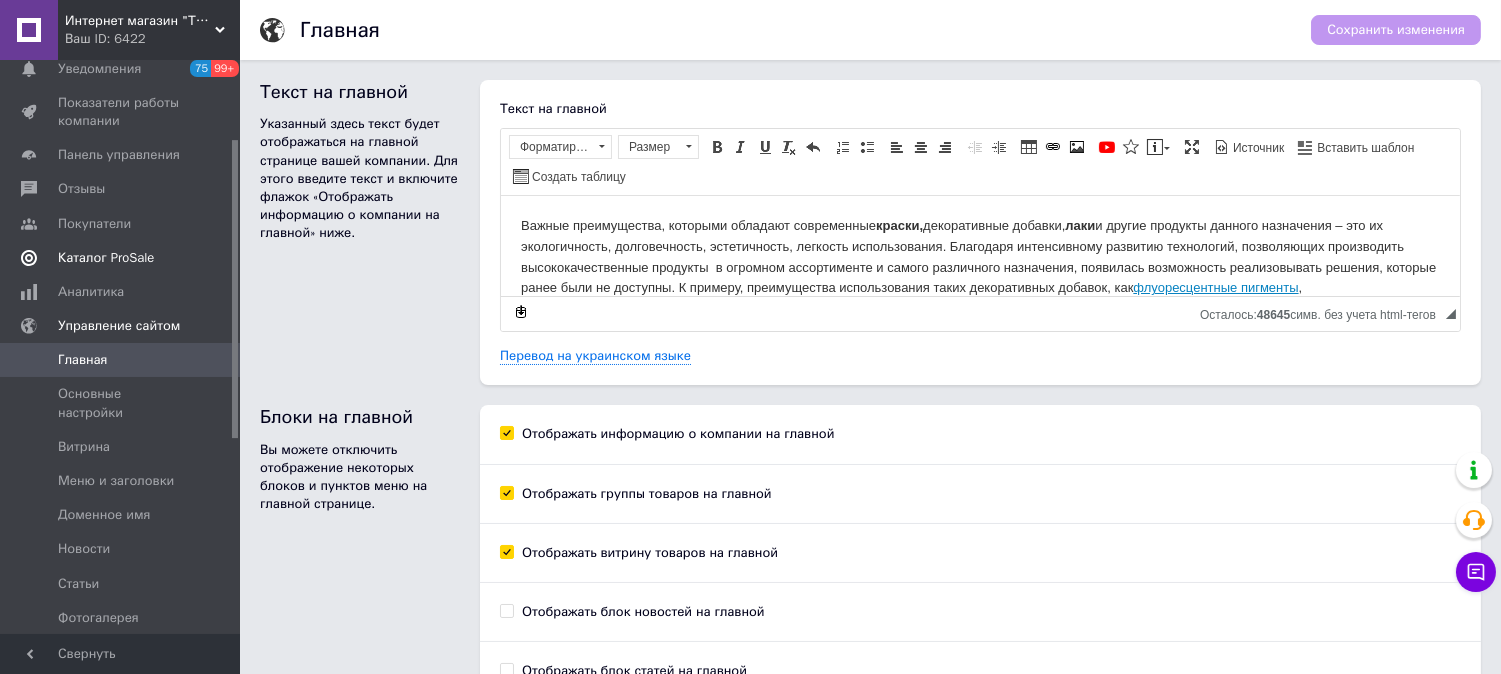 scroll, scrollTop: 0, scrollLeft: 0, axis: both 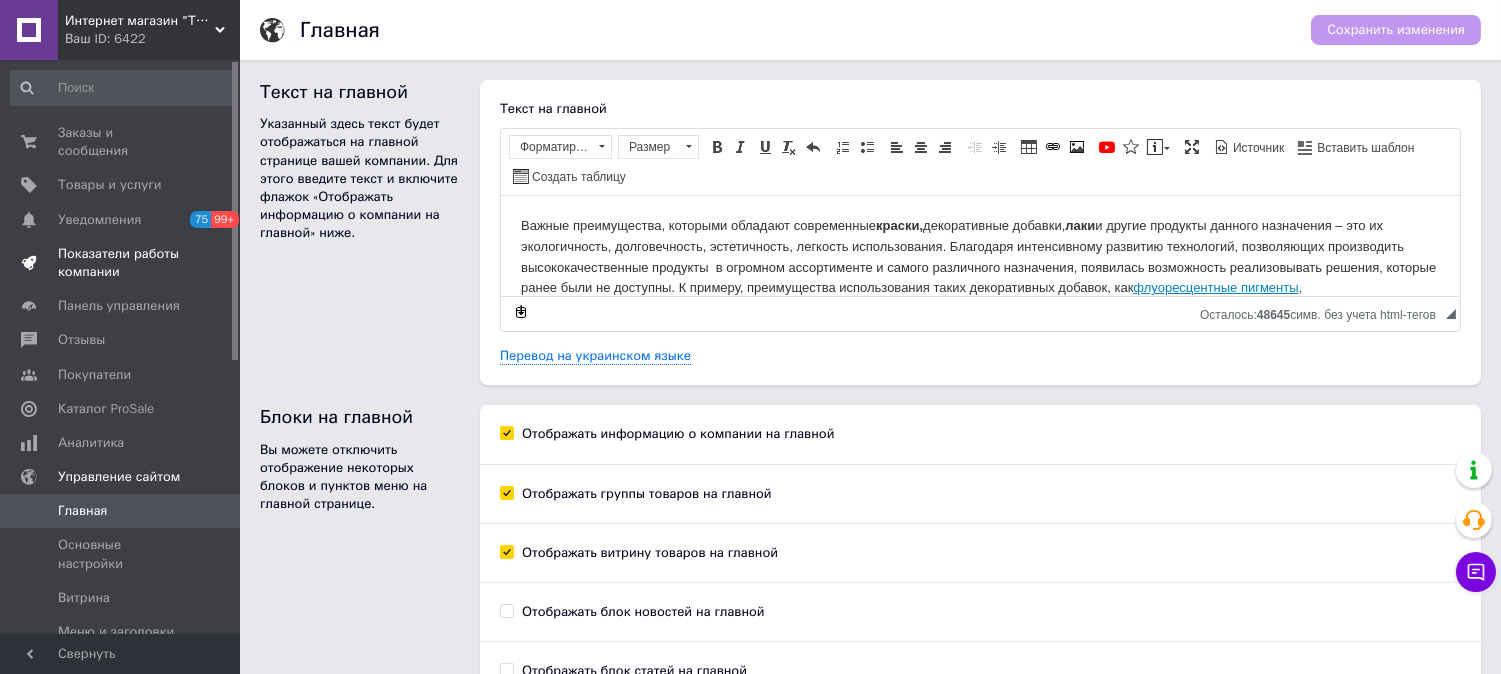 click on "Показатели работы компании" at bounding box center [121, 263] 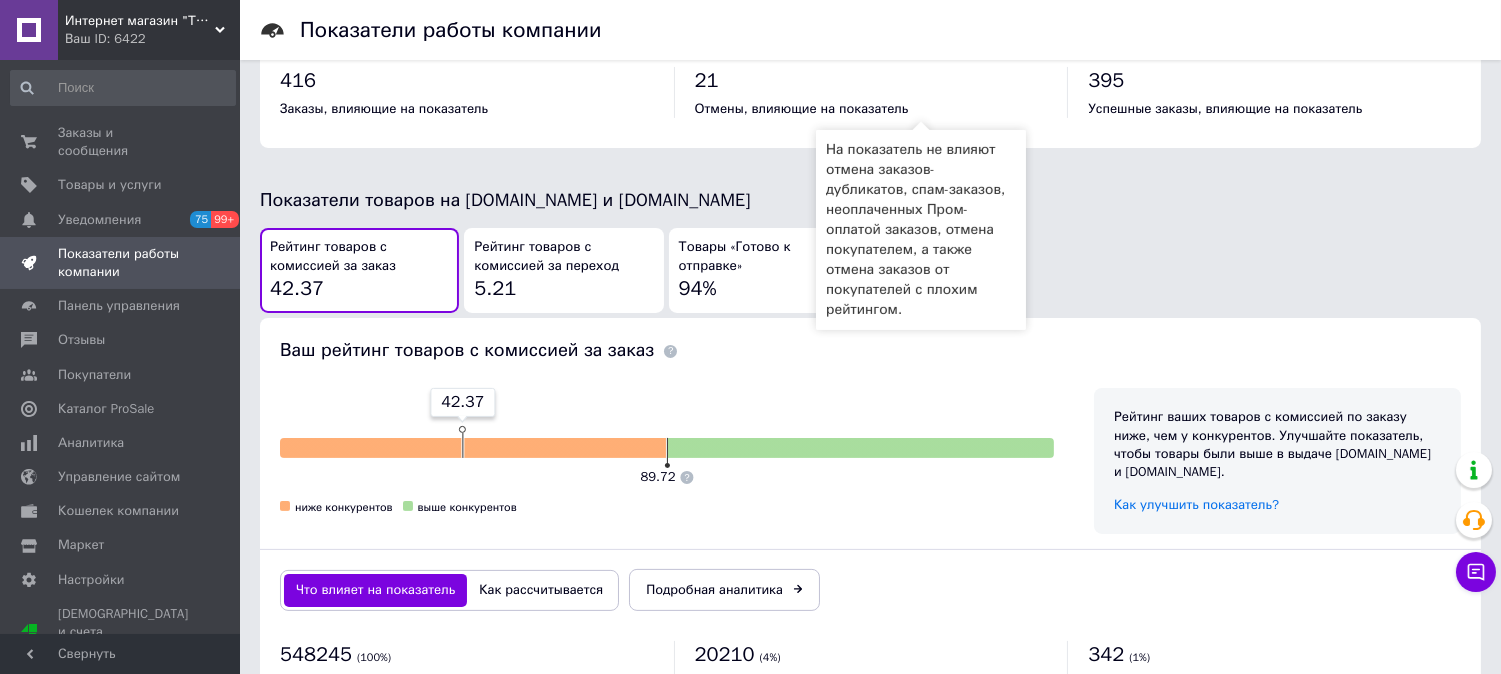 scroll, scrollTop: 1098, scrollLeft: 0, axis: vertical 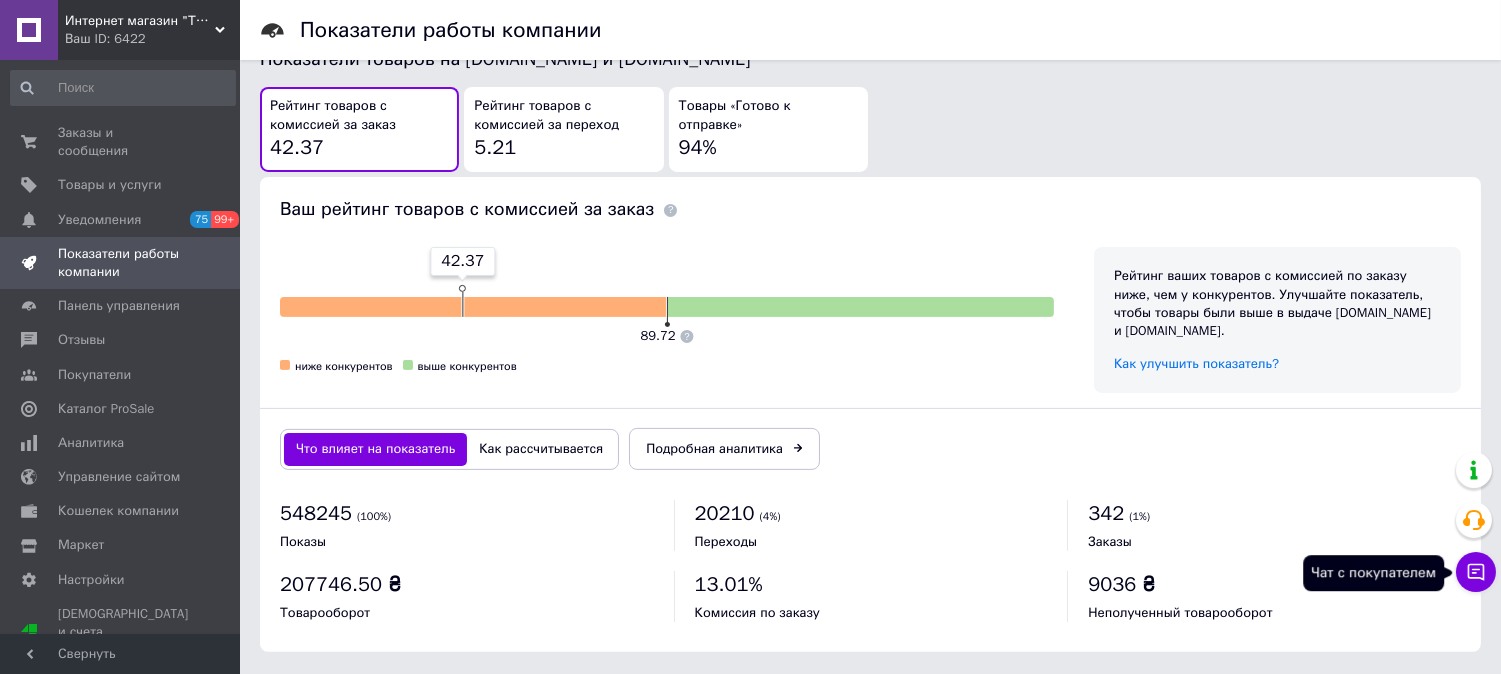 click 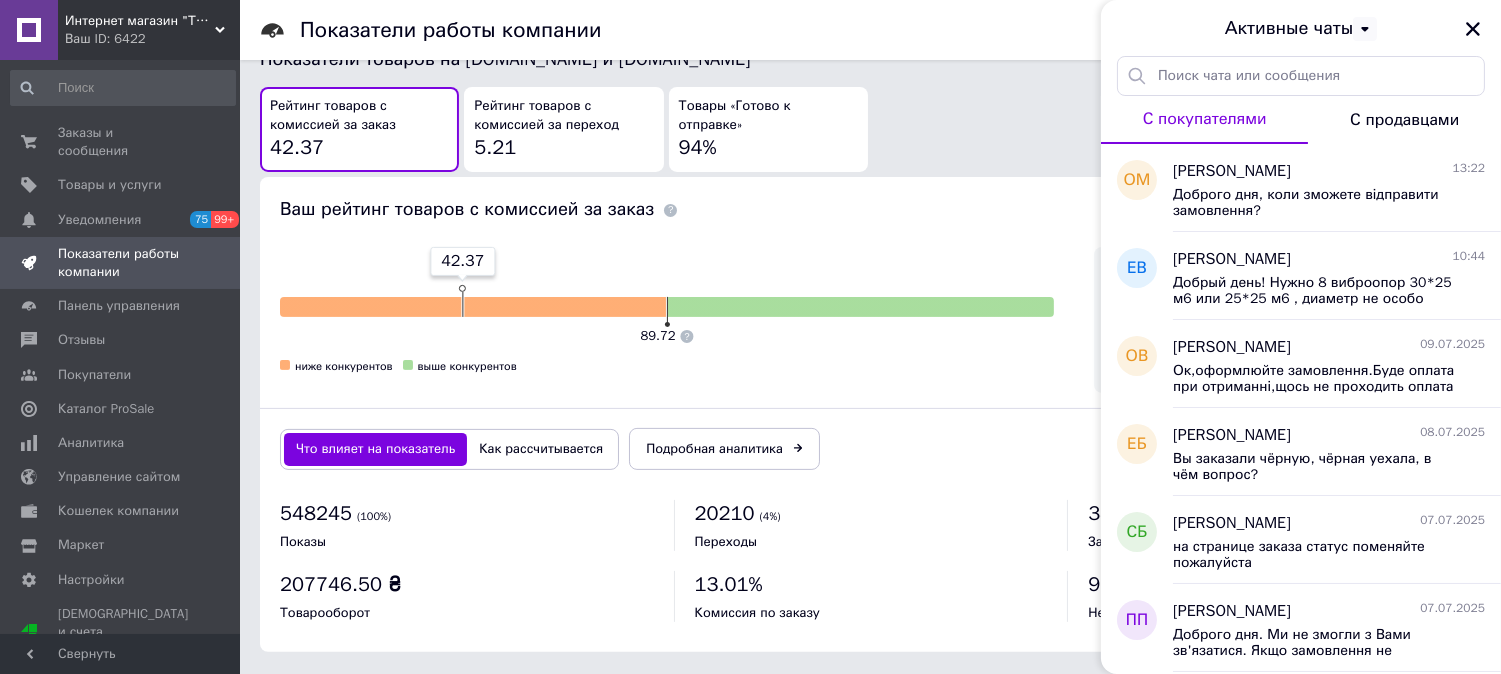 click 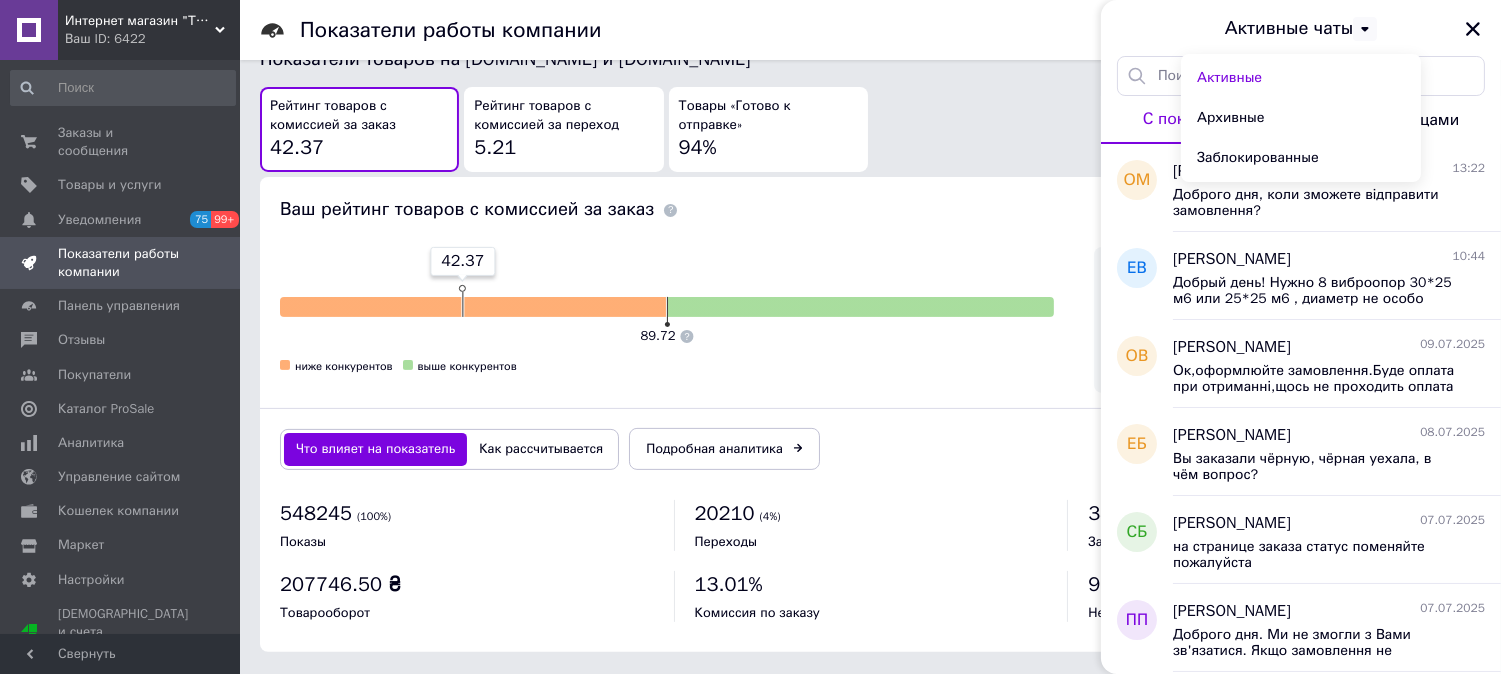 click on "Что влияет на показатель Как рассчитывается Подробная аналитика" at bounding box center (870, 449) 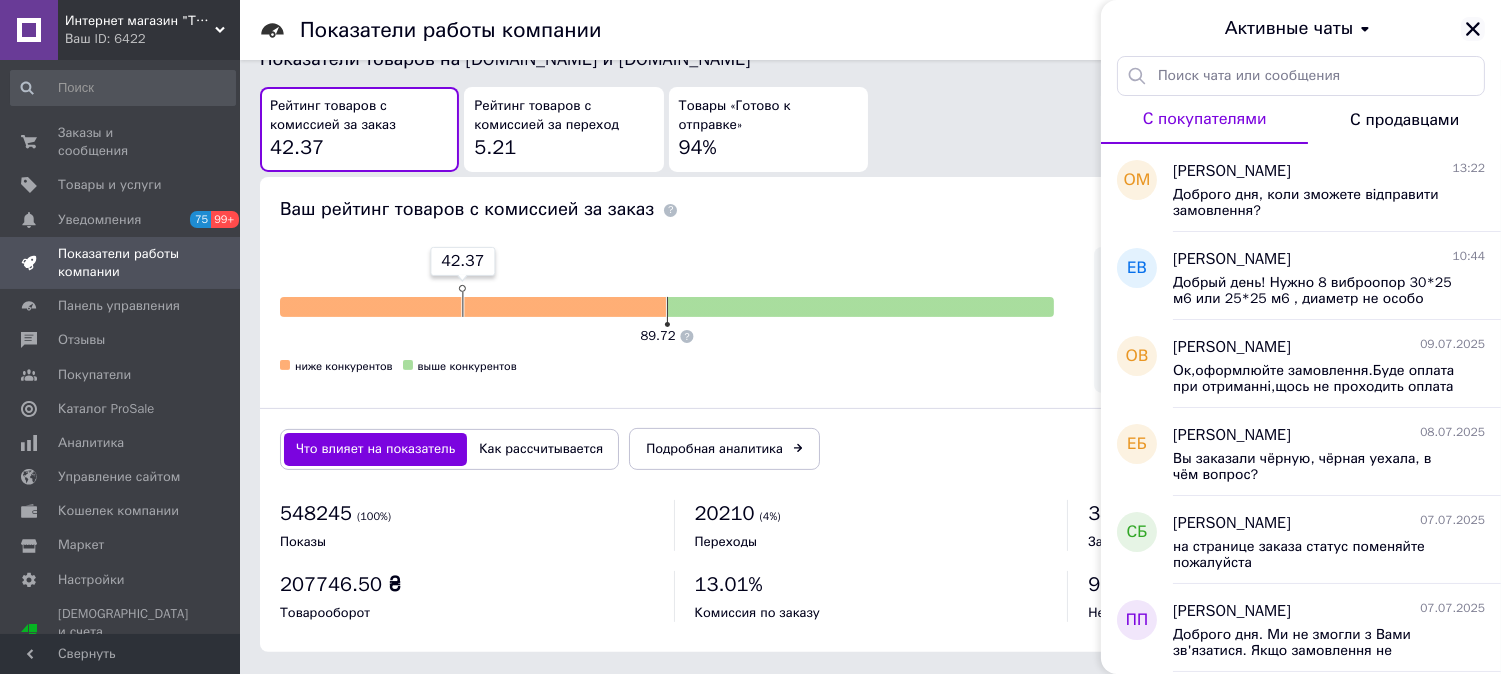 click 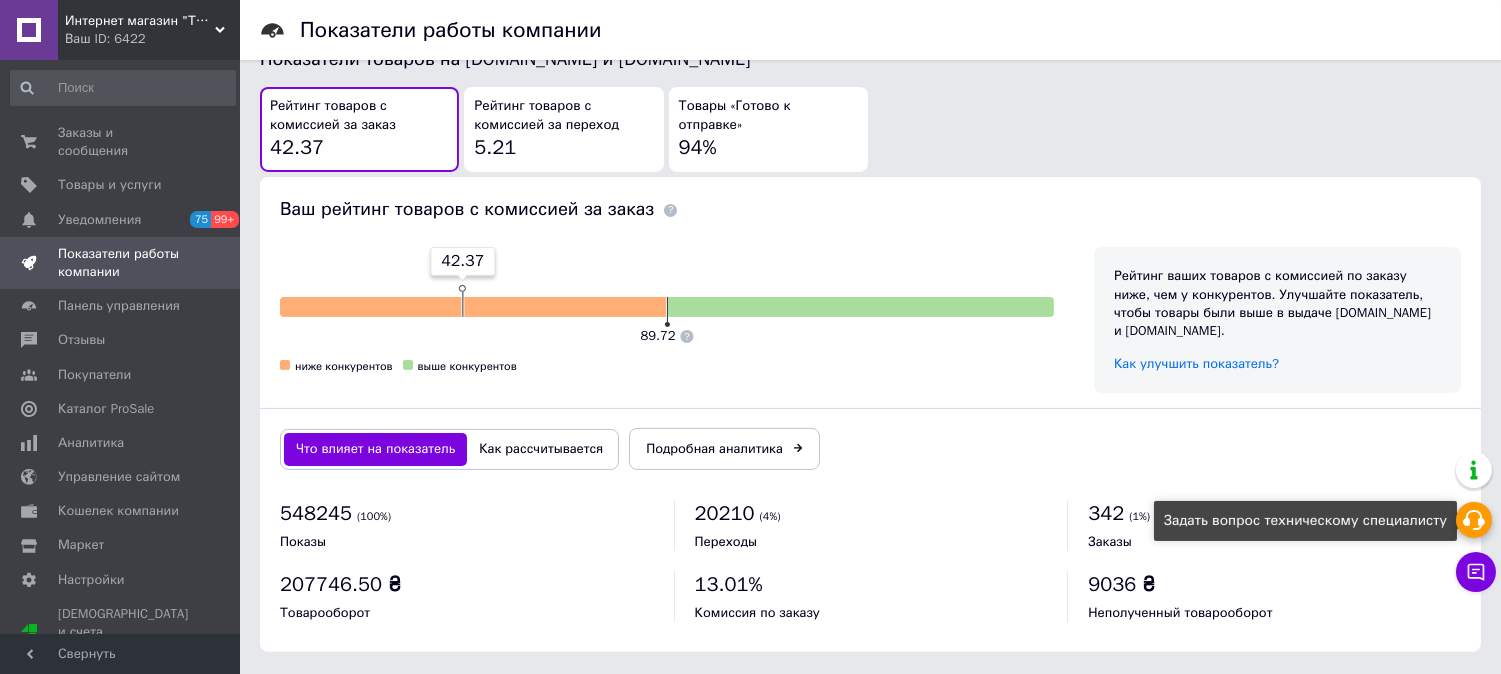 click 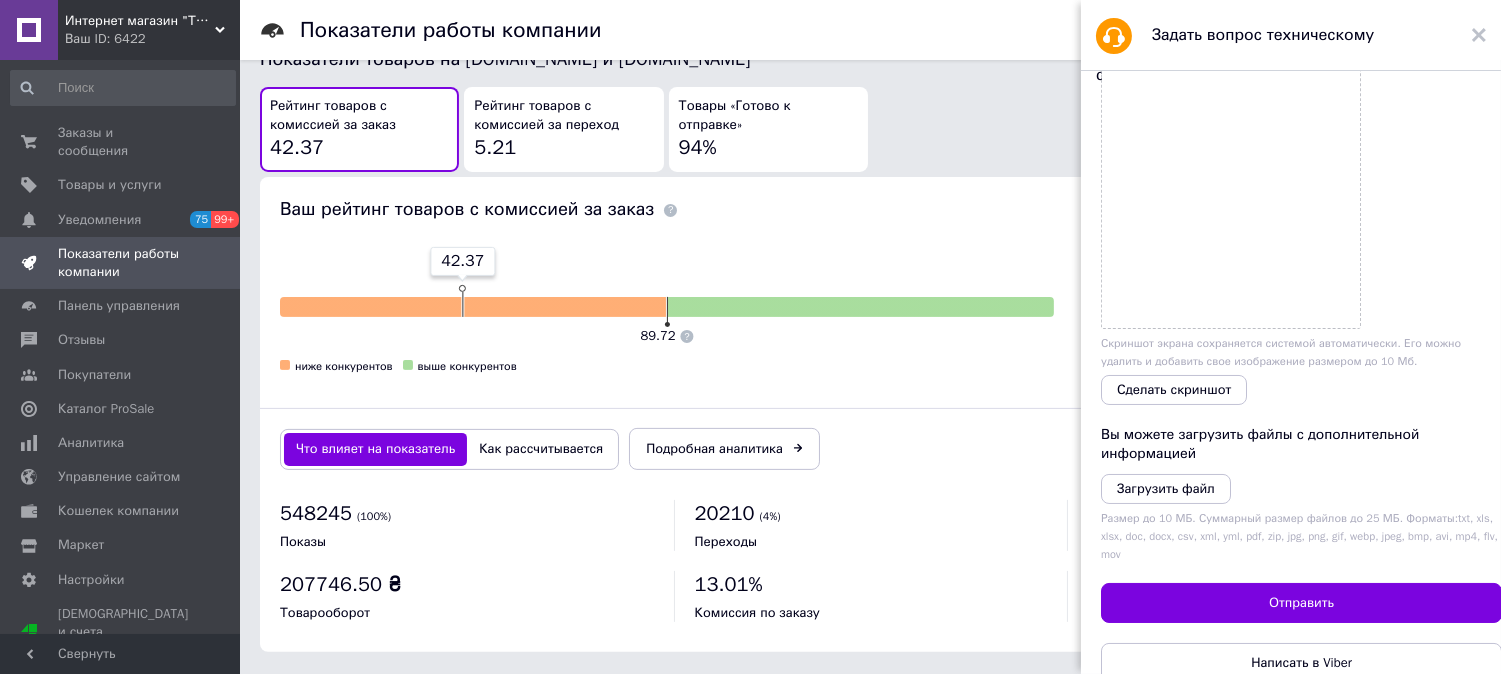 scroll, scrollTop: 227, scrollLeft: 0, axis: vertical 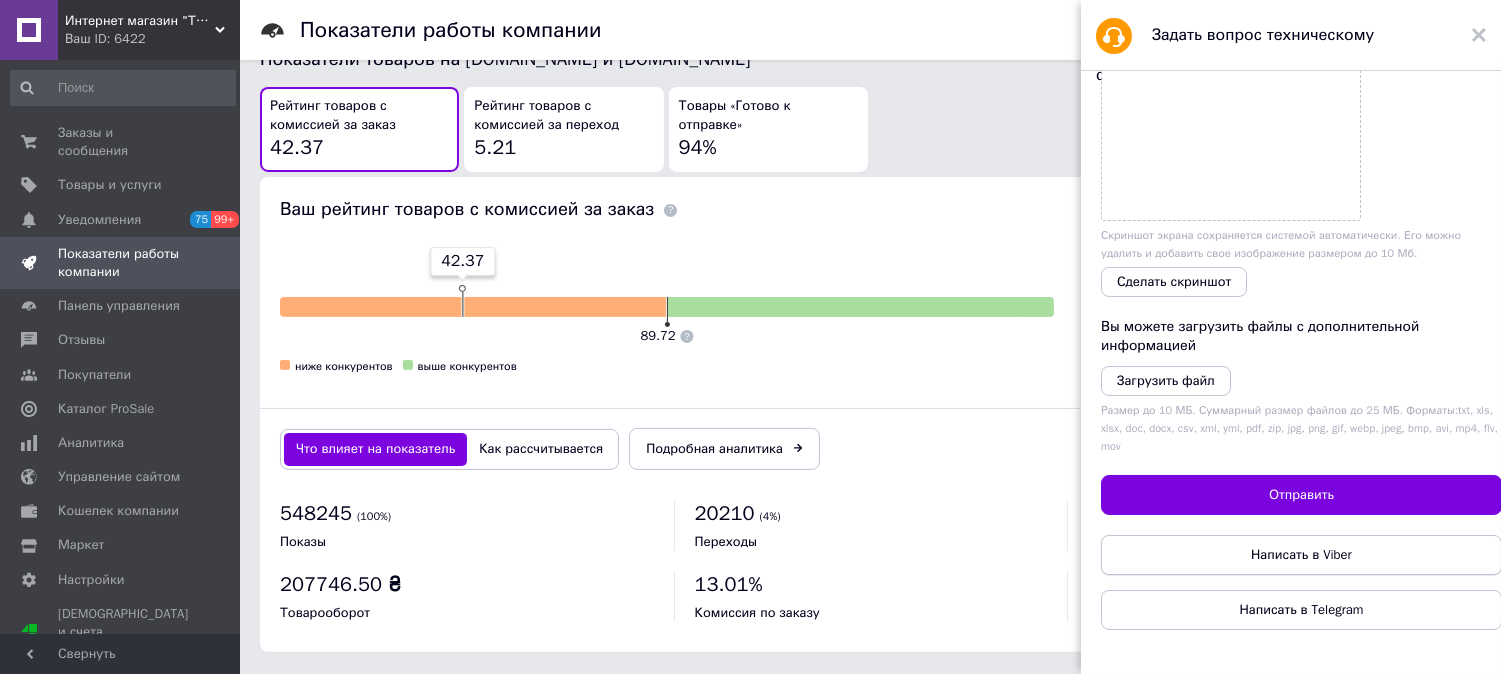 click on "Написать в Viber" at bounding box center (1301, 555) 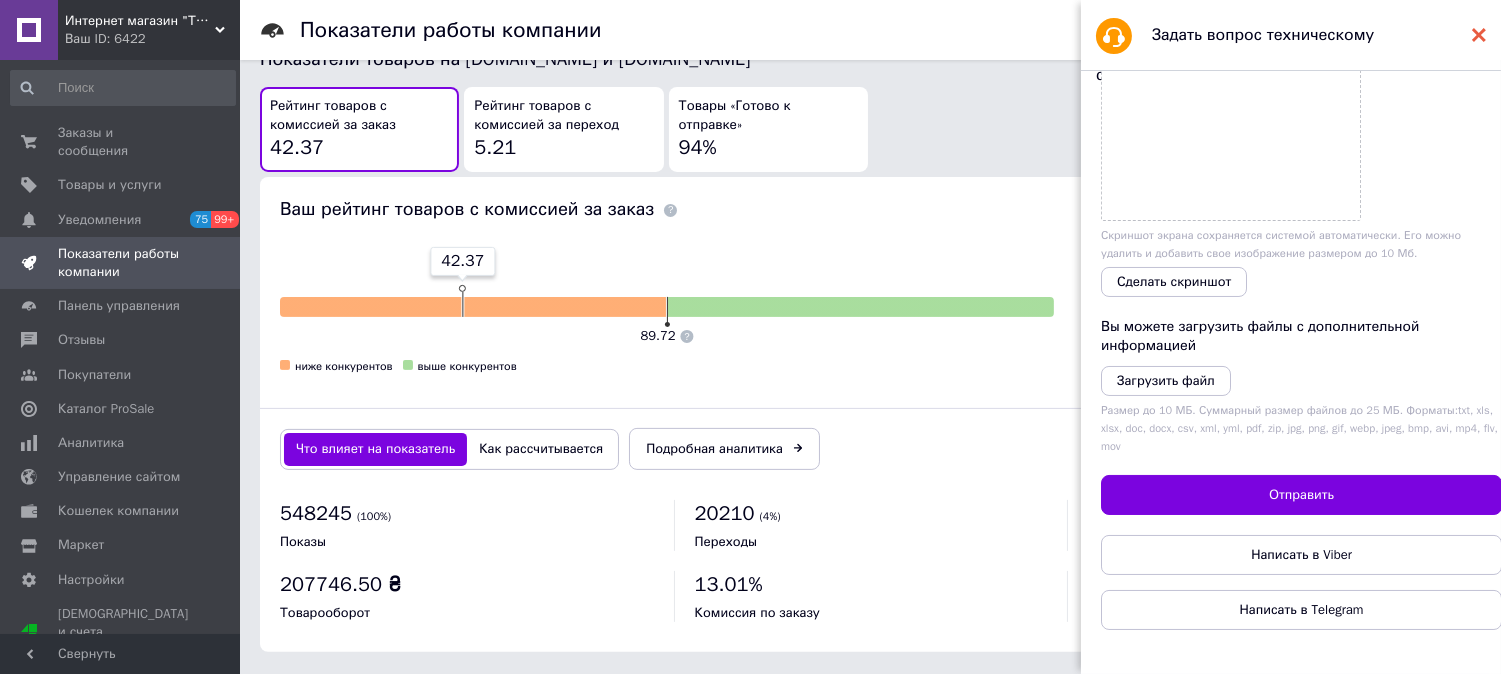 click 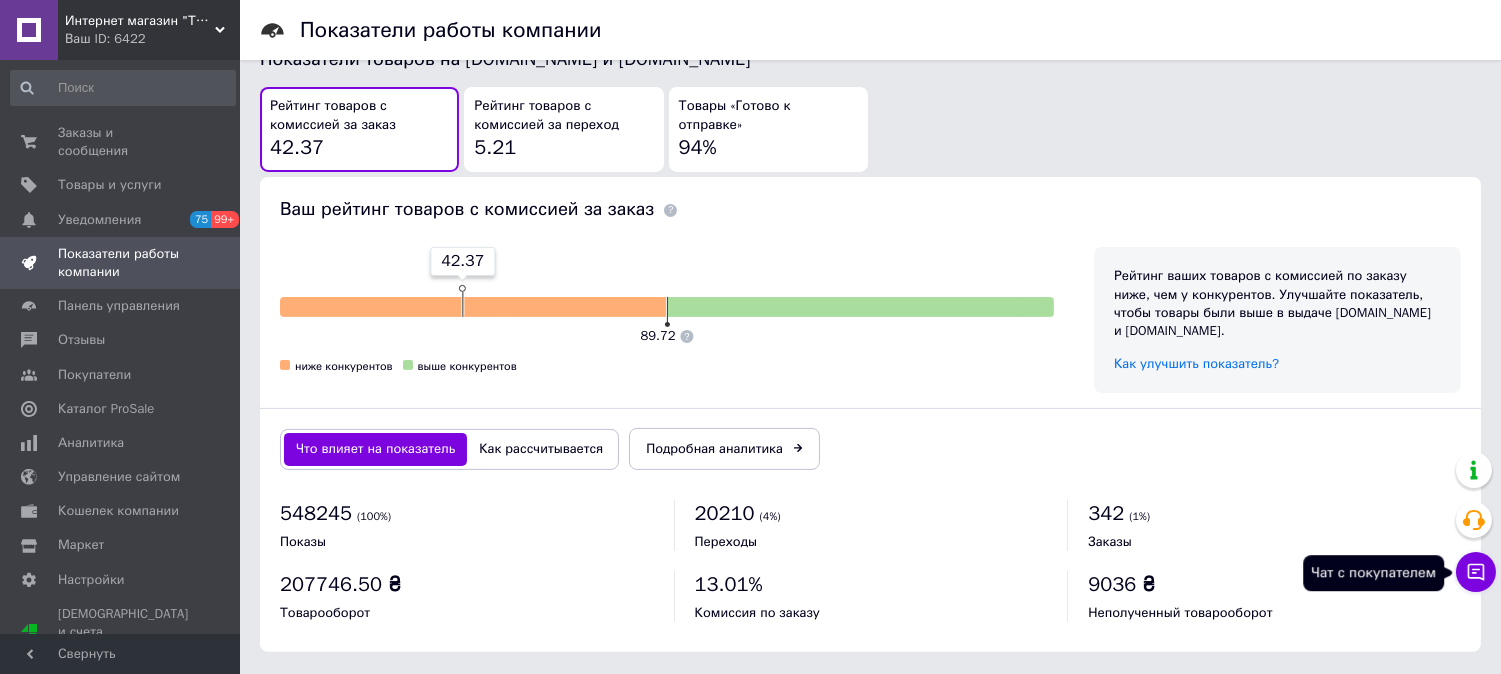 click 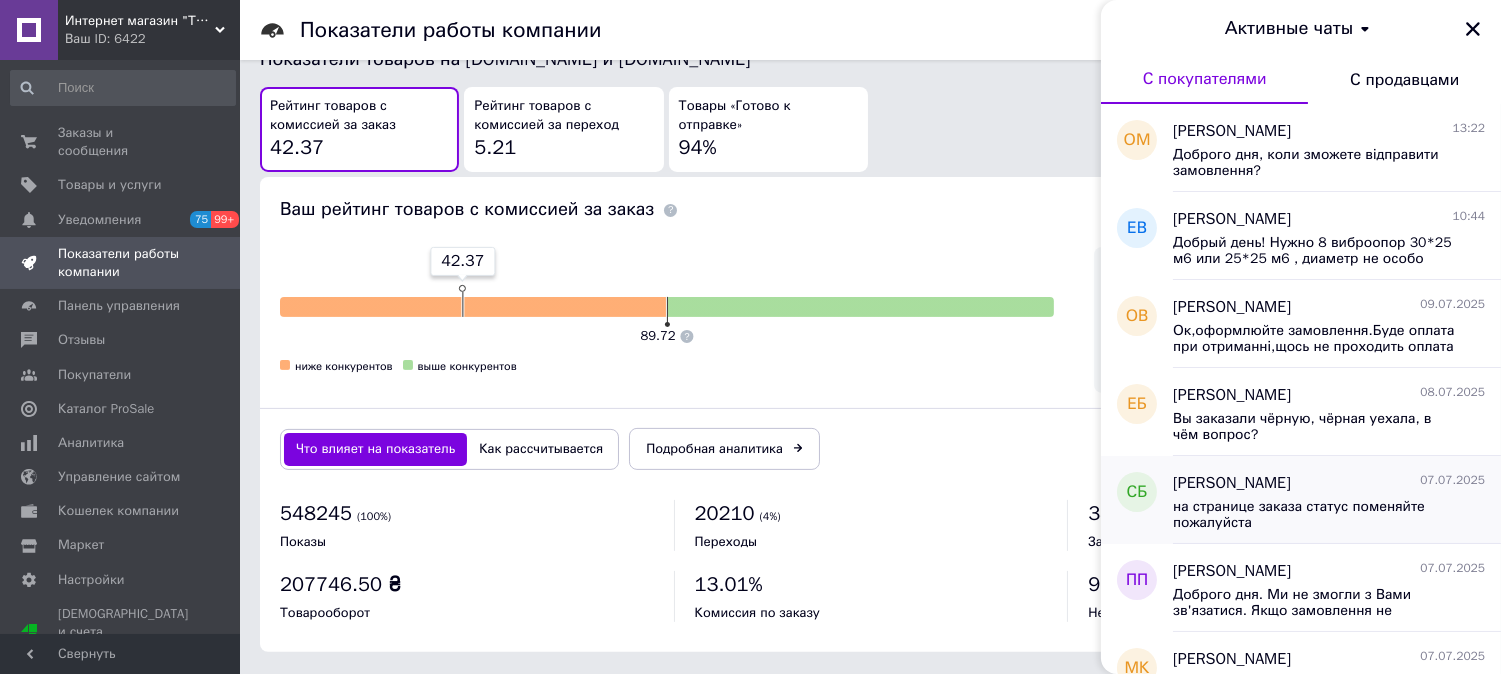 scroll, scrollTop: 185, scrollLeft: 0, axis: vertical 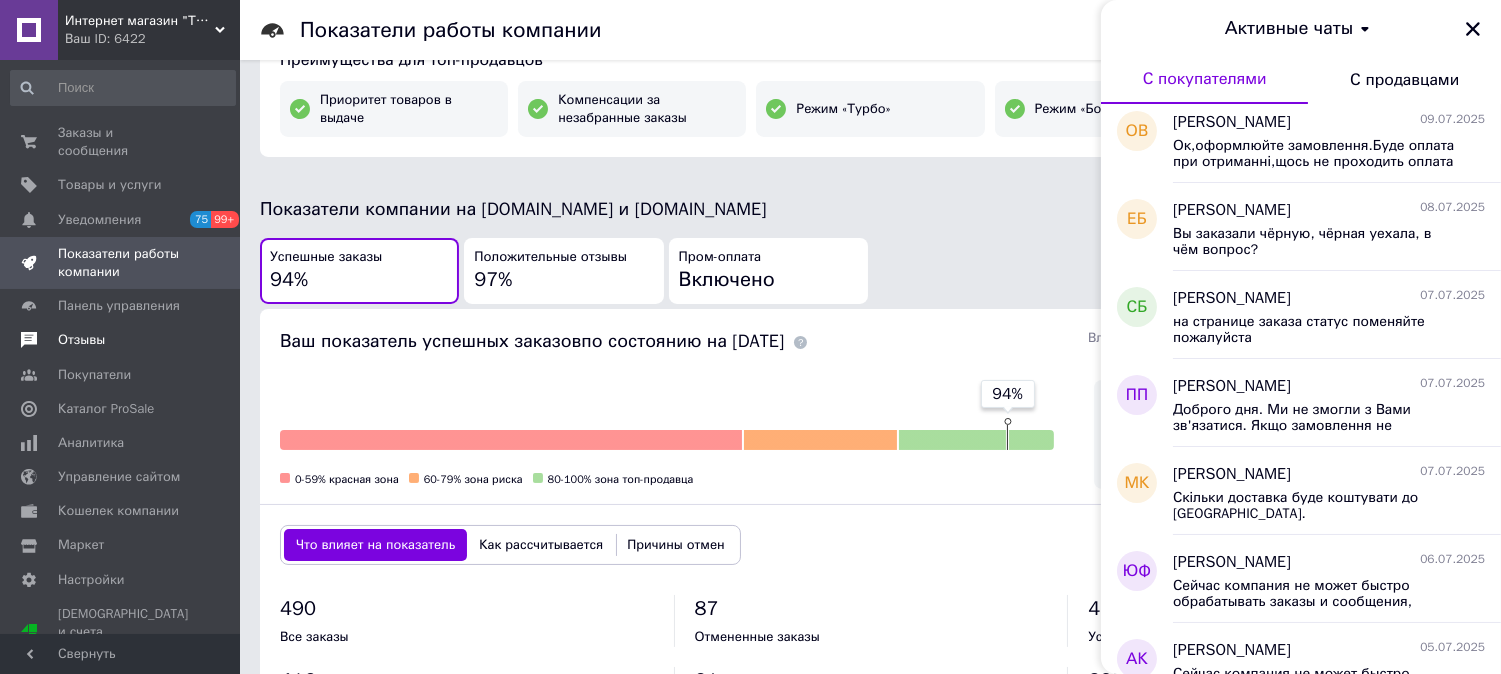 click on "Отзывы" at bounding box center (81, 340) 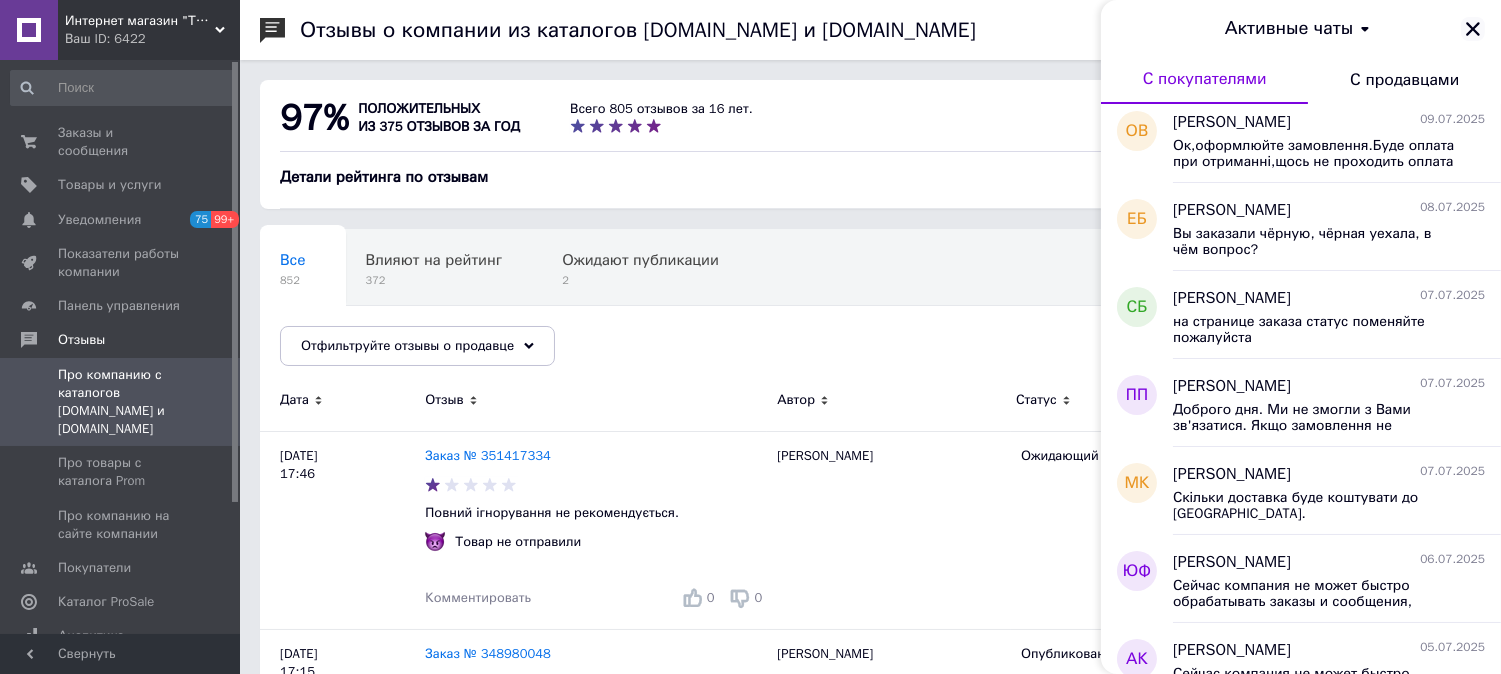 click 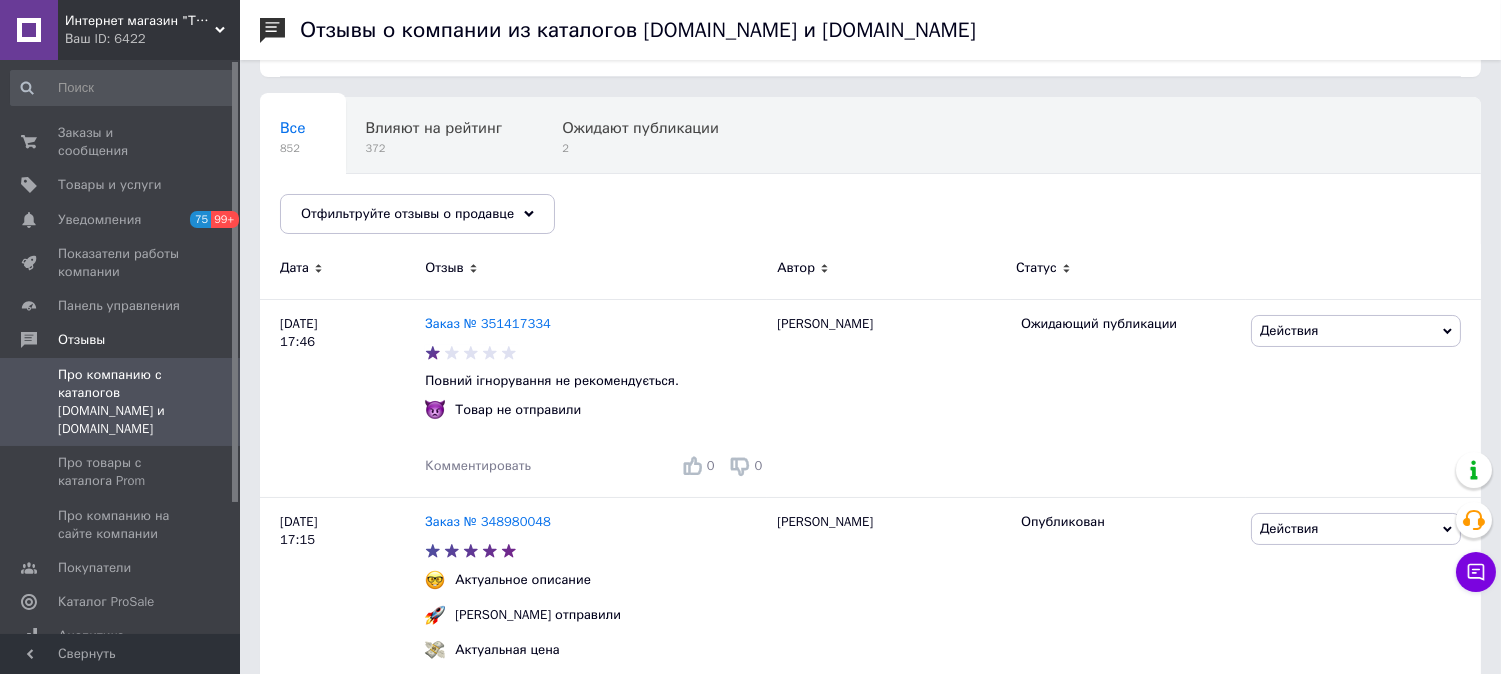 scroll, scrollTop: 185, scrollLeft: 0, axis: vertical 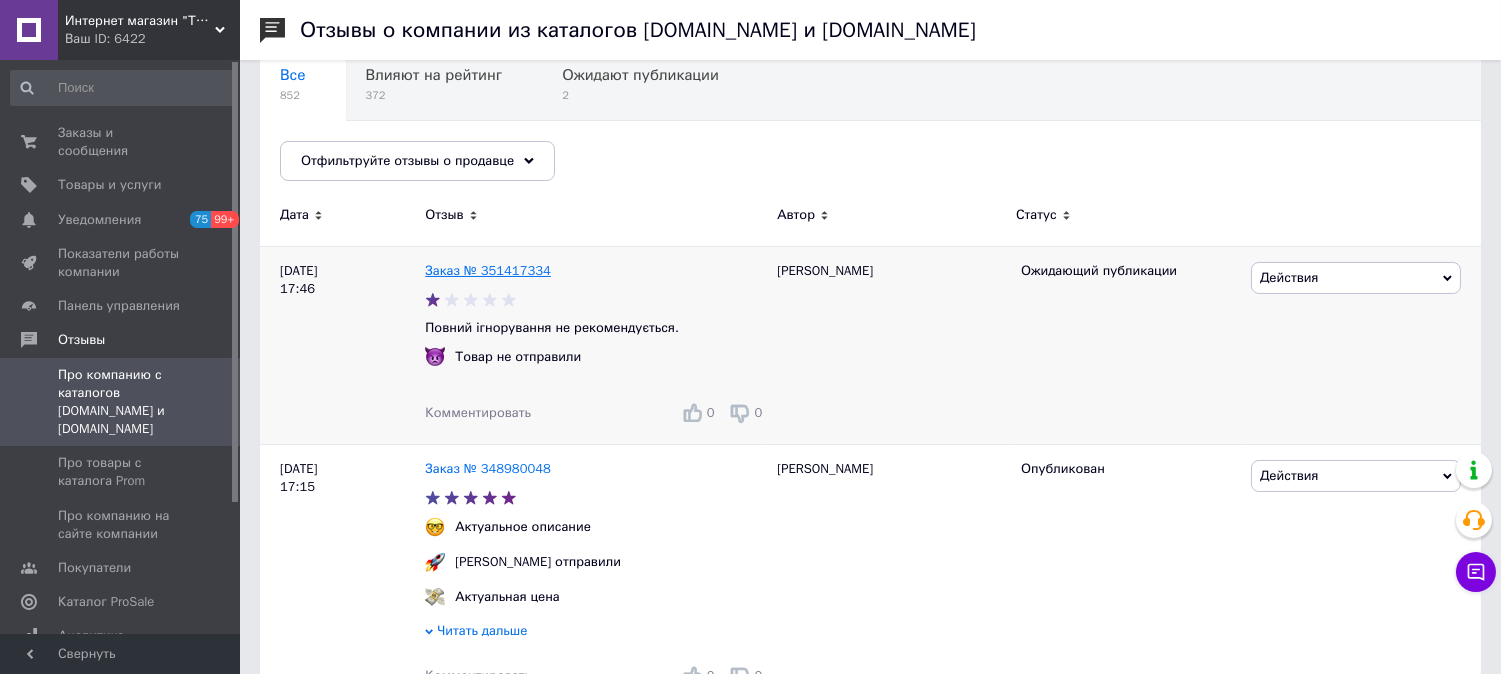 click on "Заказ № 351417334" at bounding box center (488, 270) 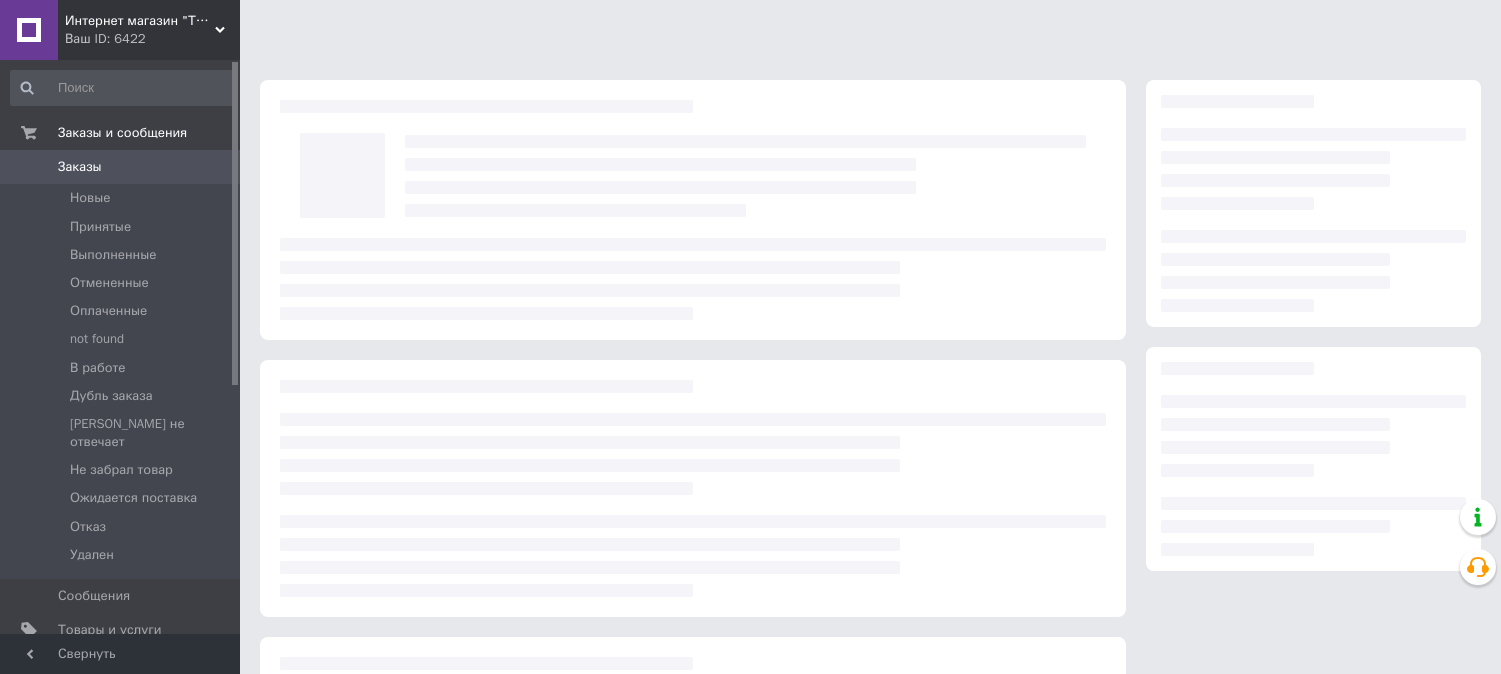 scroll, scrollTop: 0, scrollLeft: 0, axis: both 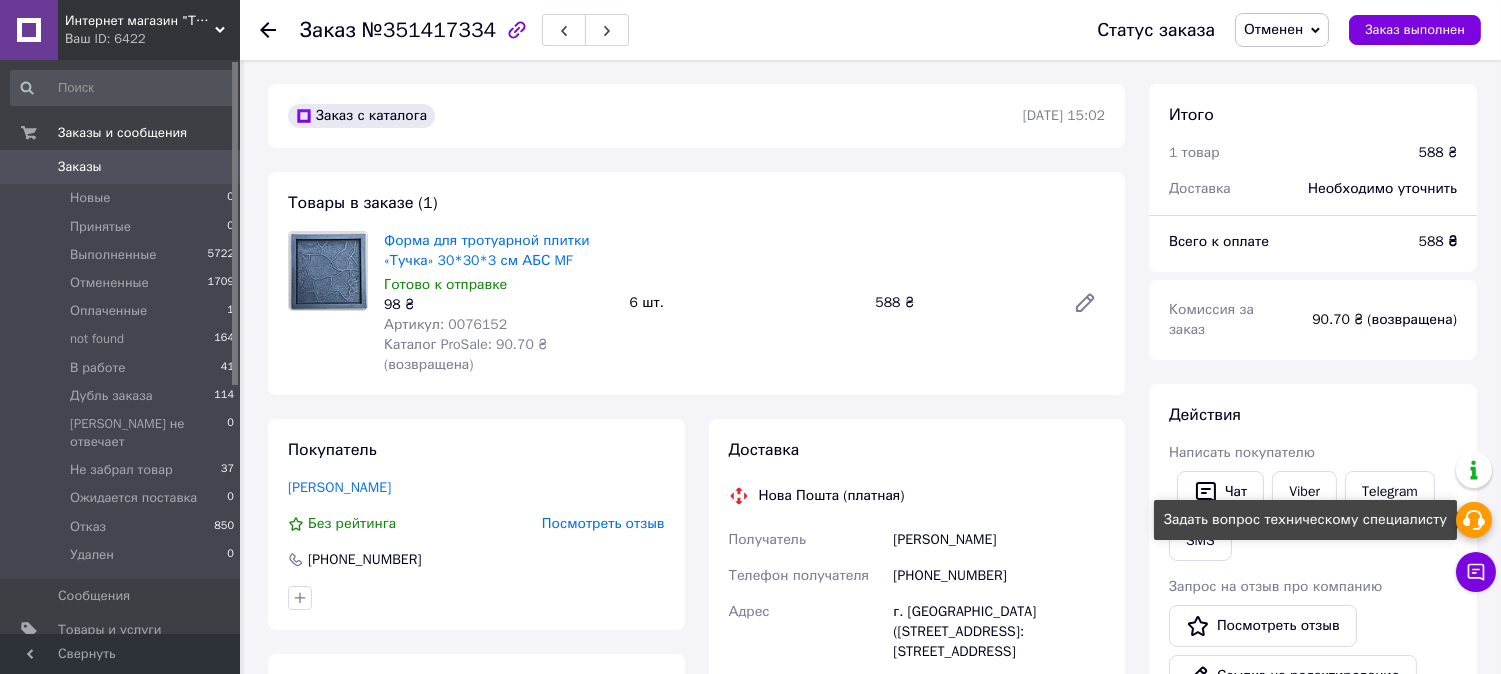 click 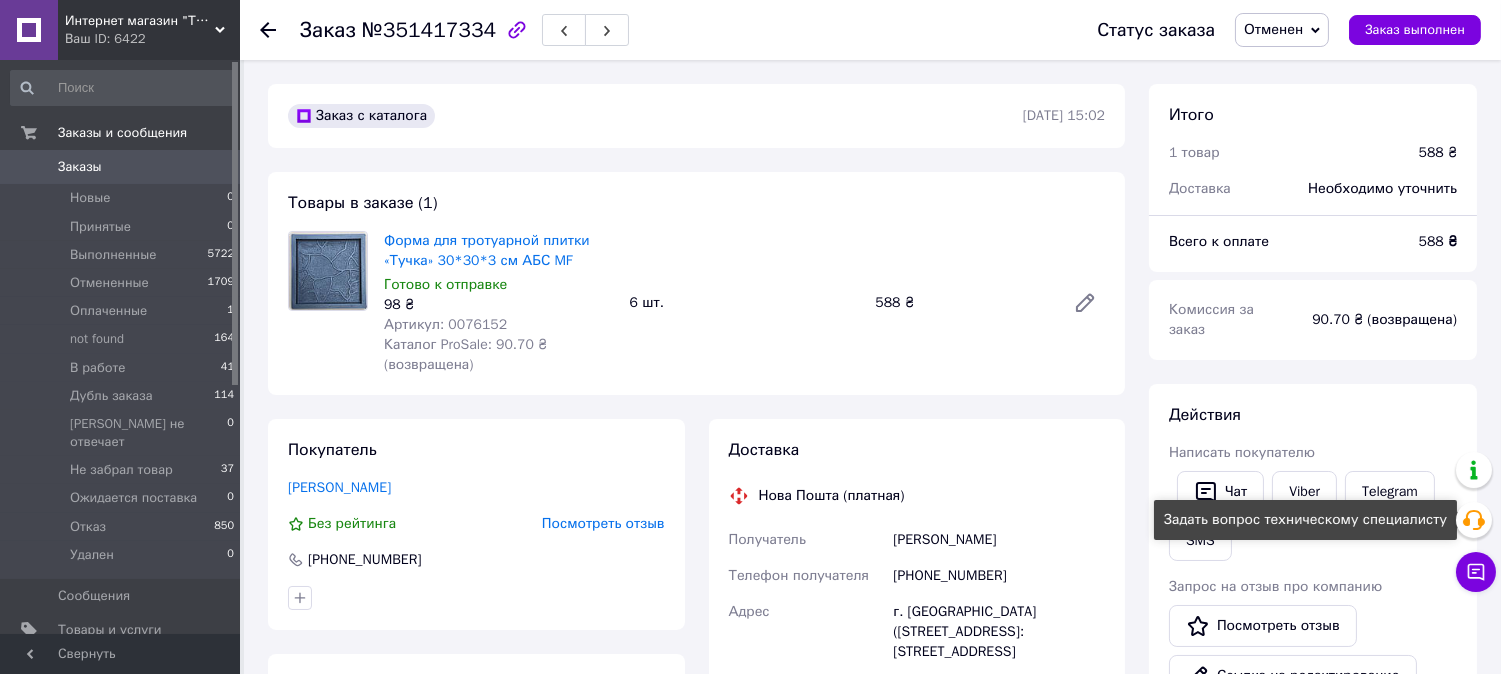 click on "Необходимо уточнить" at bounding box center [1382, 189] 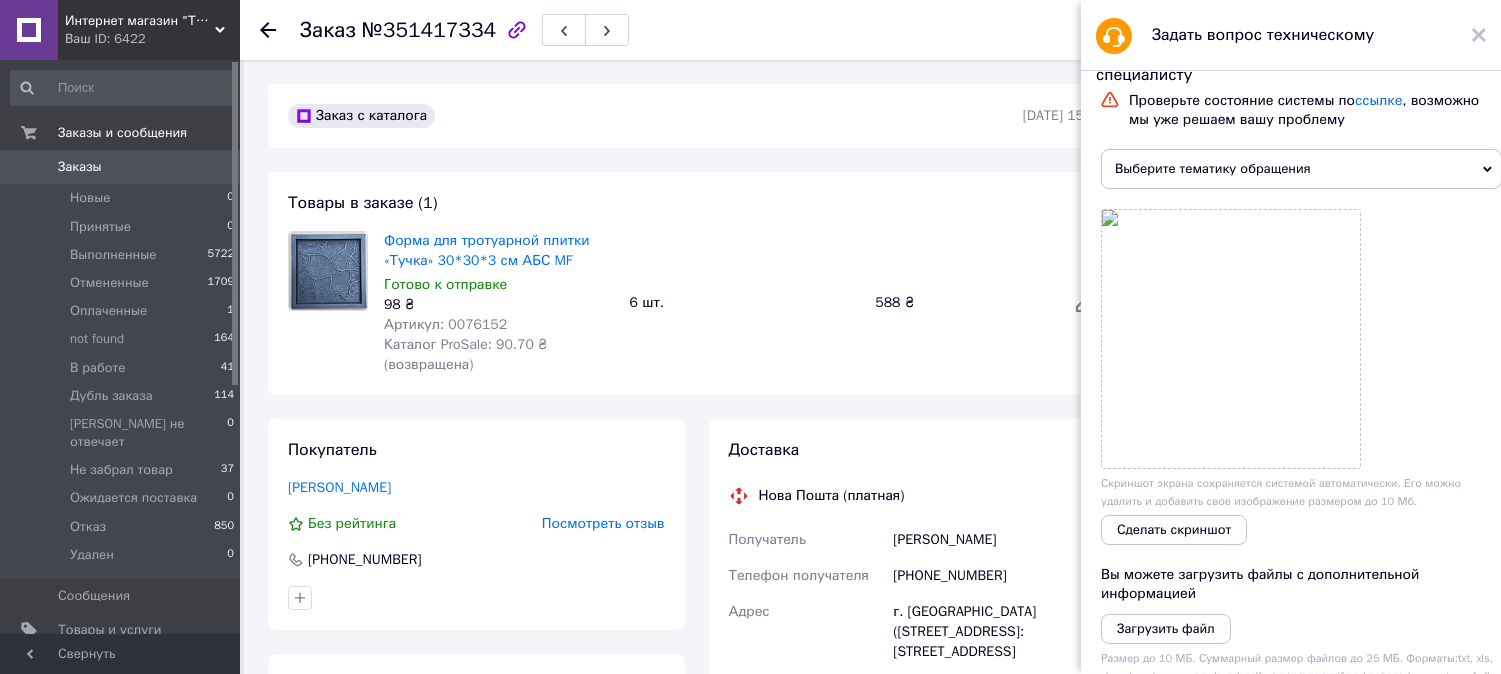 click on "Выберите тематику обращения" at bounding box center (1301, 169) 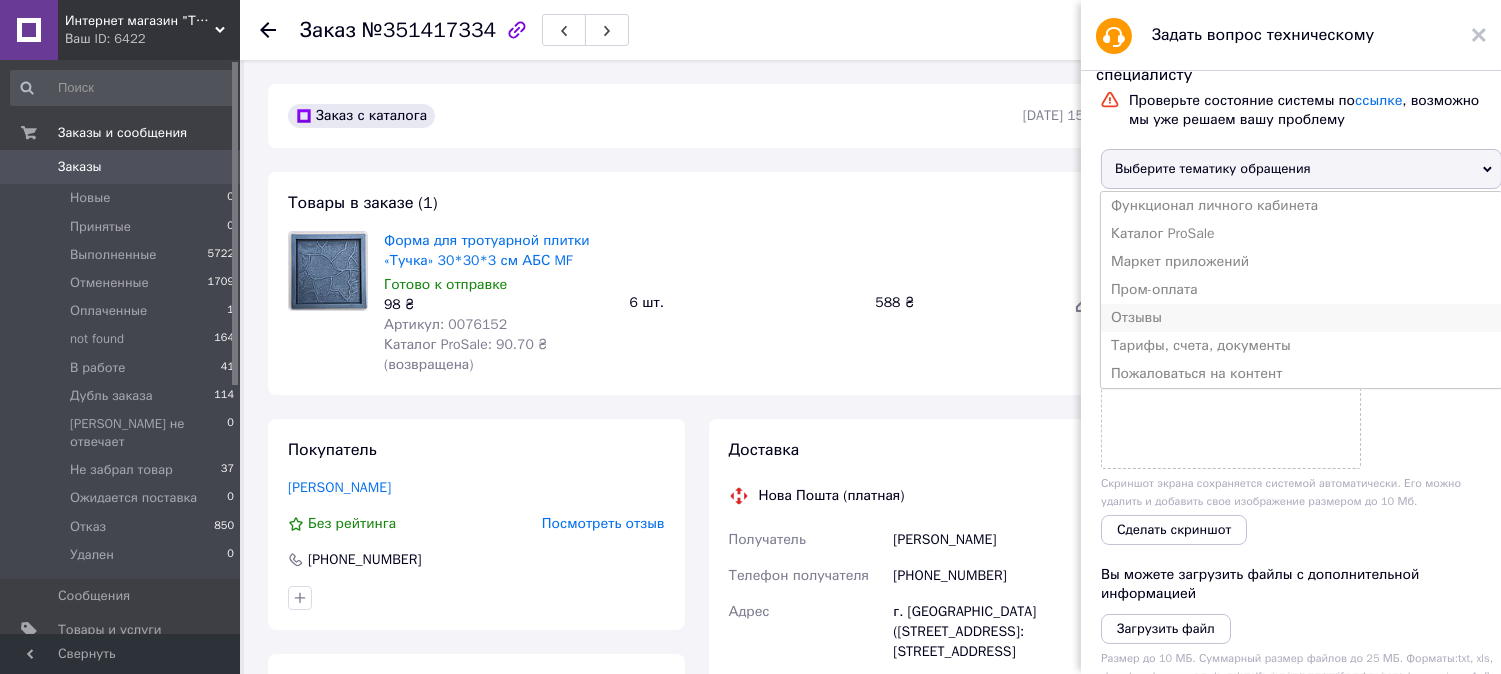 click on "Отзывы" at bounding box center (1301, 318) 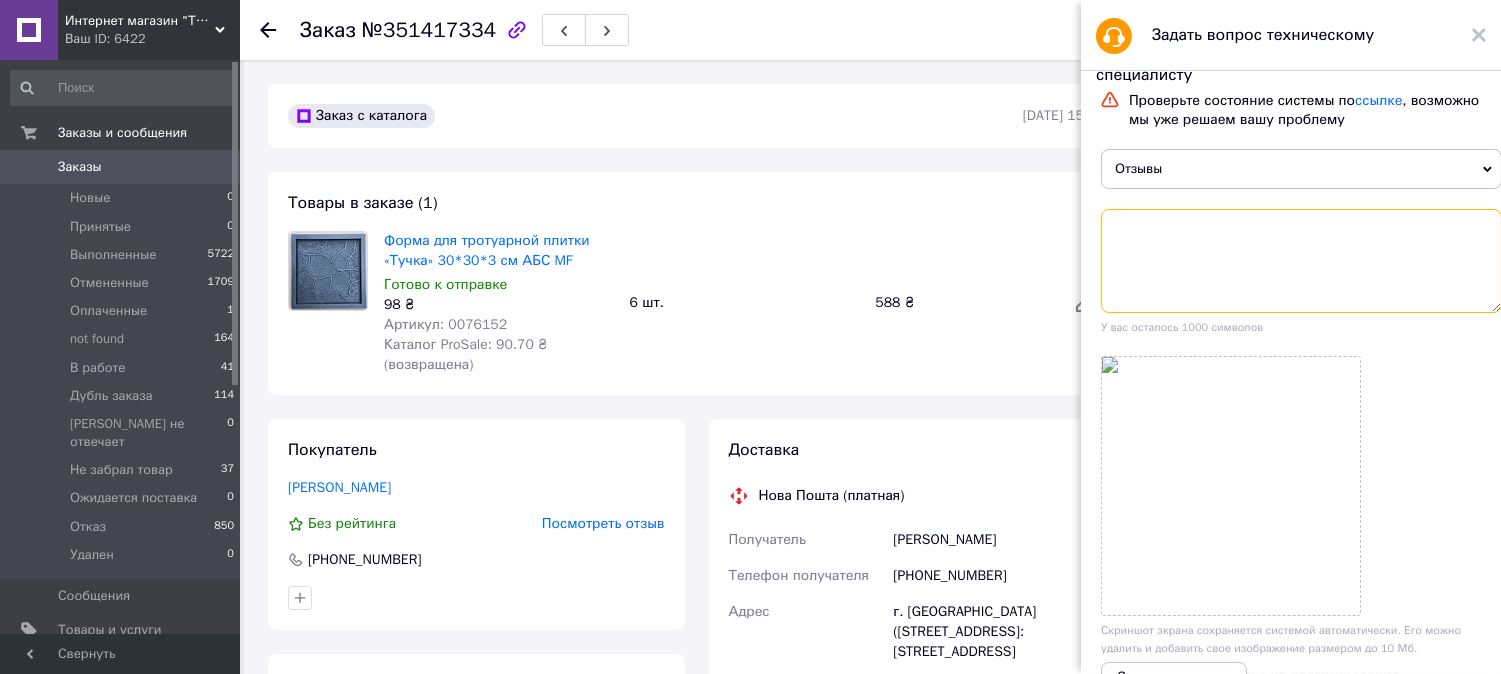 click at bounding box center (1301, 261) 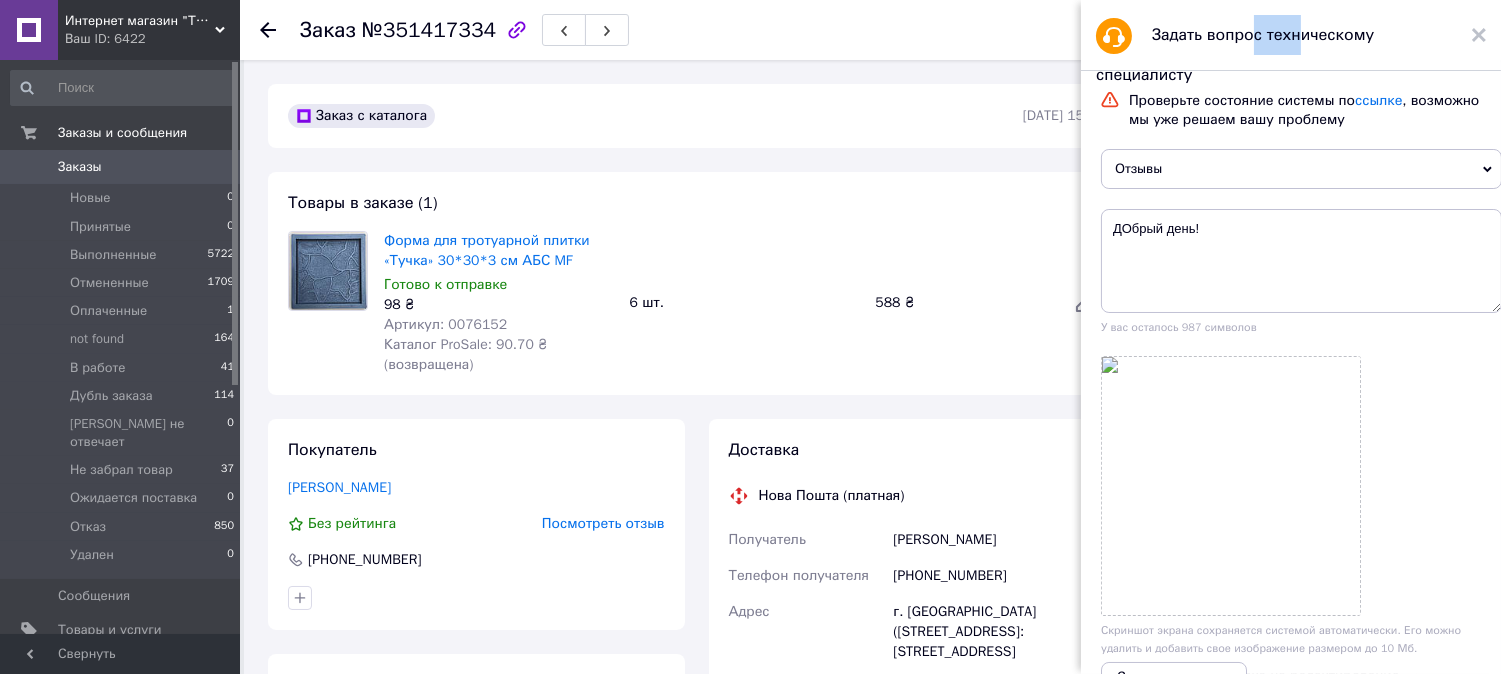 drag, startPoint x: 1252, startPoint y: 28, endPoint x: 1293, endPoint y: 52, distance: 47.507893 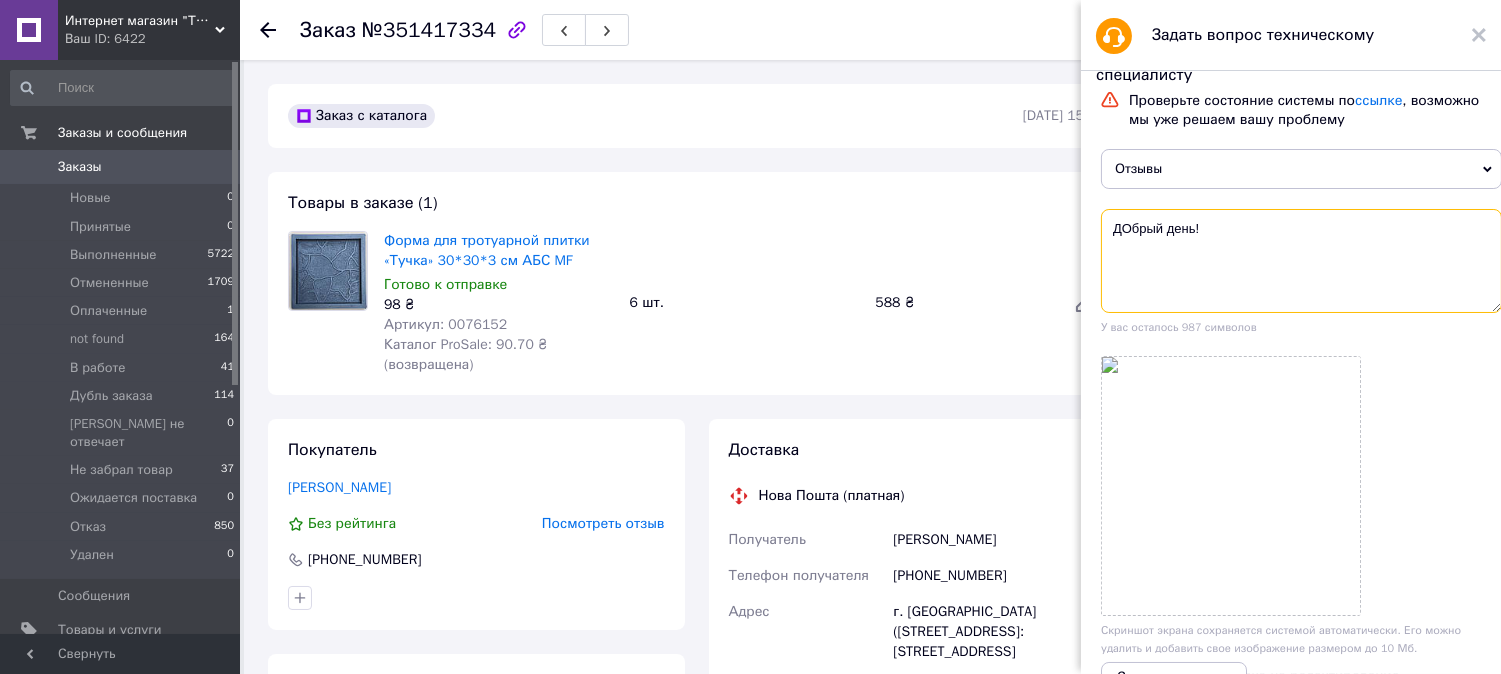 click on "ДОбрый день!" at bounding box center [1301, 261] 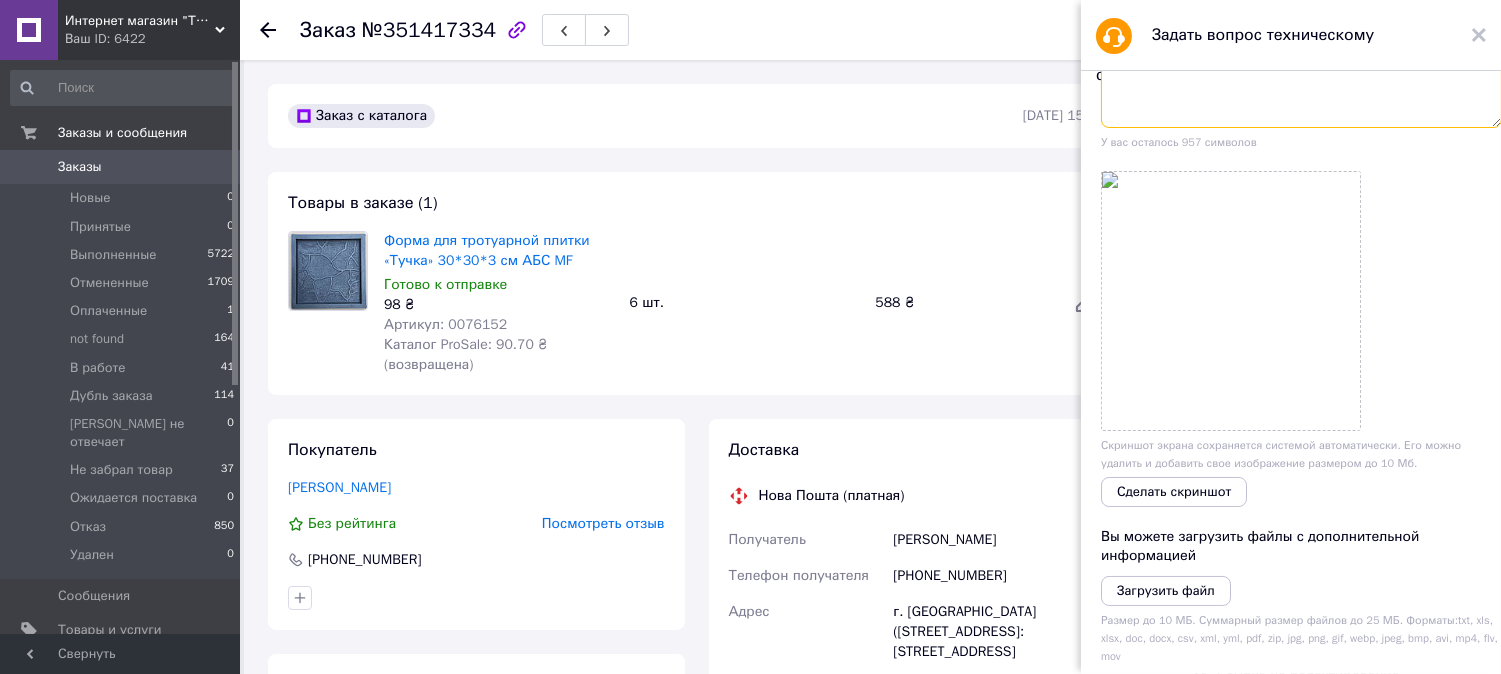 scroll, scrollTop: 0, scrollLeft: 0, axis: both 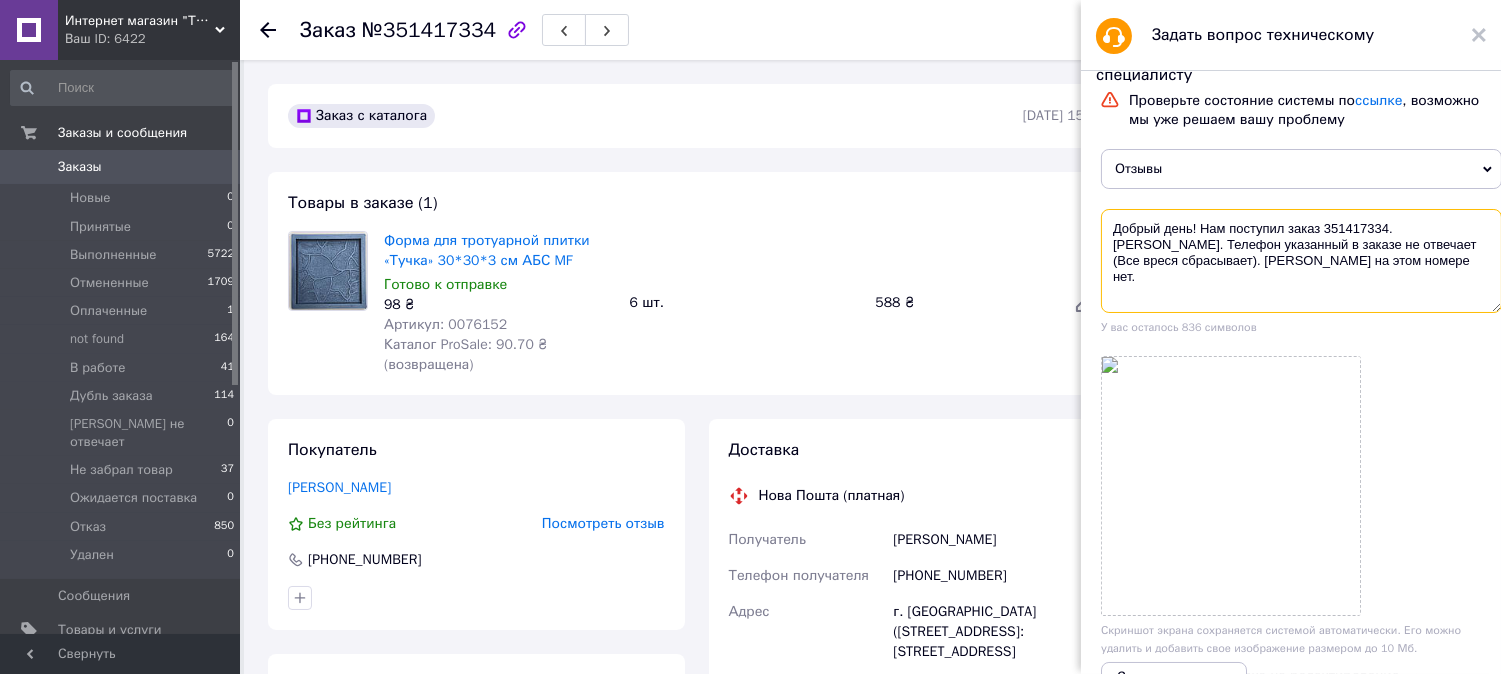click on "Добрый день! Нам поступил заказ 351417334.
Клиент Степанюк Наталия. Телефон указанный в заказе не отвечает (Все вреся сбрасывает). Мессенджеров на этом номере нет." at bounding box center (1301, 261) 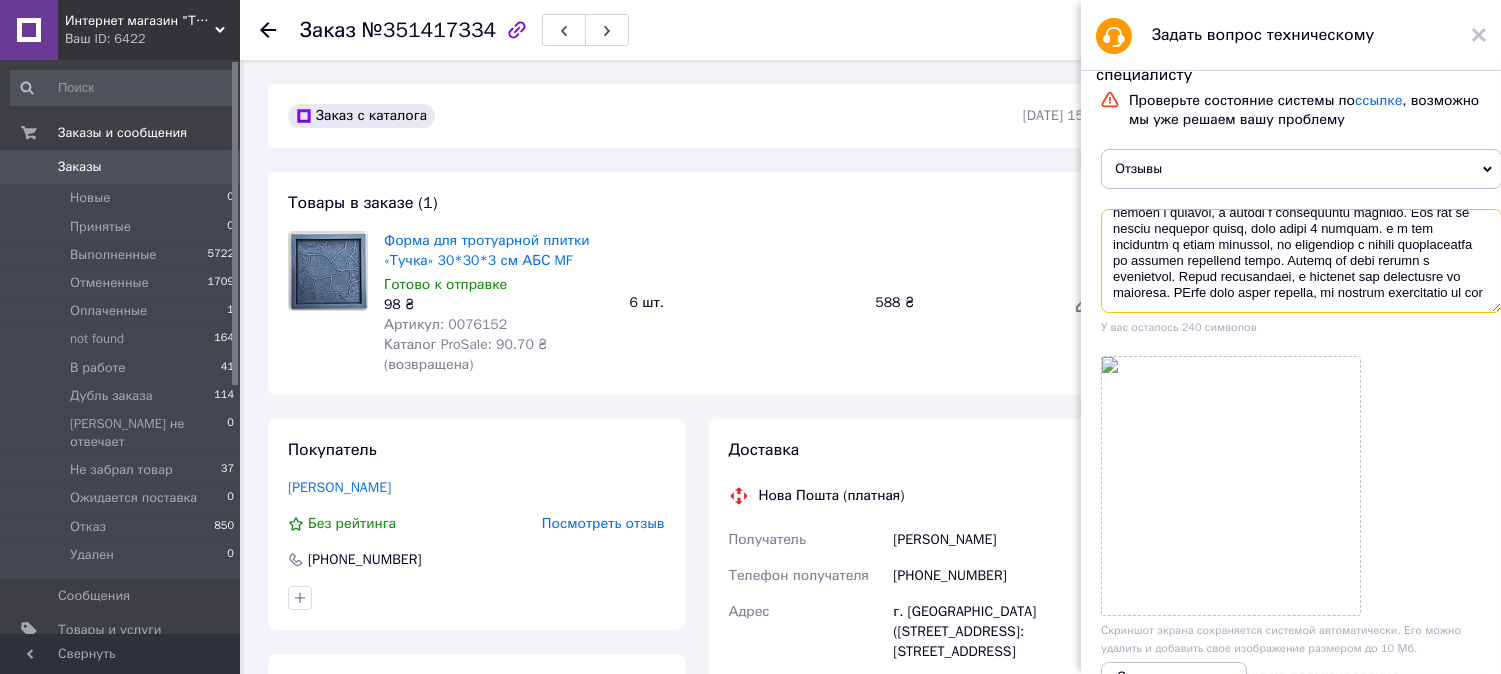 scroll, scrollTop: 164, scrollLeft: 0, axis: vertical 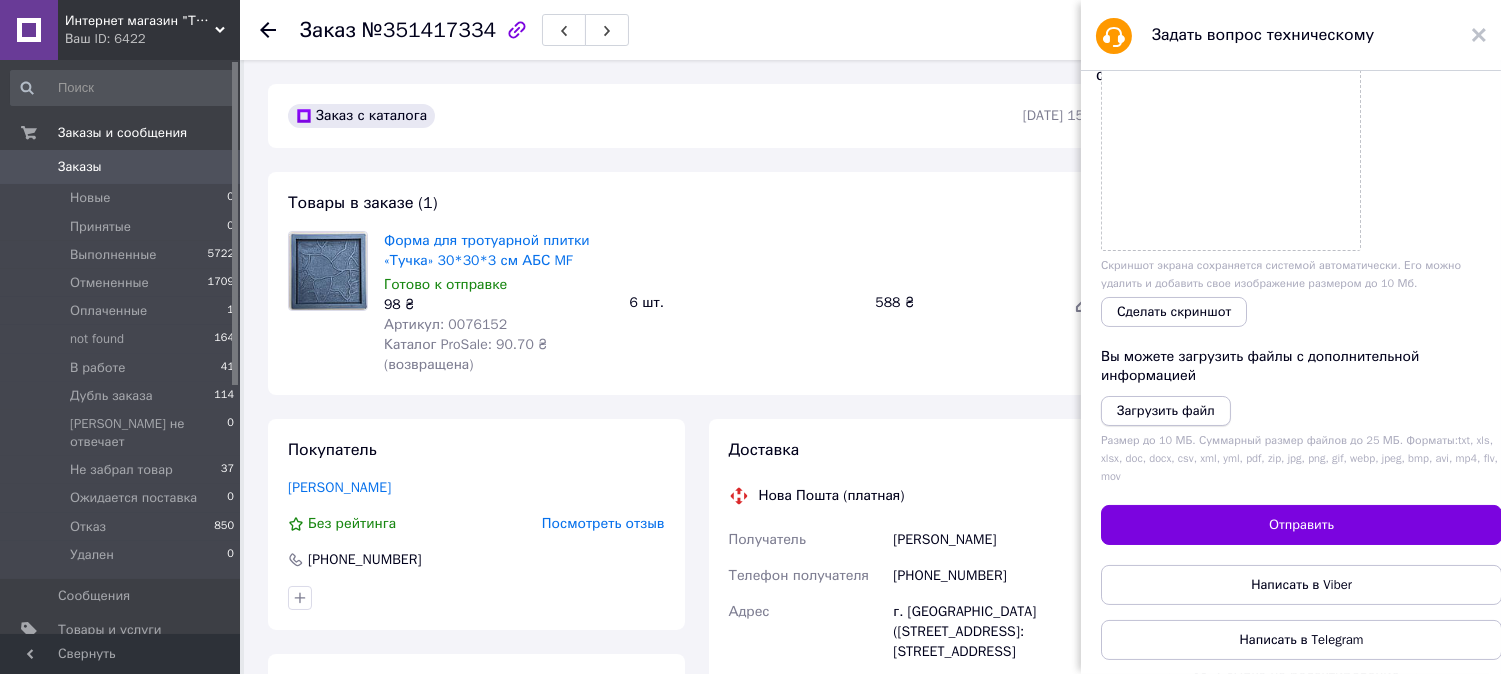 type on "Добрый день! Нам поступил заказ 351417334.
Клиент Степанюк Наталия. Телефон указанный в заказе не отвечает (Все вреся сбрасывает). Мессенджеров на этом номере нет. Клиенту ответил в чате там Павел (см. скрин) Он также не отвечает.  Сегодня нам поставили негативный отзыв, что мы проигнорировали заказ. Но по сути на проме техническая ошибка. И заказ пришёл с неправильными данными. Поэтому просьба решить вопрос с отзывом, и вопрос с актуальными данными. Это уже не первая ситуация такая, было около 5 случаев. и я уже обращался с таким вопросом, но столкнулся с полным непониманием со стороны поддержки прома. Скрины по тому заказу в приложении. Прошу разобраться, и сообщить мне желательно по телефону. ТАкже если будут вопросы, то просьба связываться со мной по номеру 0506345773 Сергей...." 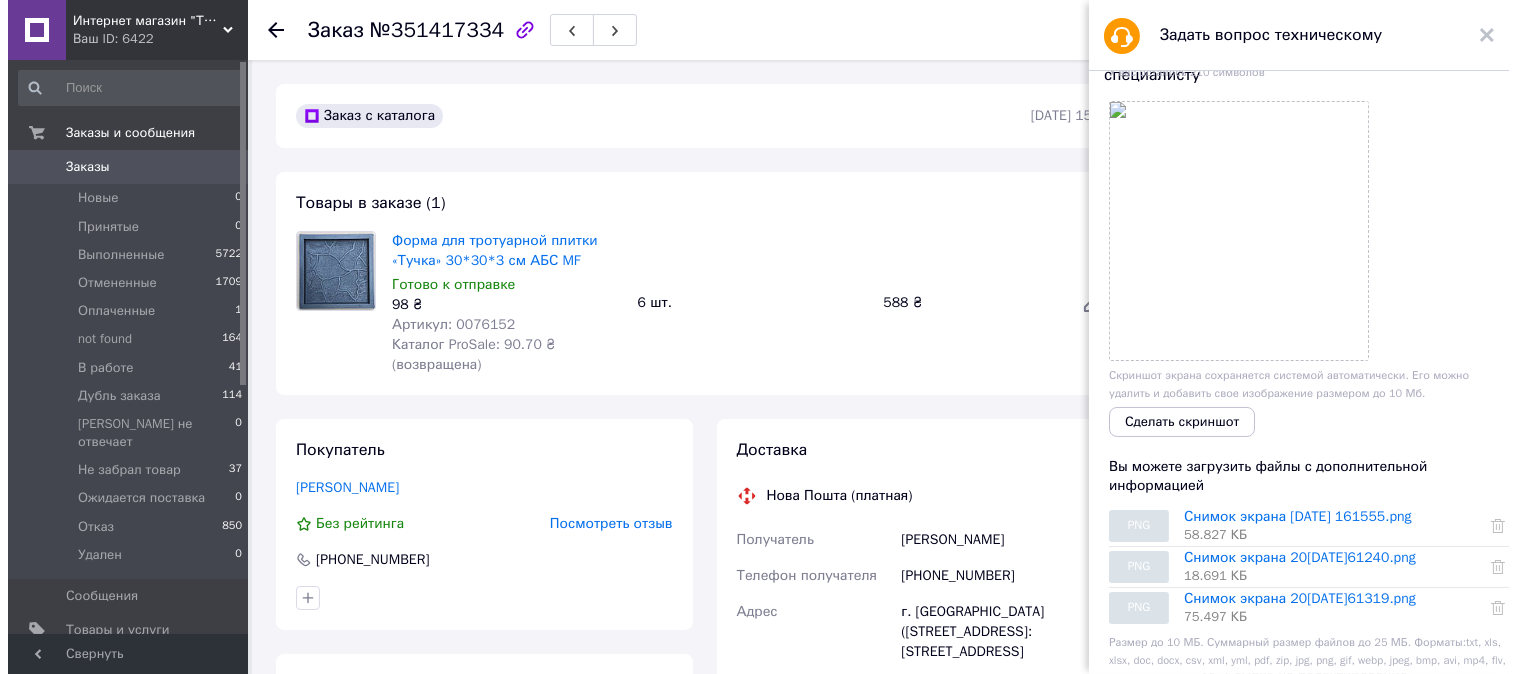 scroll, scrollTop: 467, scrollLeft: 0, axis: vertical 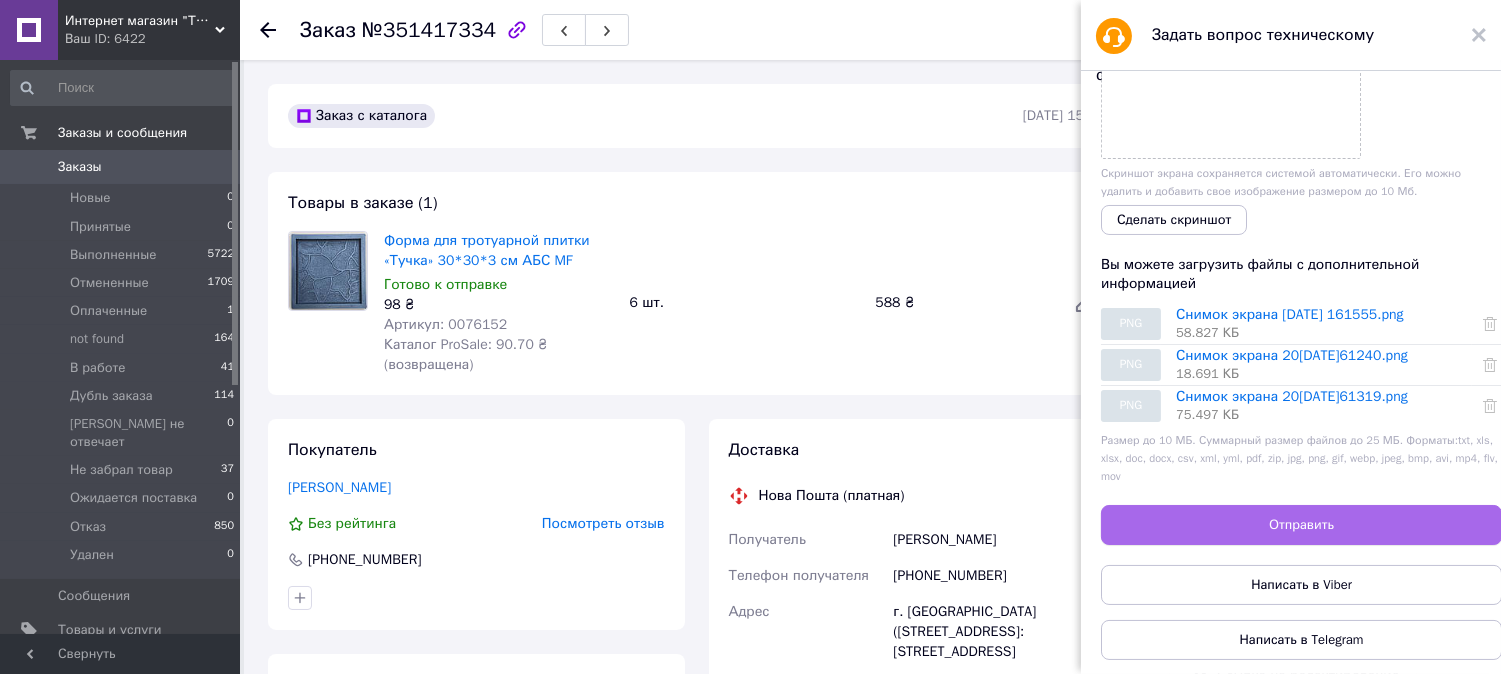 click on "Отправить" at bounding box center (1301, 525) 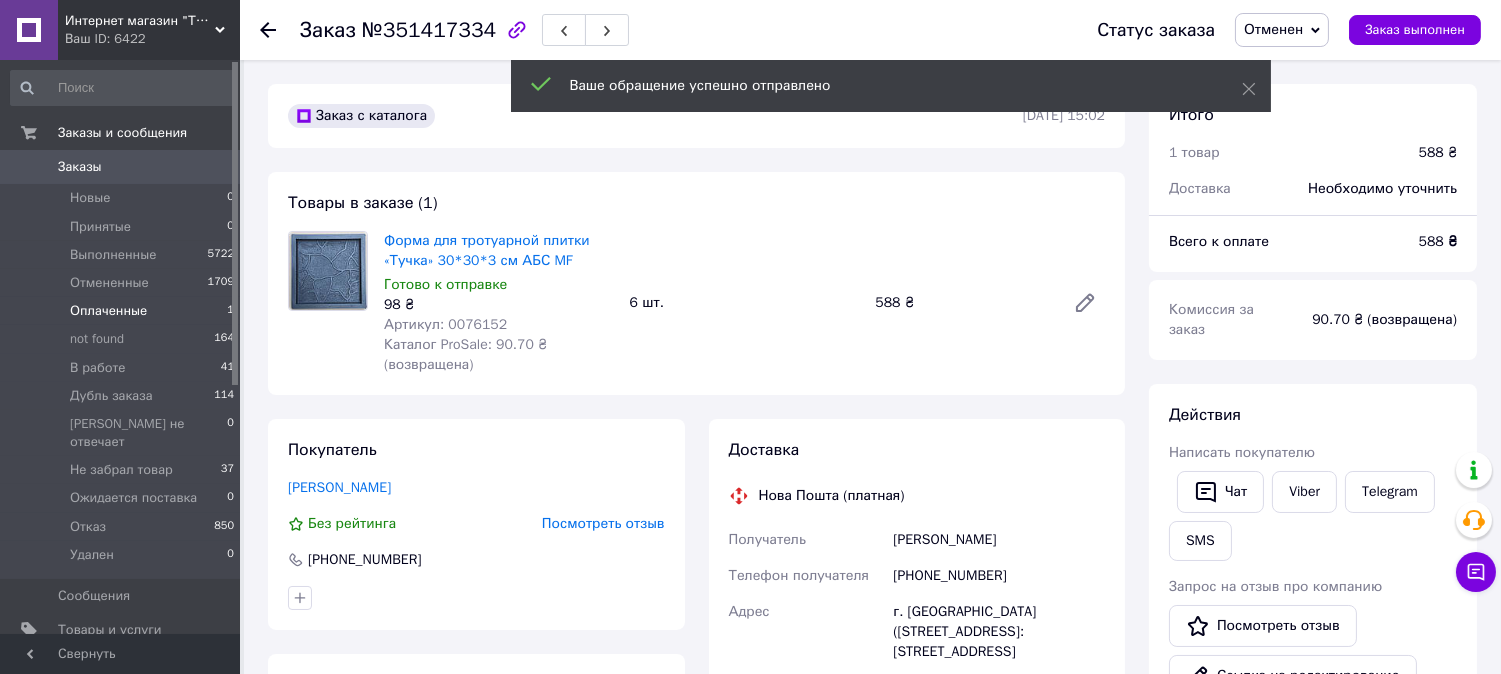 click on "Оплаченные" at bounding box center [108, 311] 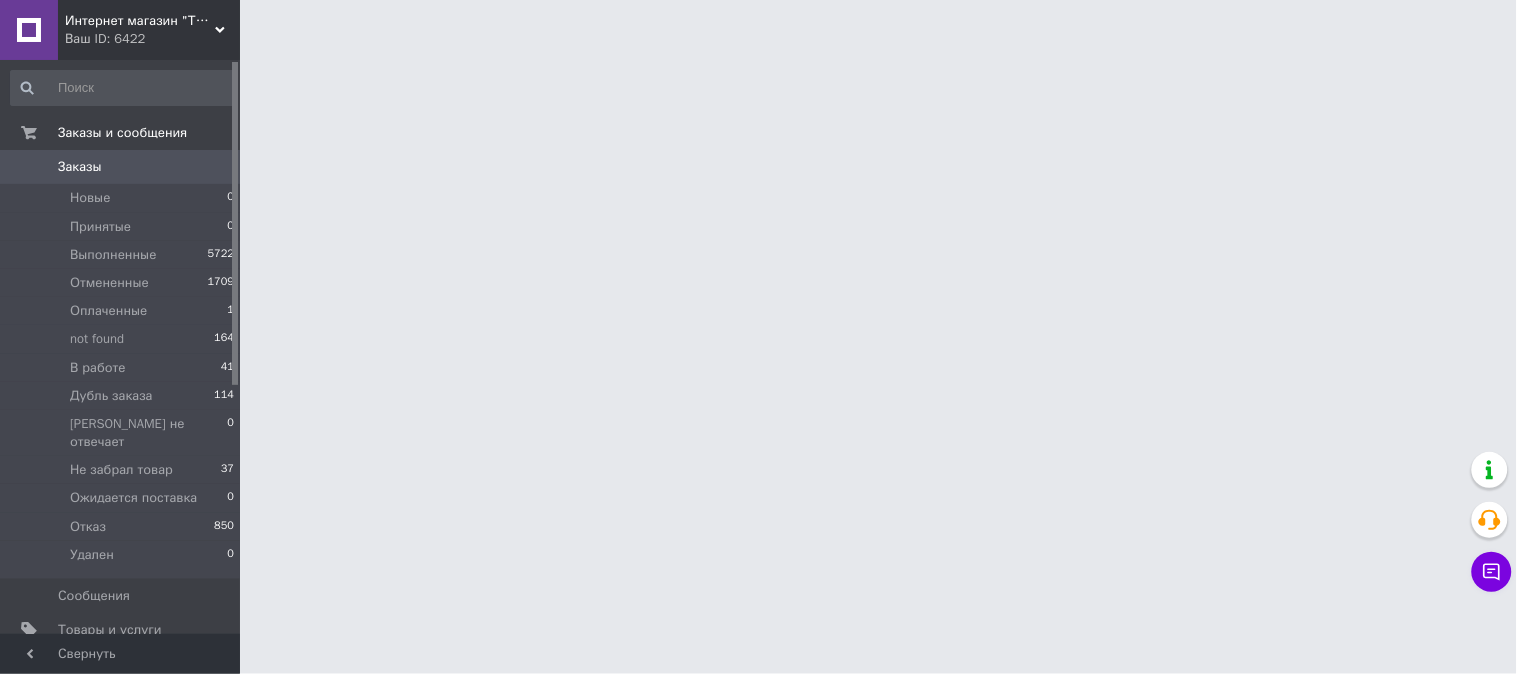 click on "Чат с покупателем" at bounding box center (1492, 572) 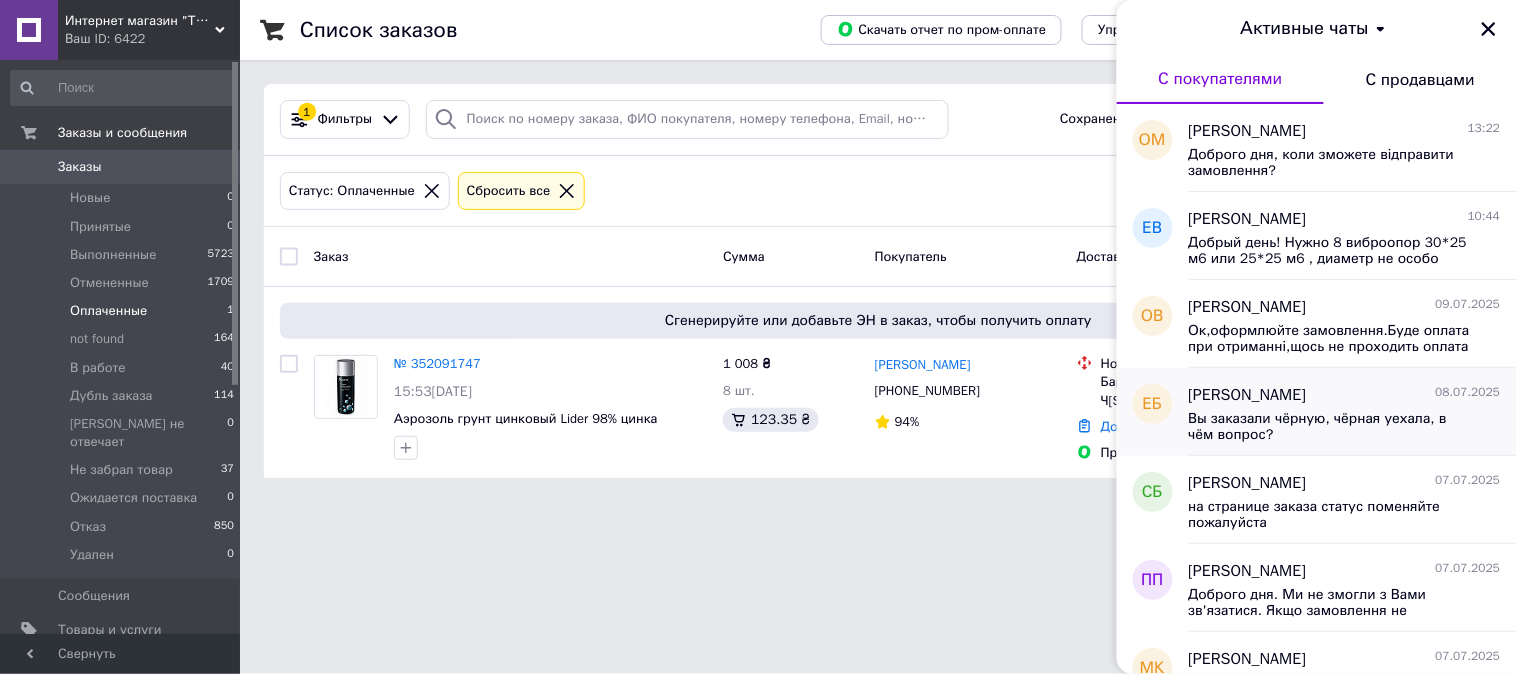 scroll, scrollTop: 185, scrollLeft: 0, axis: vertical 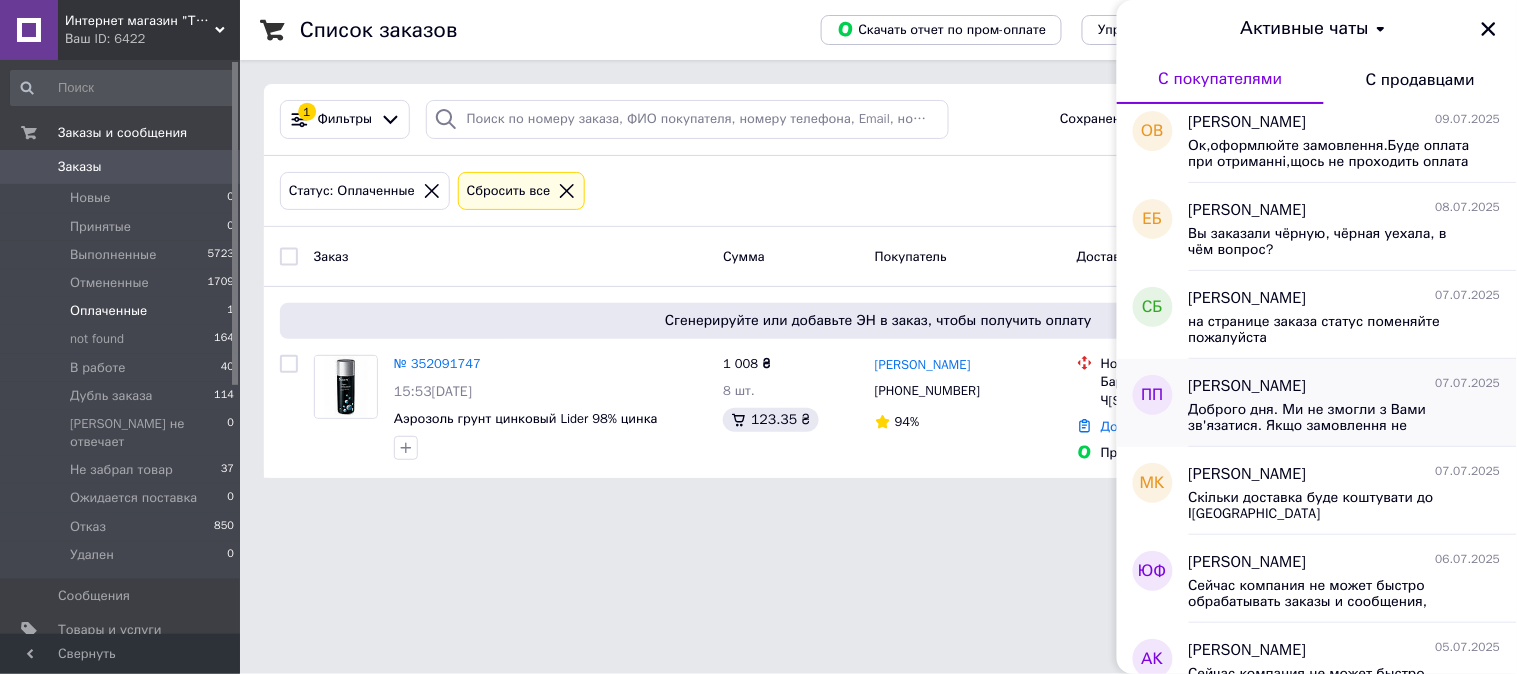 click on "[PERSON_NAME]" at bounding box center (1248, 386) 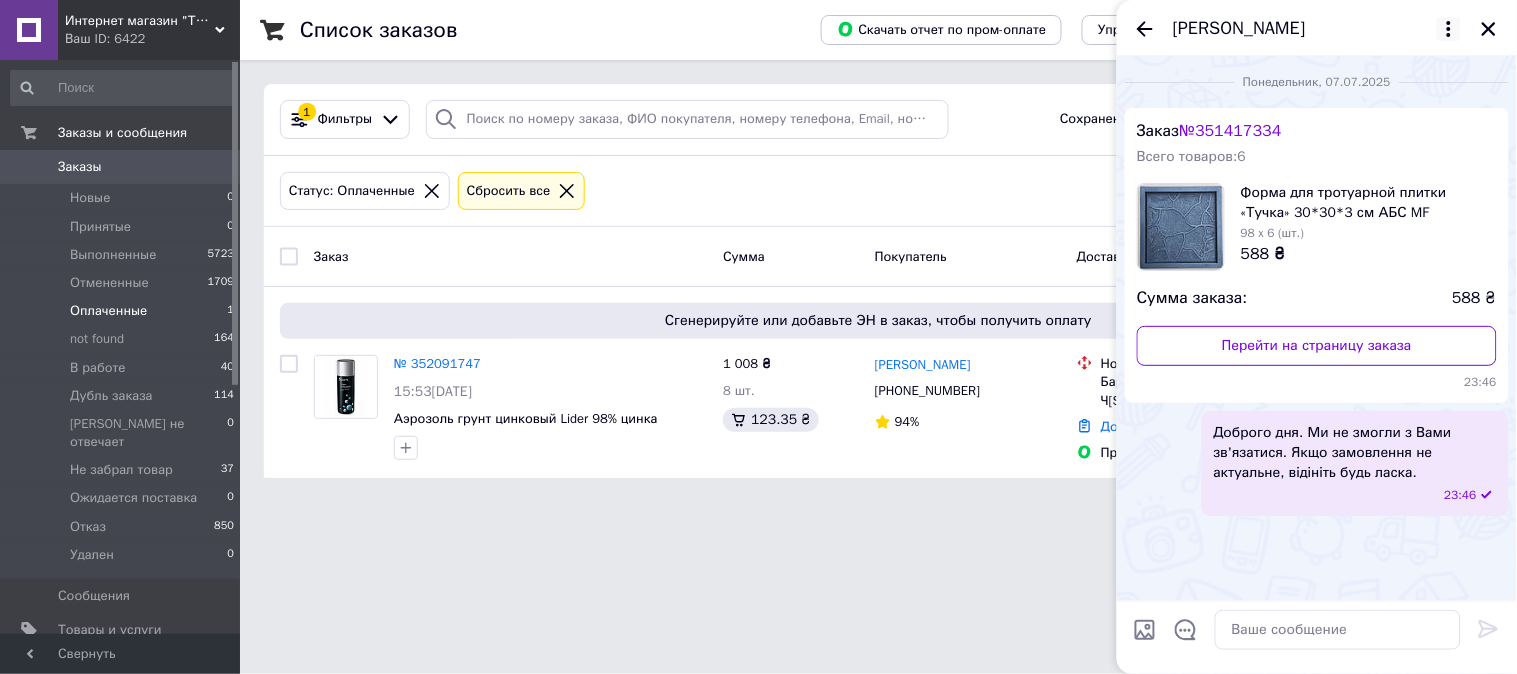 click 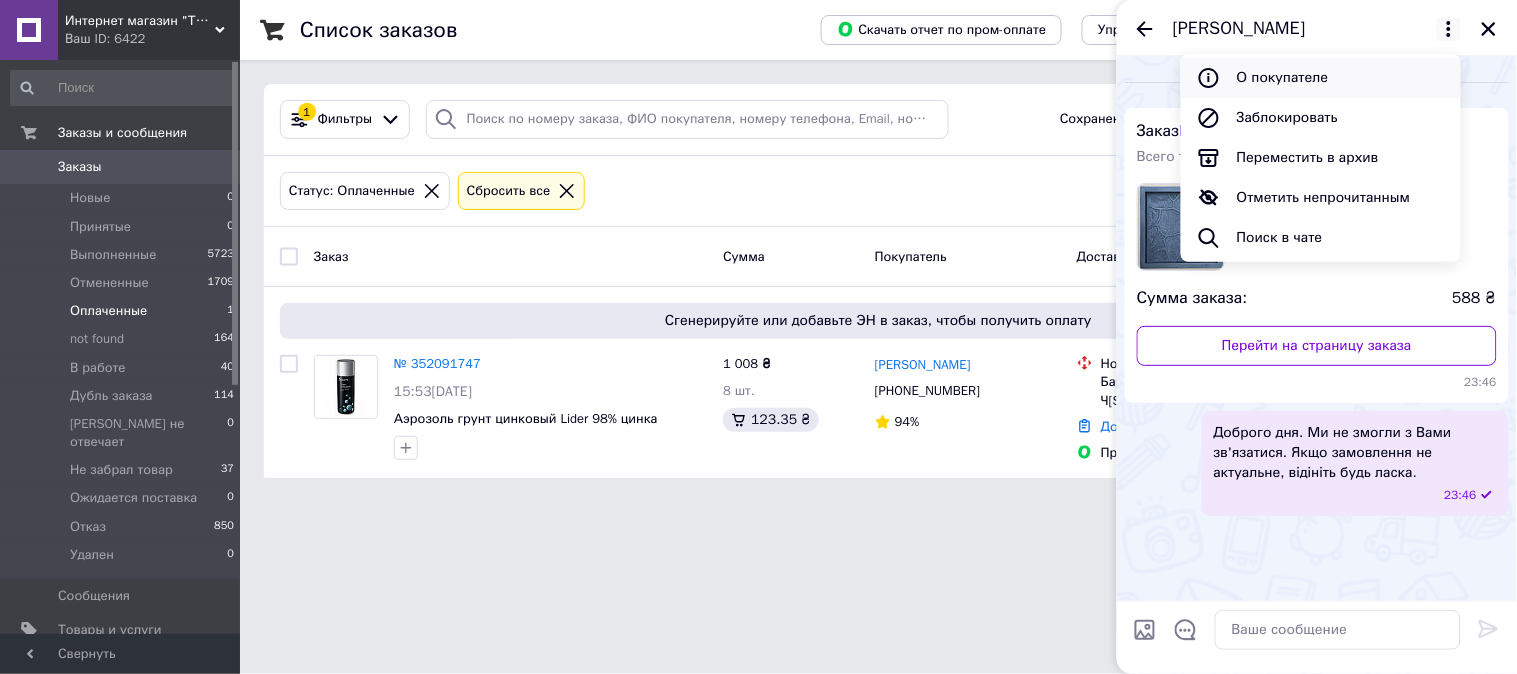 click on "О покупателе" at bounding box center [1321, 78] 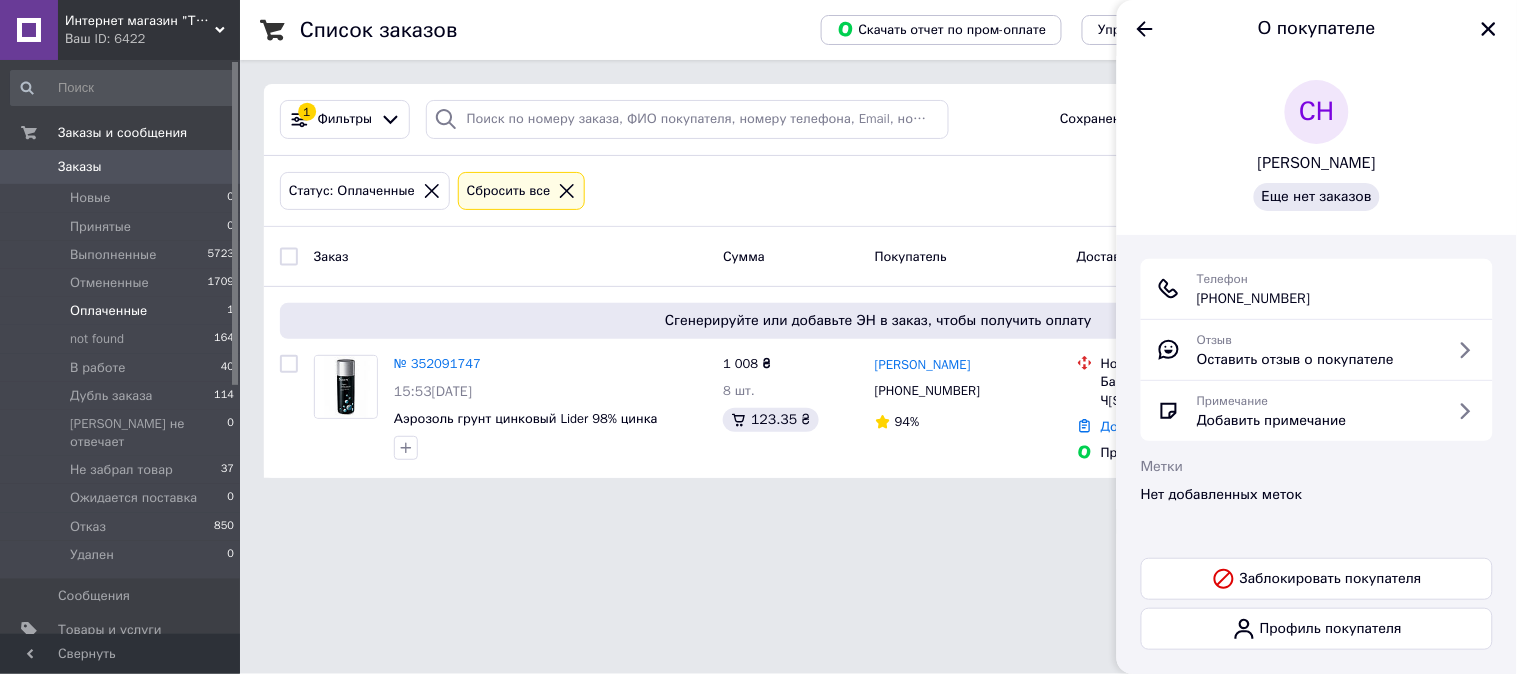 drag, startPoint x: 1368, startPoint y: 298, endPoint x: 1193, endPoint y: 302, distance: 175.04572 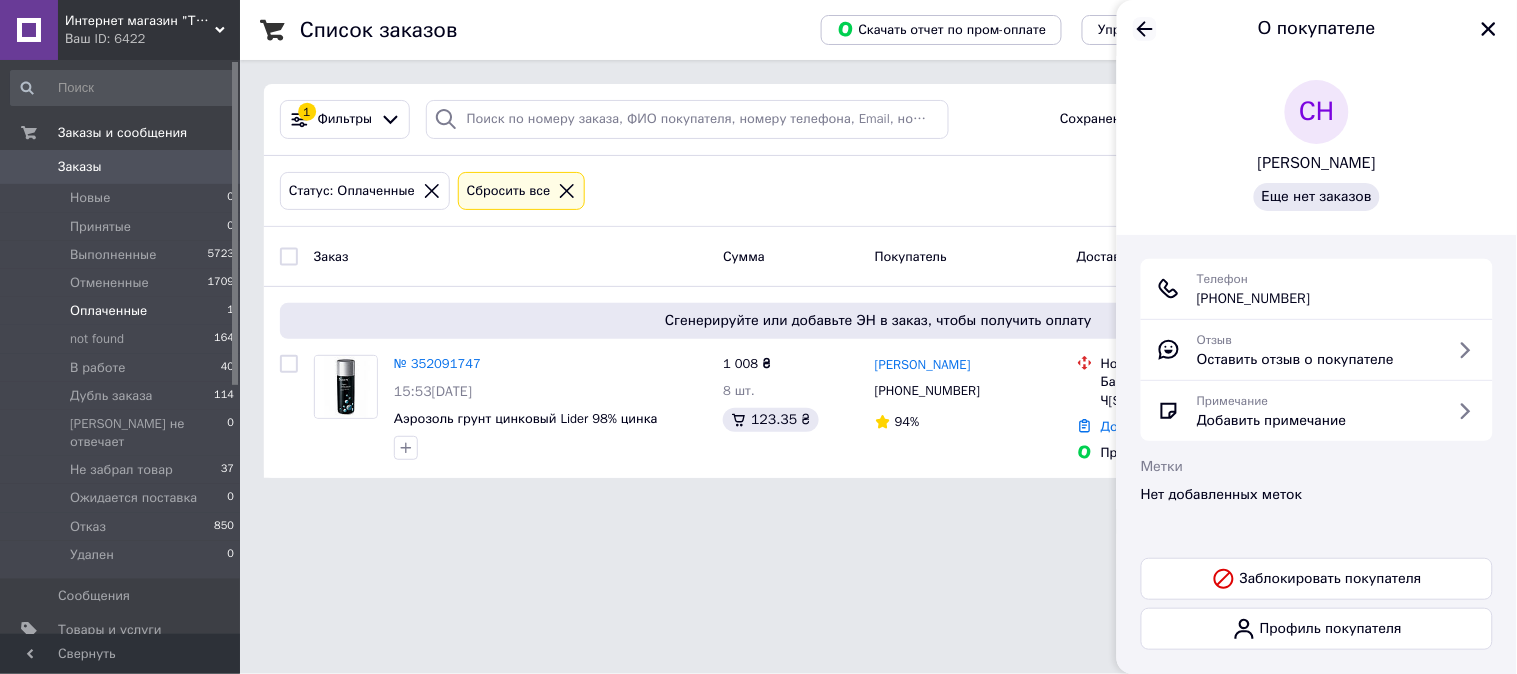 click 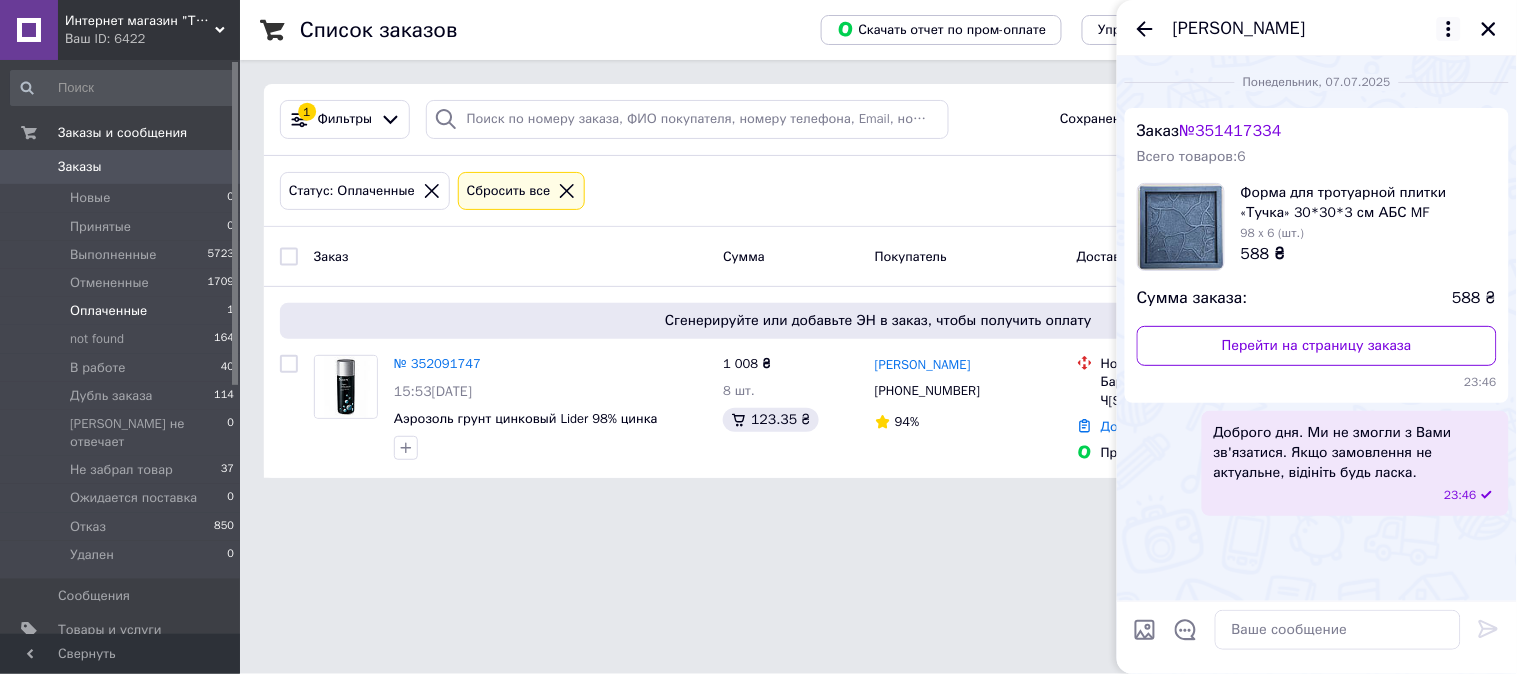 click 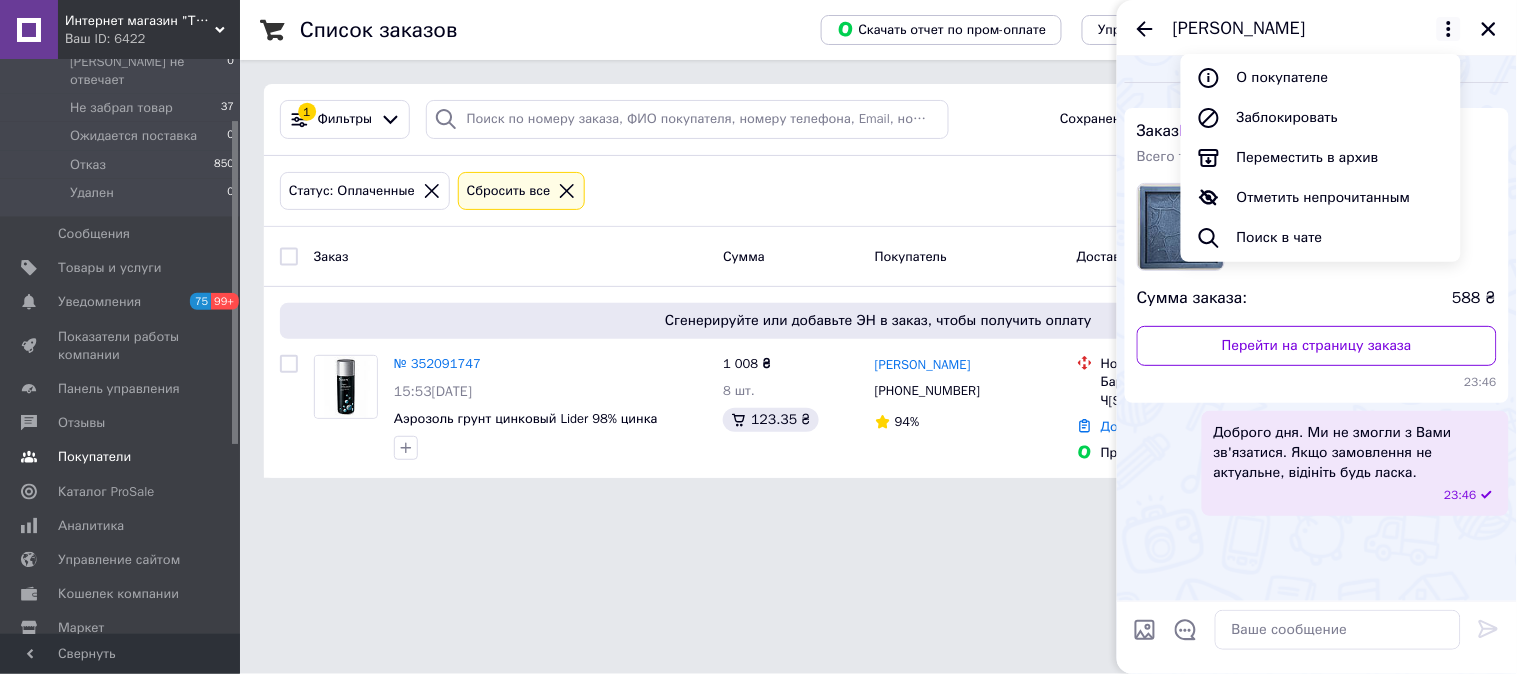 scroll, scrollTop: 370, scrollLeft: 0, axis: vertical 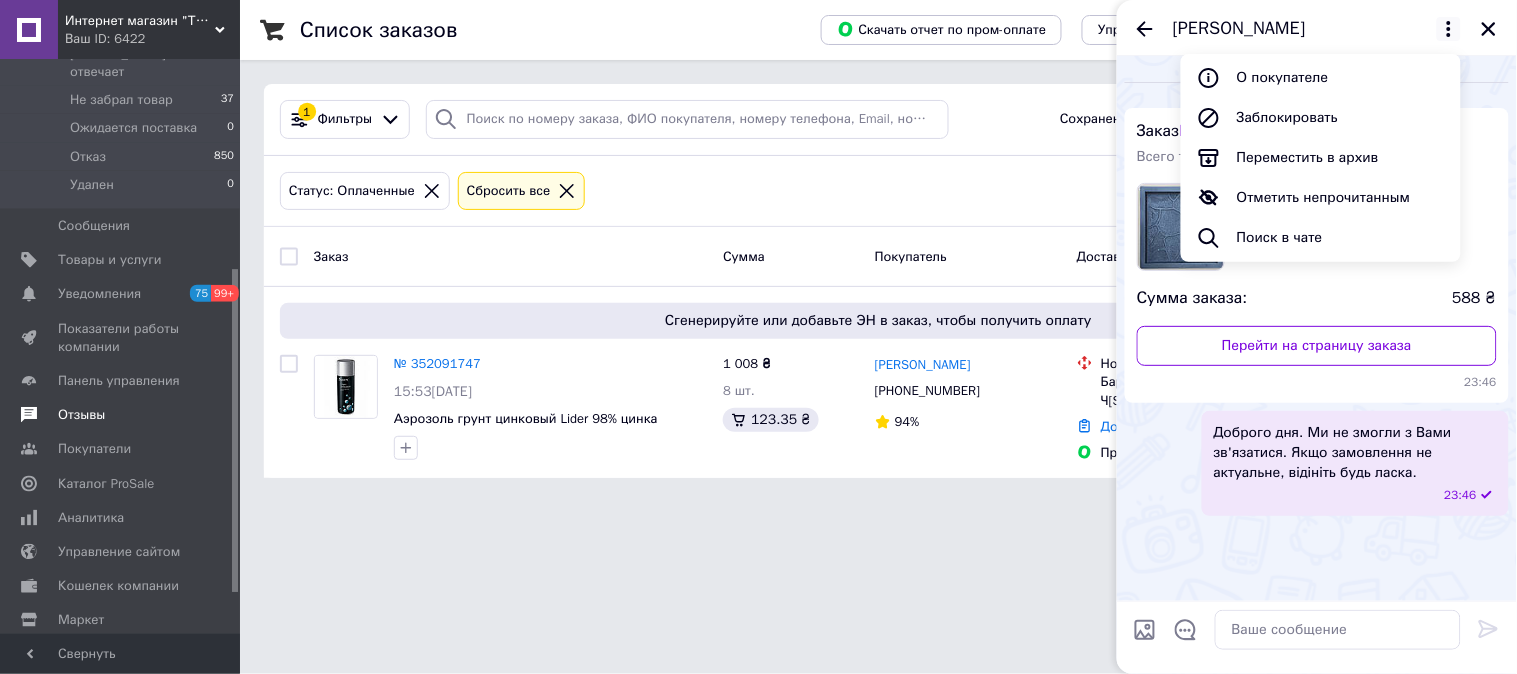 click on "Отзывы" at bounding box center [81, 415] 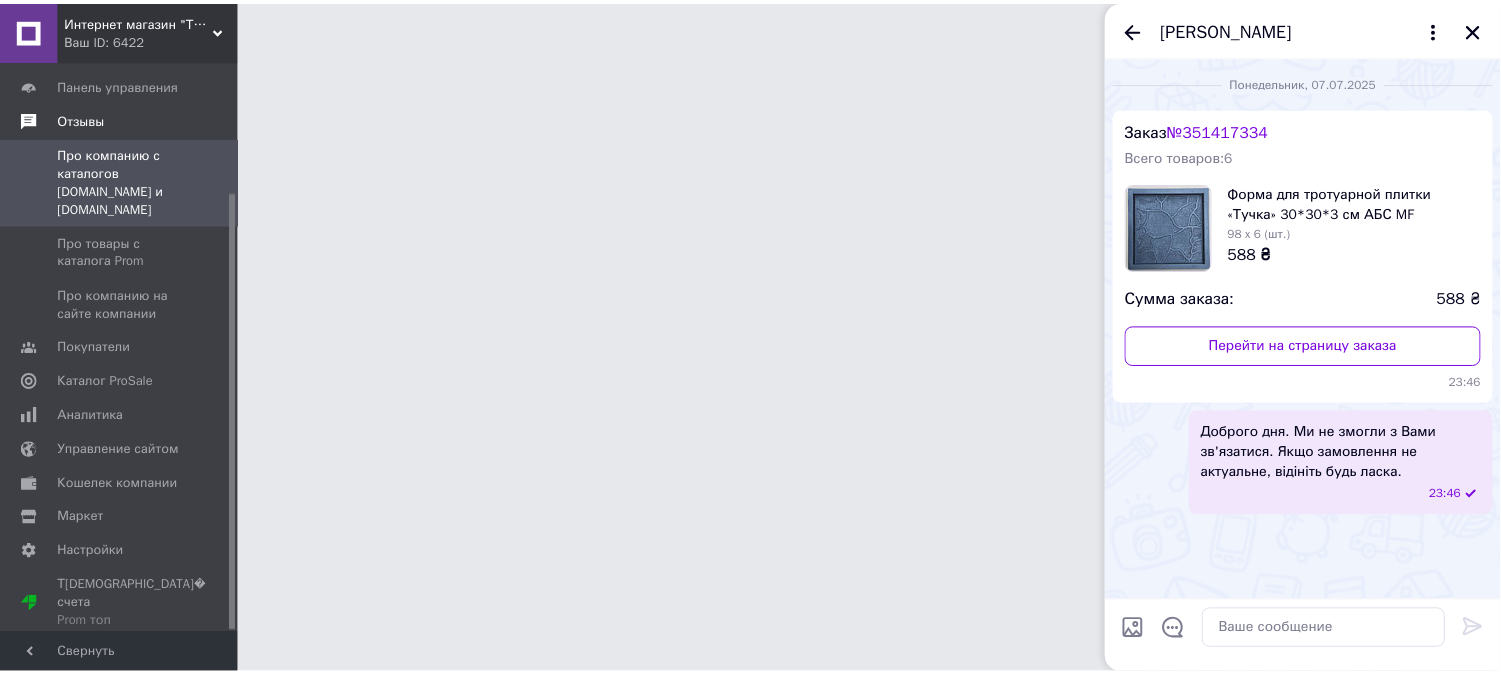 scroll, scrollTop: 171, scrollLeft: 0, axis: vertical 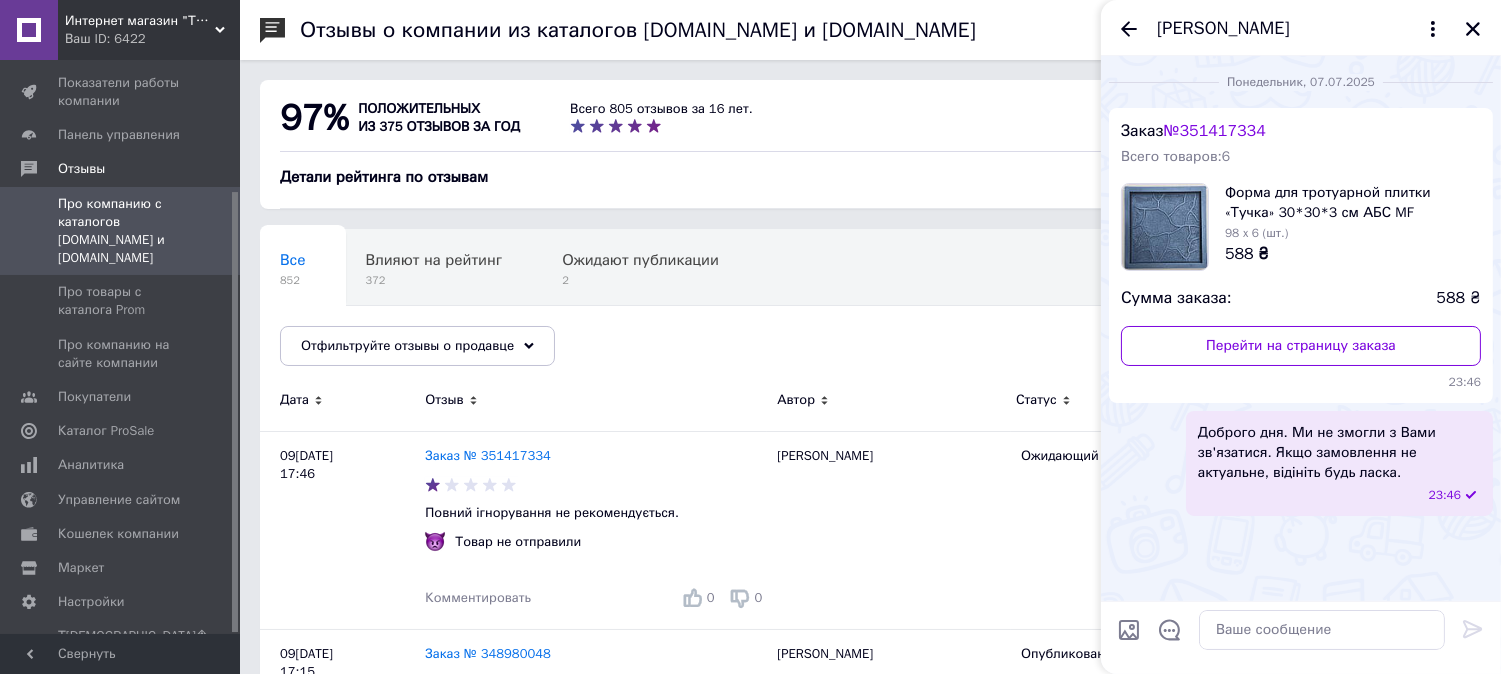 drag, startPoint x: 1471, startPoint y: 21, endPoint x: 1445, endPoint y: 57, distance: 44.407207 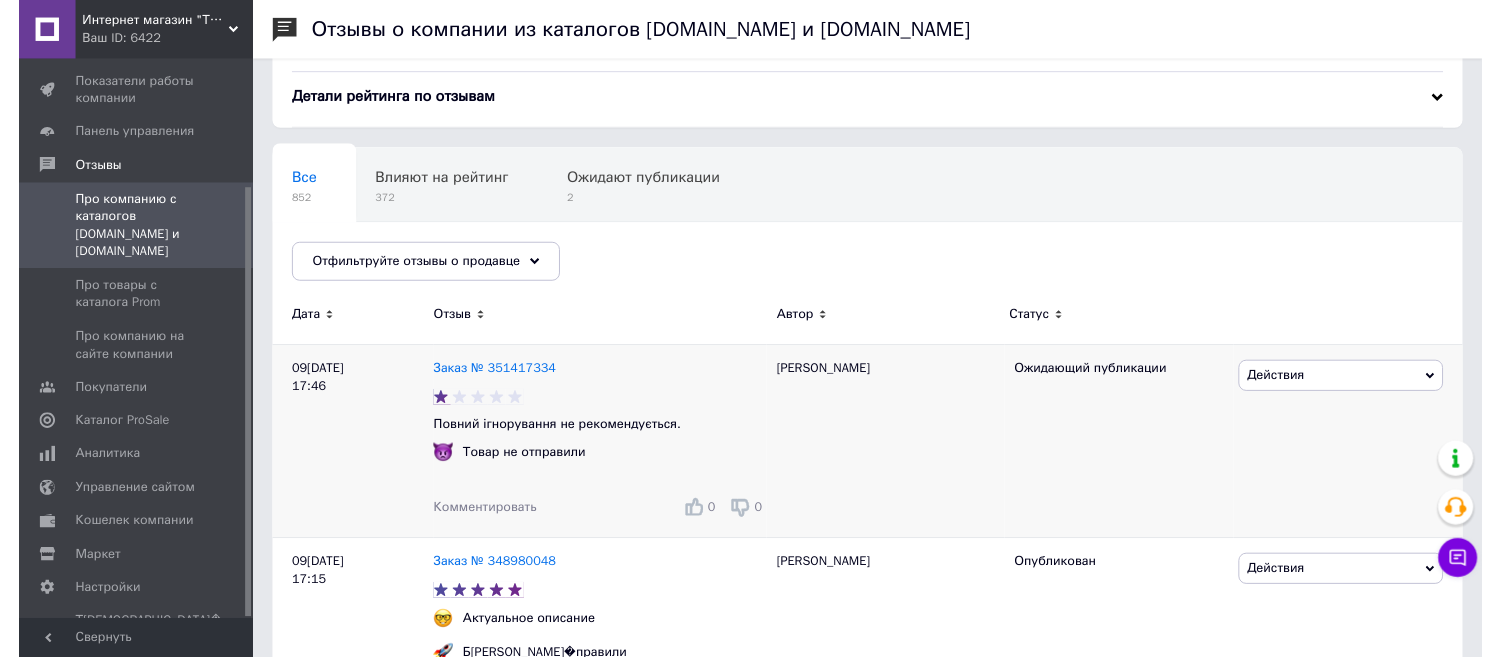 scroll, scrollTop: 185, scrollLeft: 0, axis: vertical 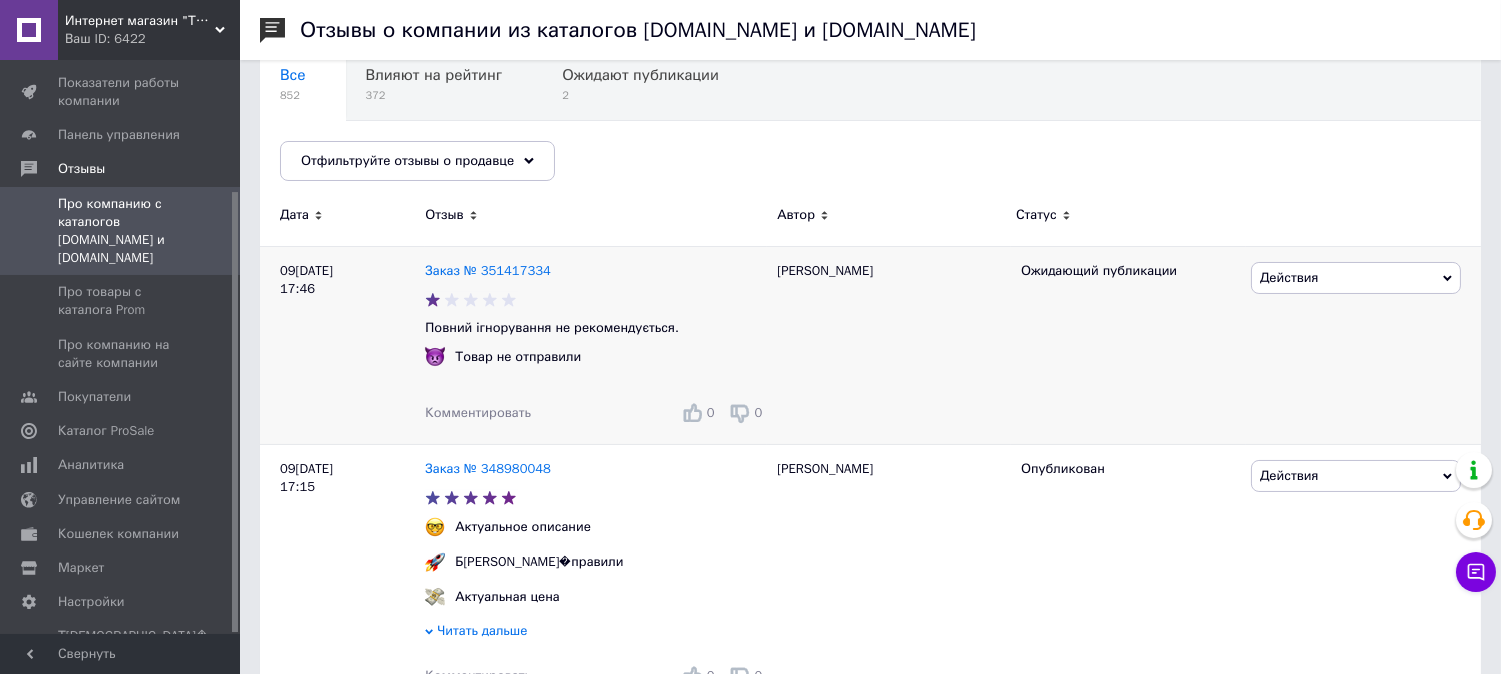 click on "Комментировать" at bounding box center (478, 412) 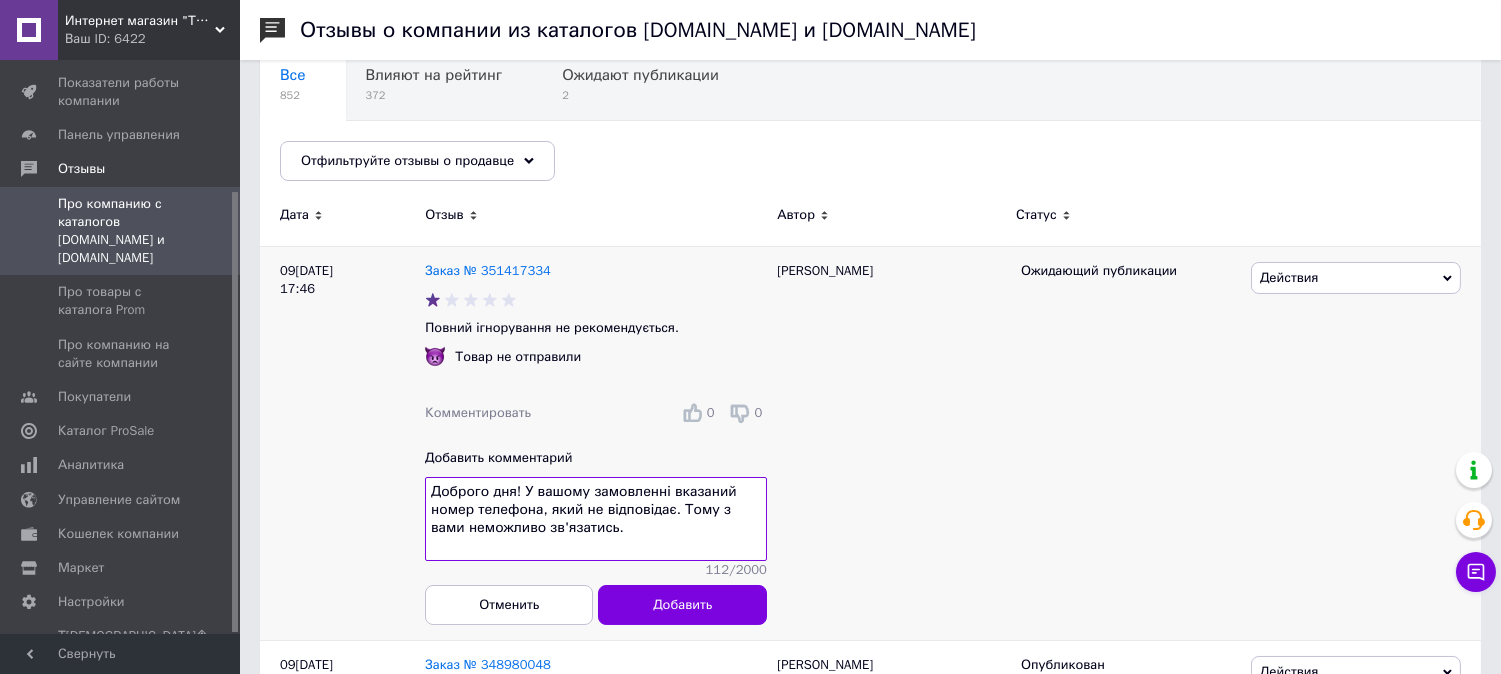 drag, startPoint x: 606, startPoint y: 528, endPoint x: 408, endPoint y: 474, distance: 205.23158 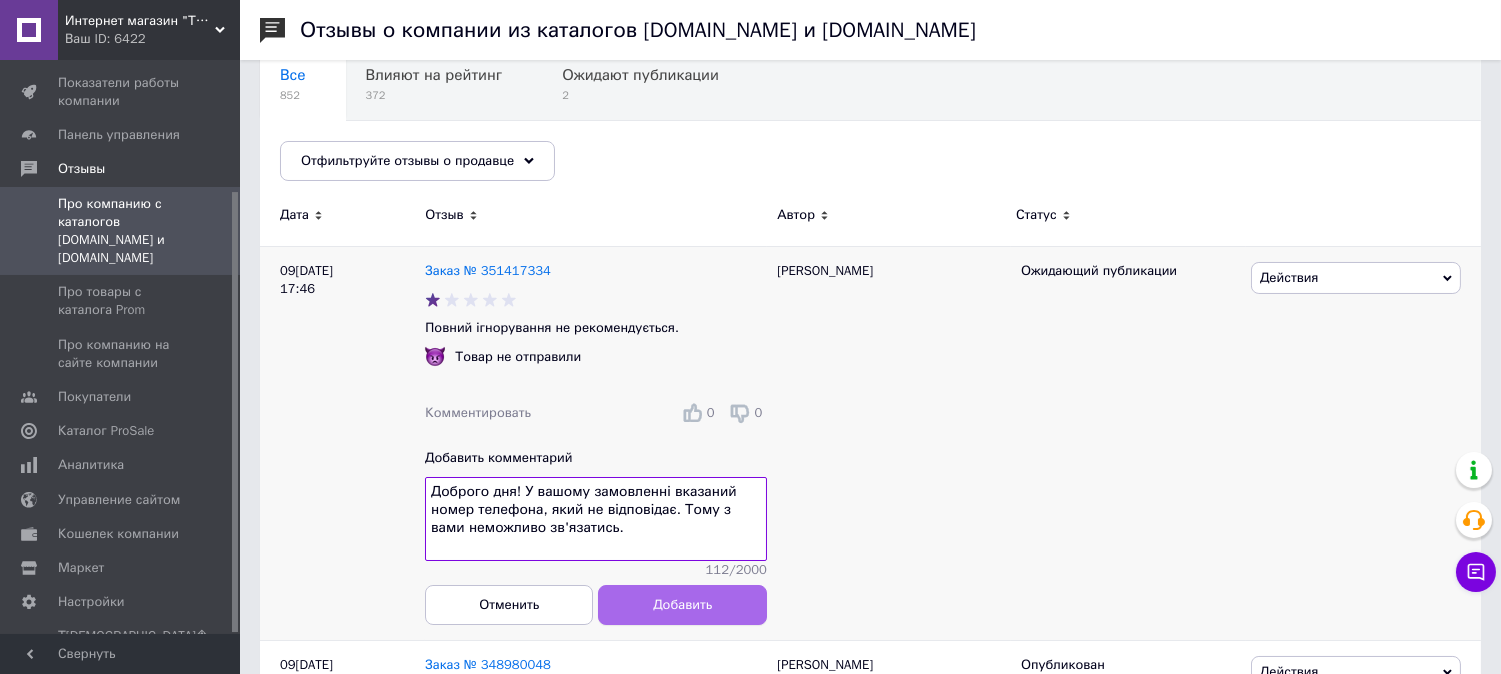 type on "Доброго дня! У вашому замовленні вказаний номер телефона, який не відповідає. Тому з вами неможливо зв'язатись." 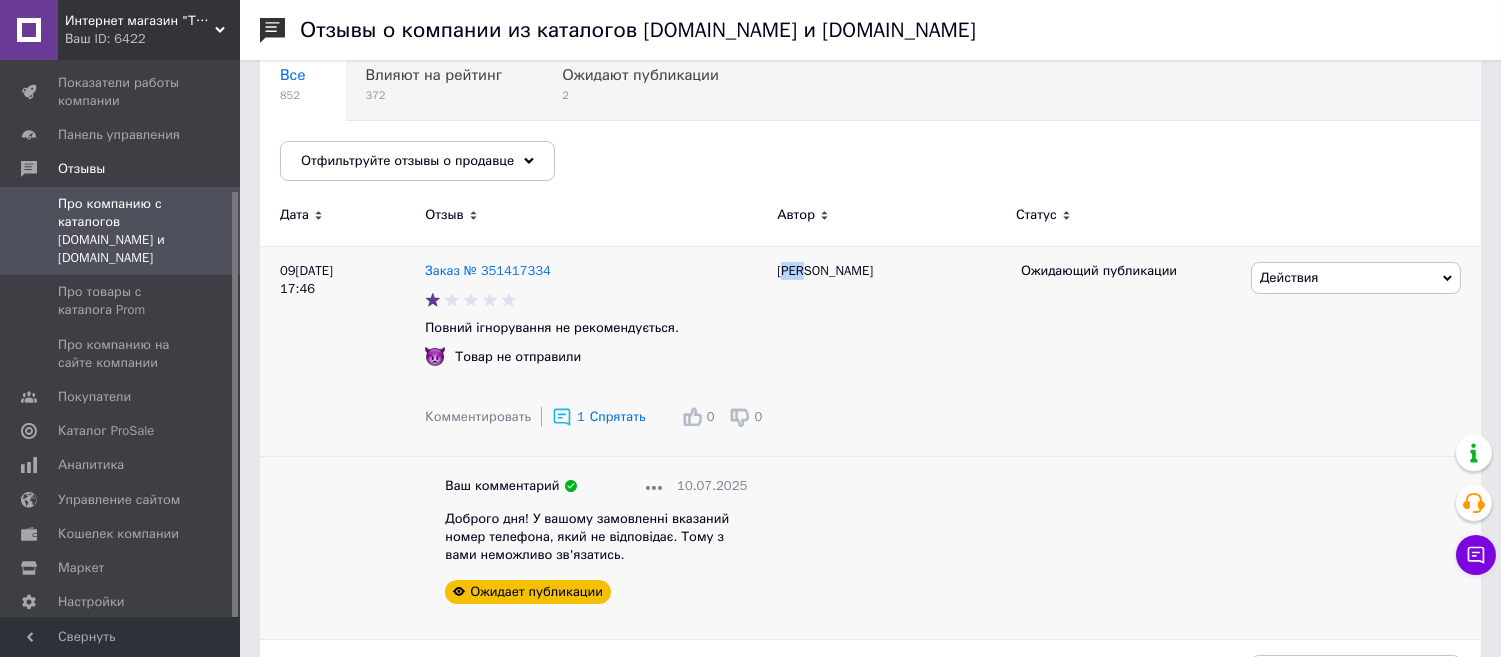 drag, startPoint x: 810, startPoint y: 273, endPoint x: 788, endPoint y: 275, distance: 22.090721 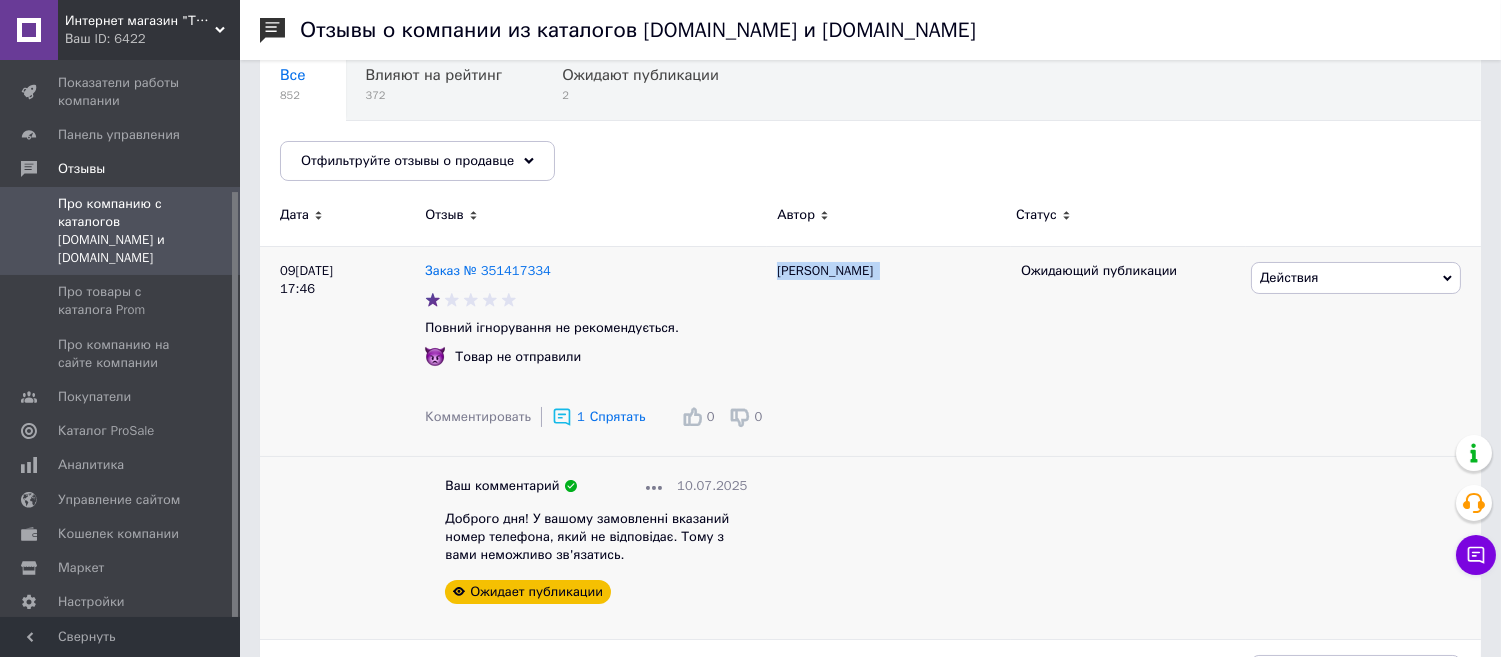 drag, startPoint x: 773, startPoint y: 270, endPoint x: 821, endPoint y: 272, distance: 48.04165 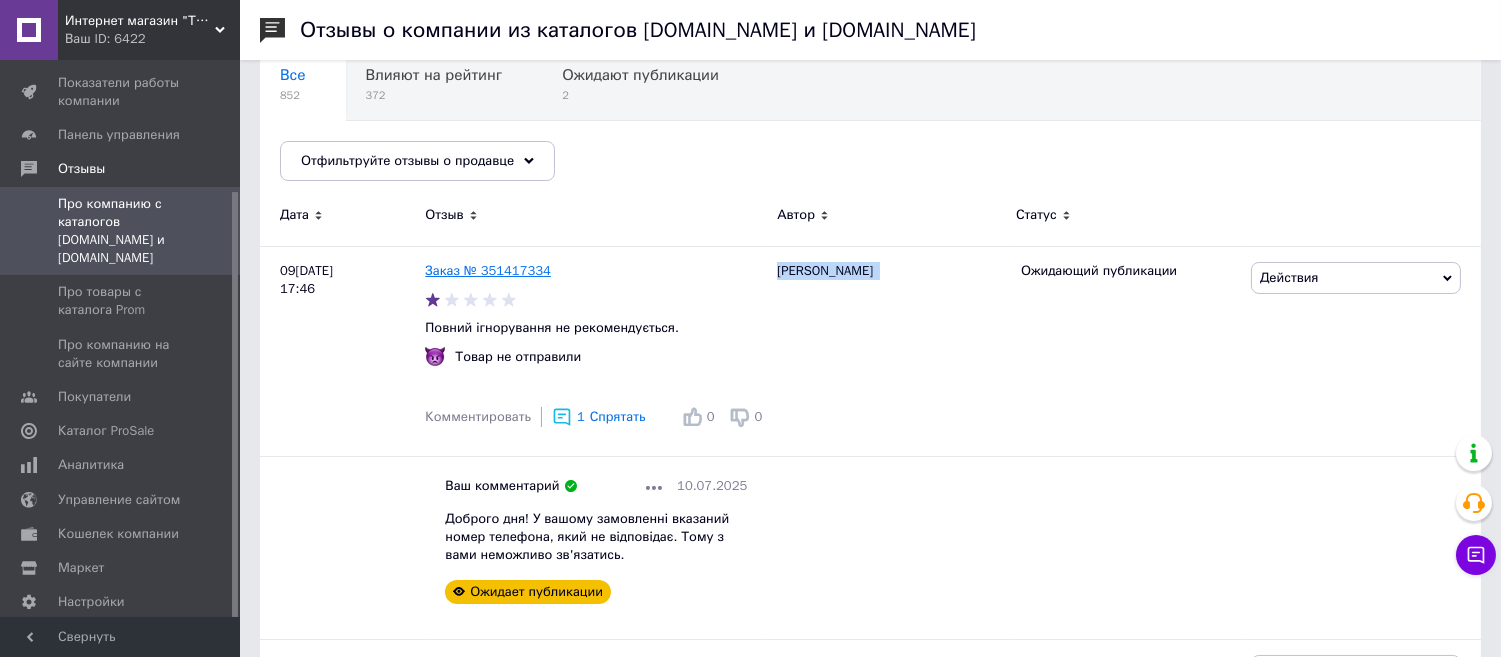 click on "Заказ № 351417334" at bounding box center (488, 270) 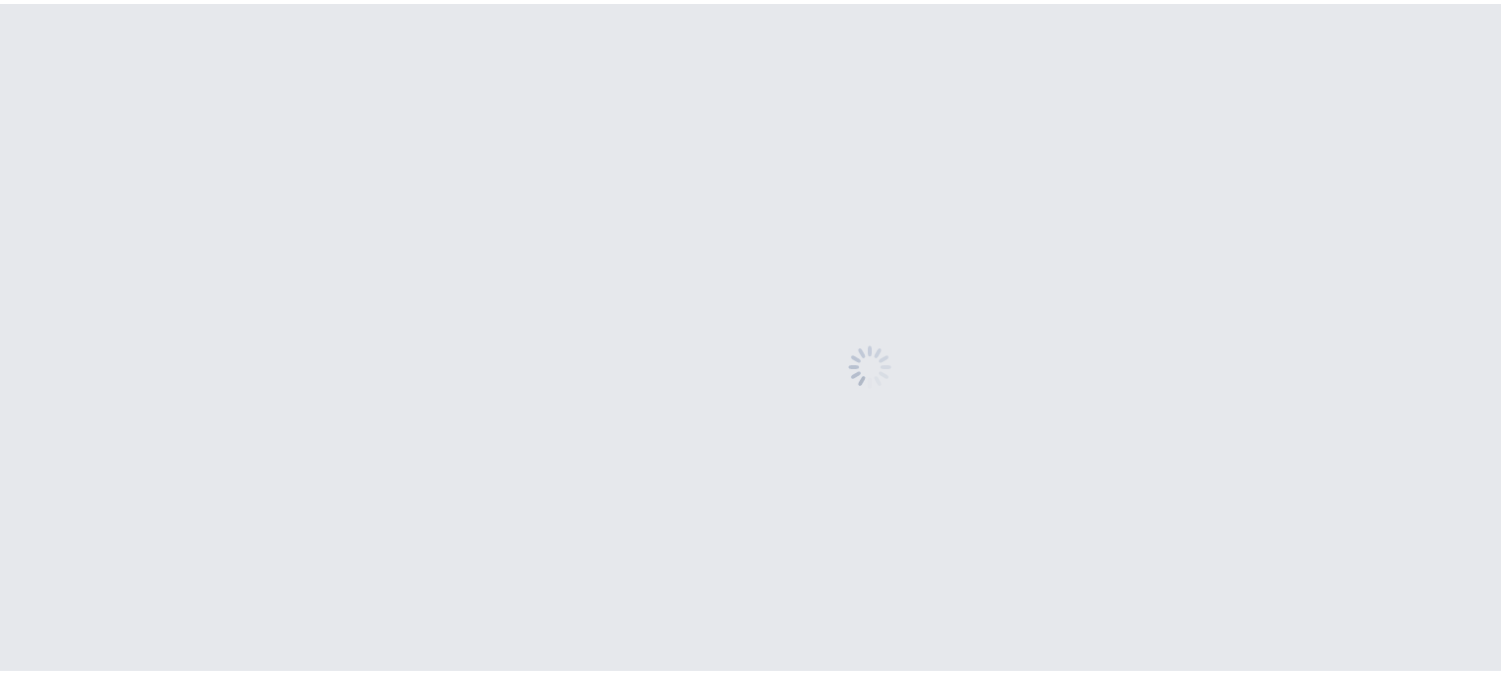 scroll, scrollTop: 0, scrollLeft: 0, axis: both 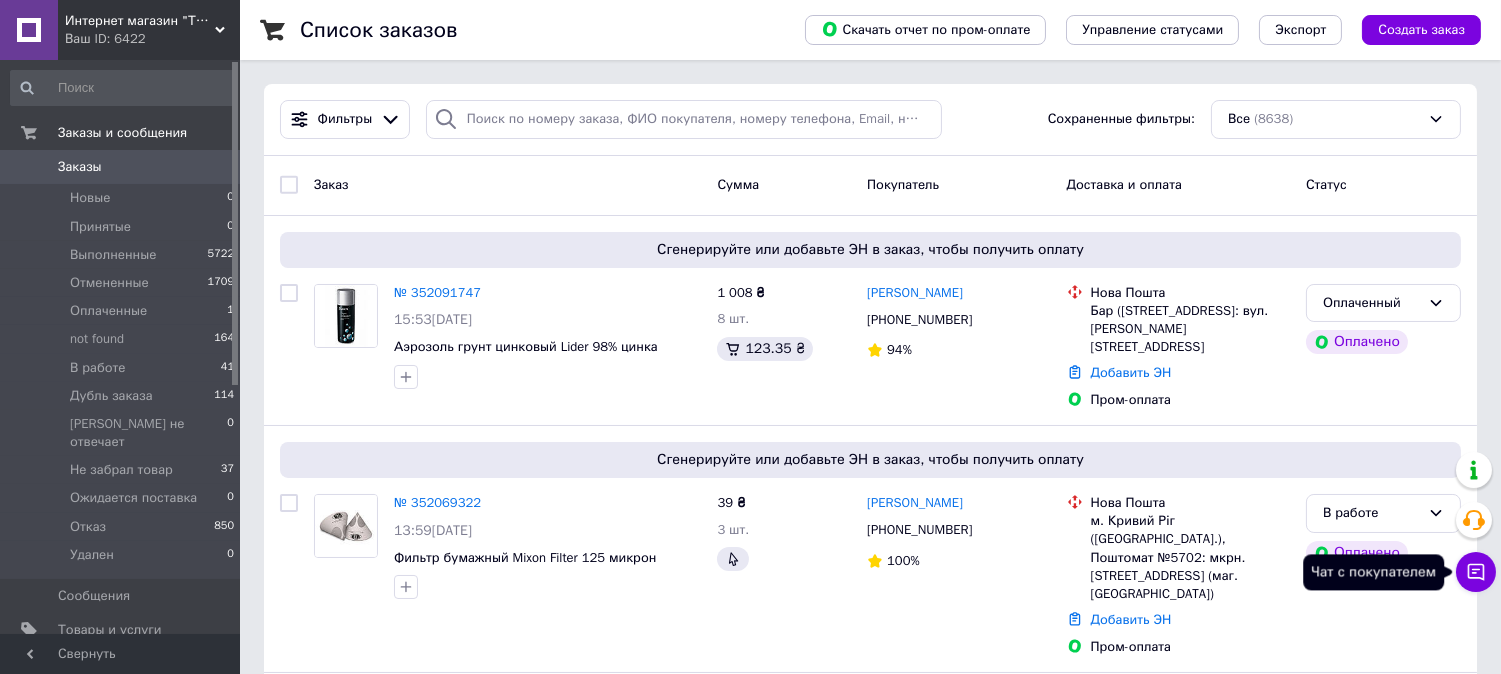 click 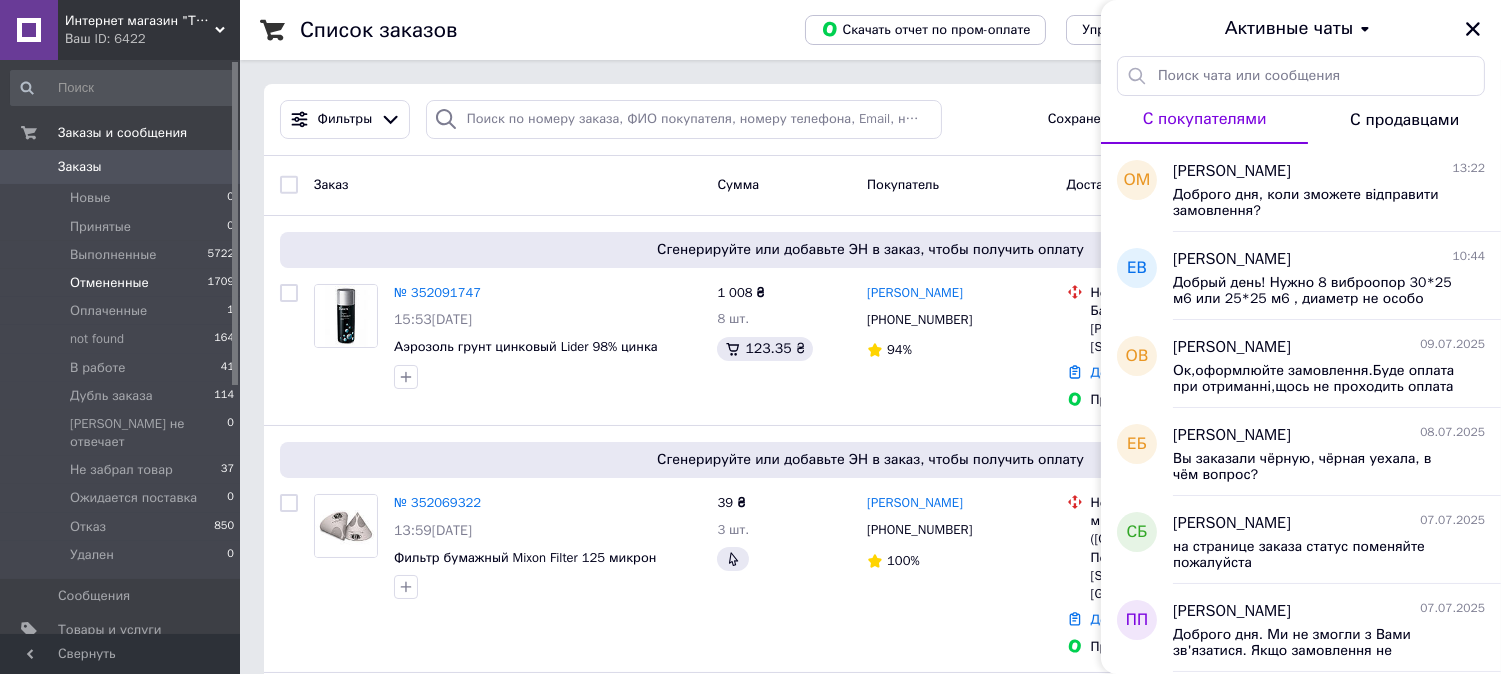 click on "Отмененные" at bounding box center (109, 283) 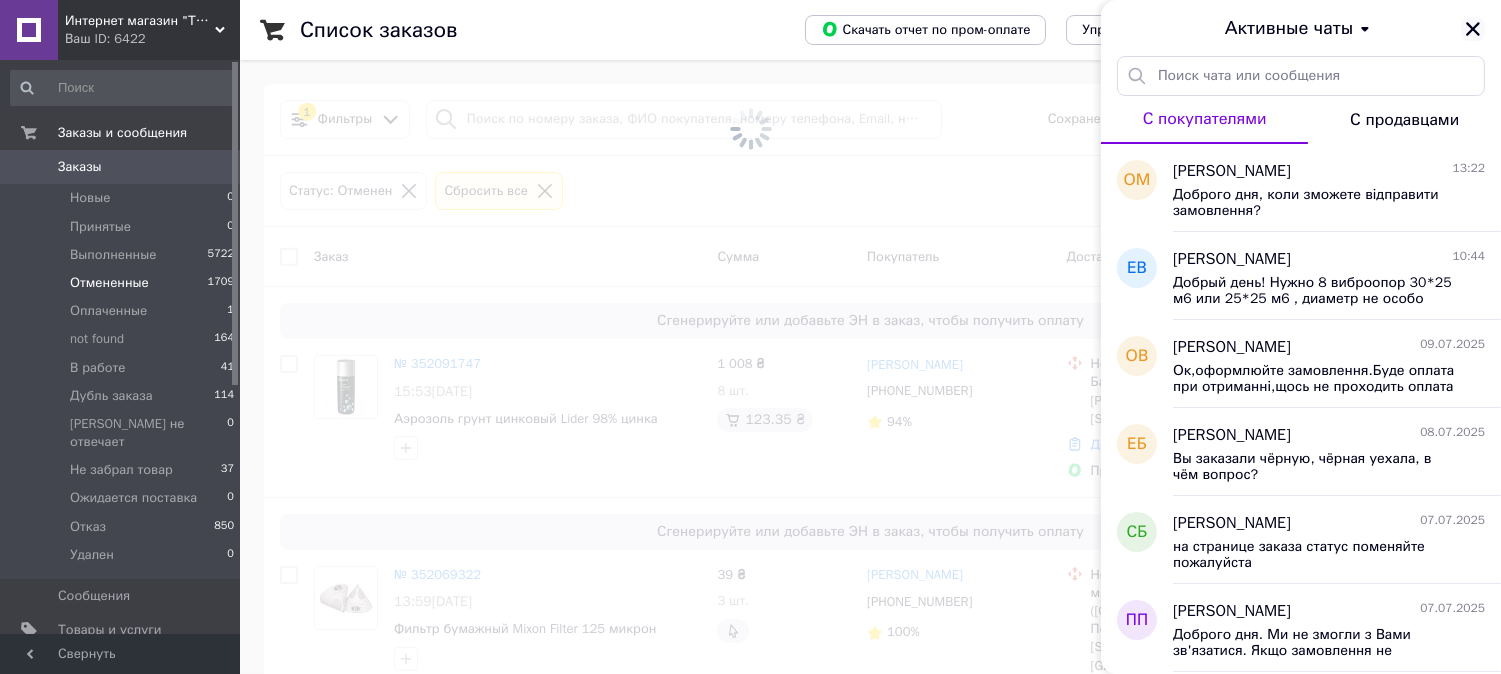 click 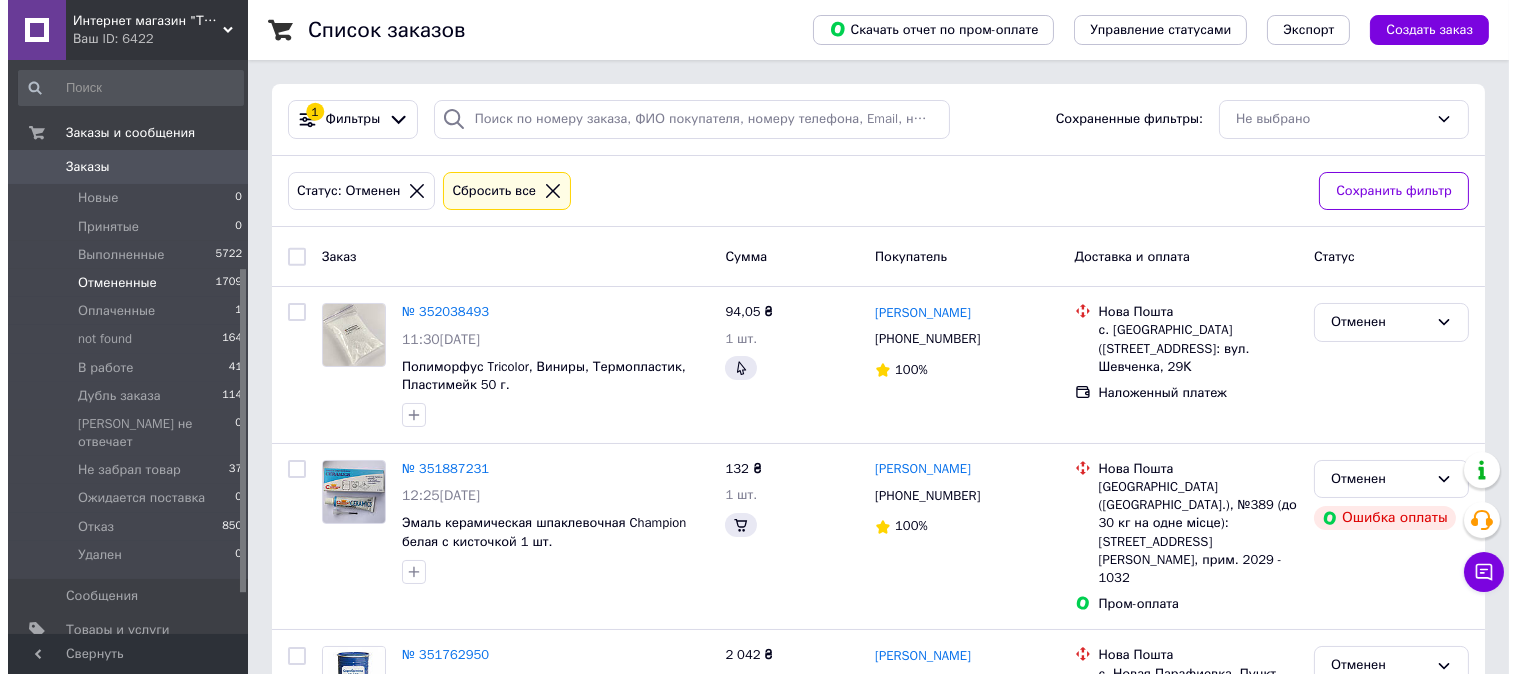 scroll, scrollTop: 370, scrollLeft: 0, axis: vertical 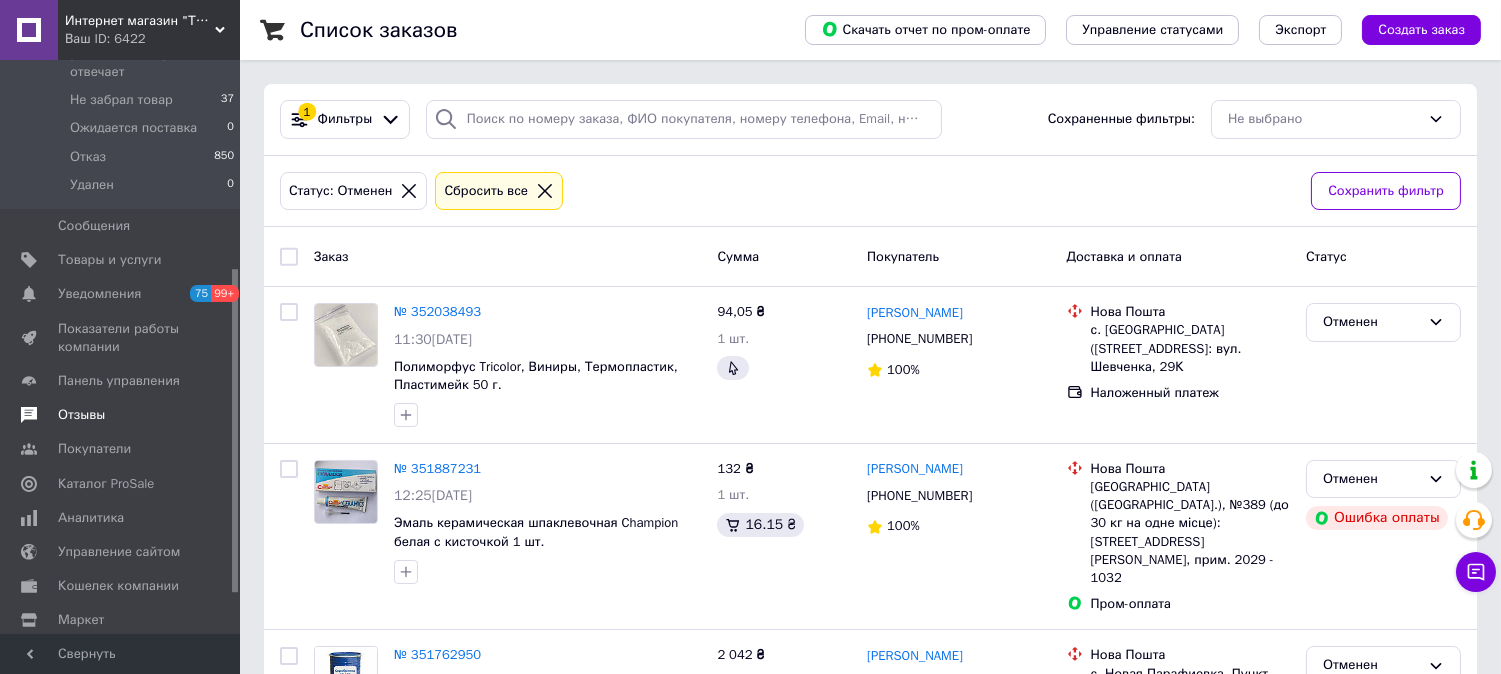 click on "Отзывы" at bounding box center [81, 415] 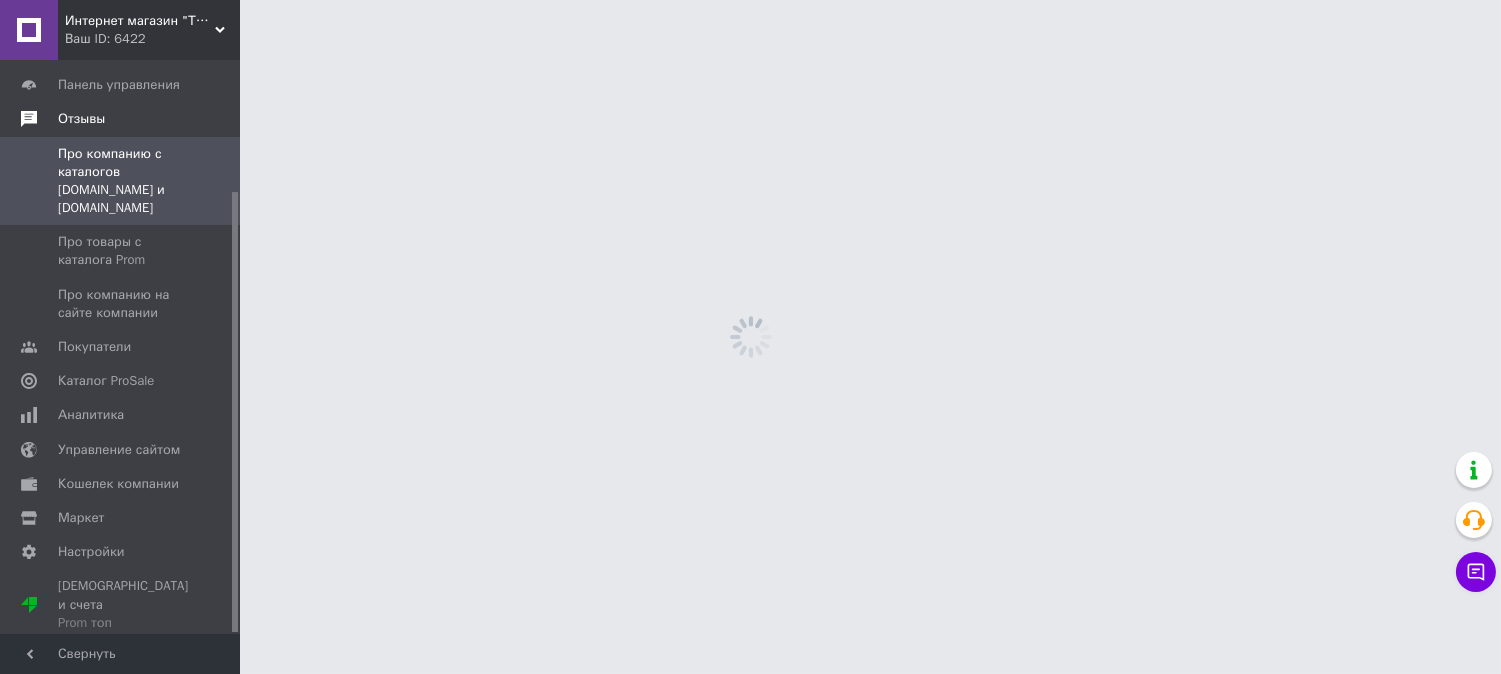 scroll, scrollTop: 171, scrollLeft: 0, axis: vertical 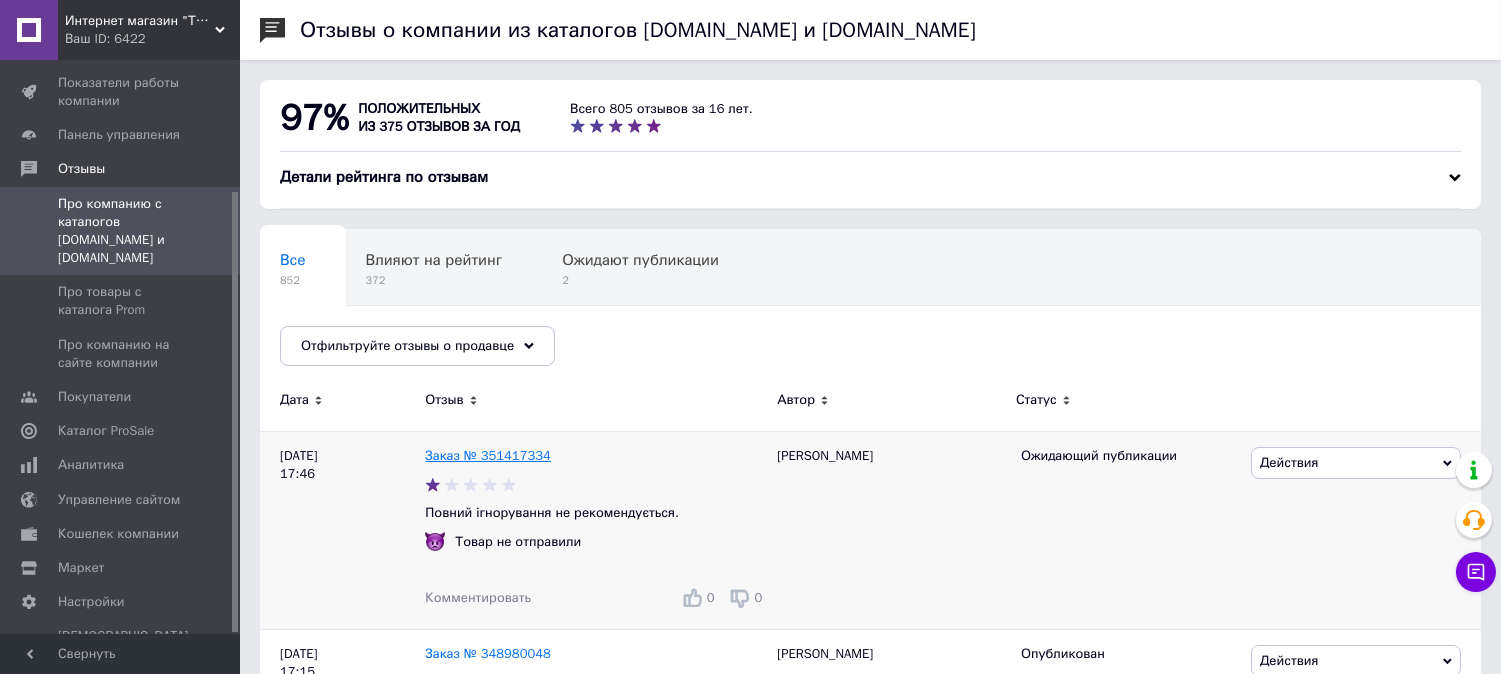 click on "Заказ № 351417334" at bounding box center (488, 455) 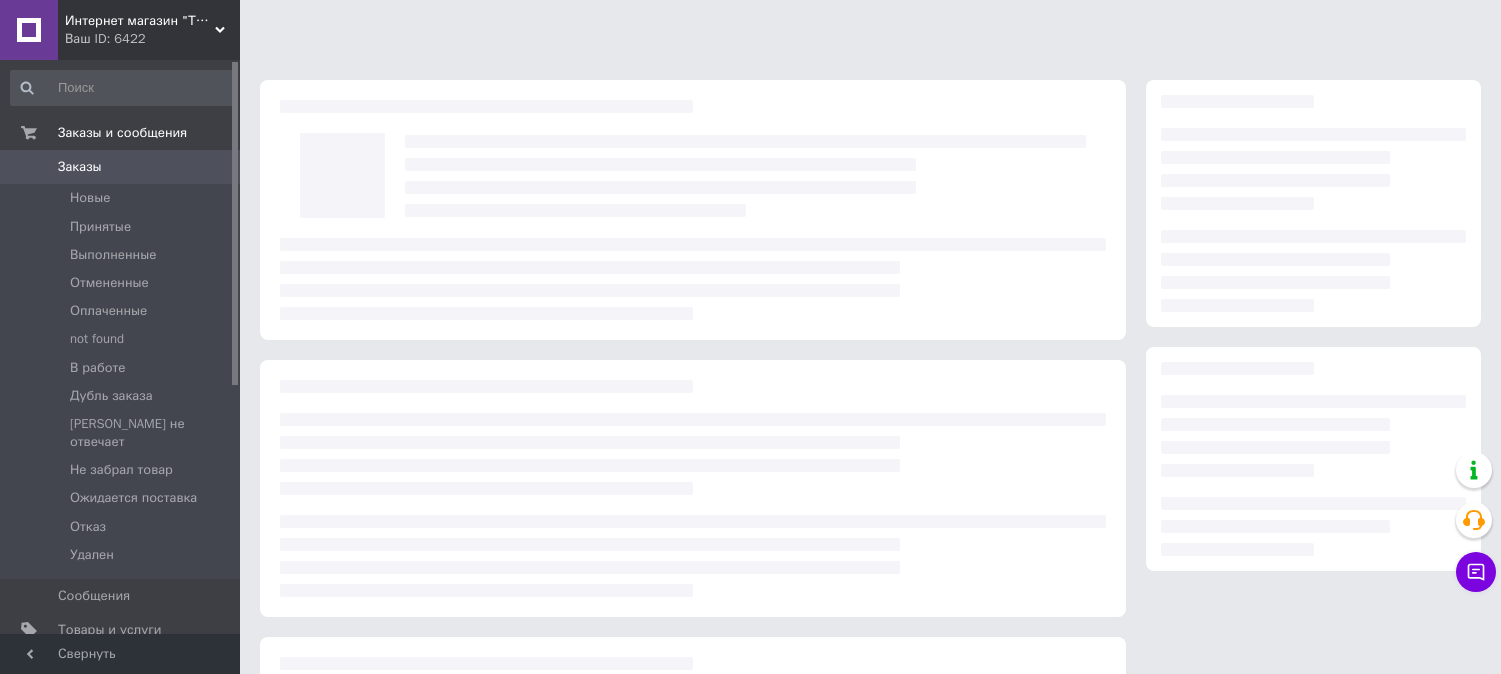 scroll, scrollTop: 0, scrollLeft: 0, axis: both 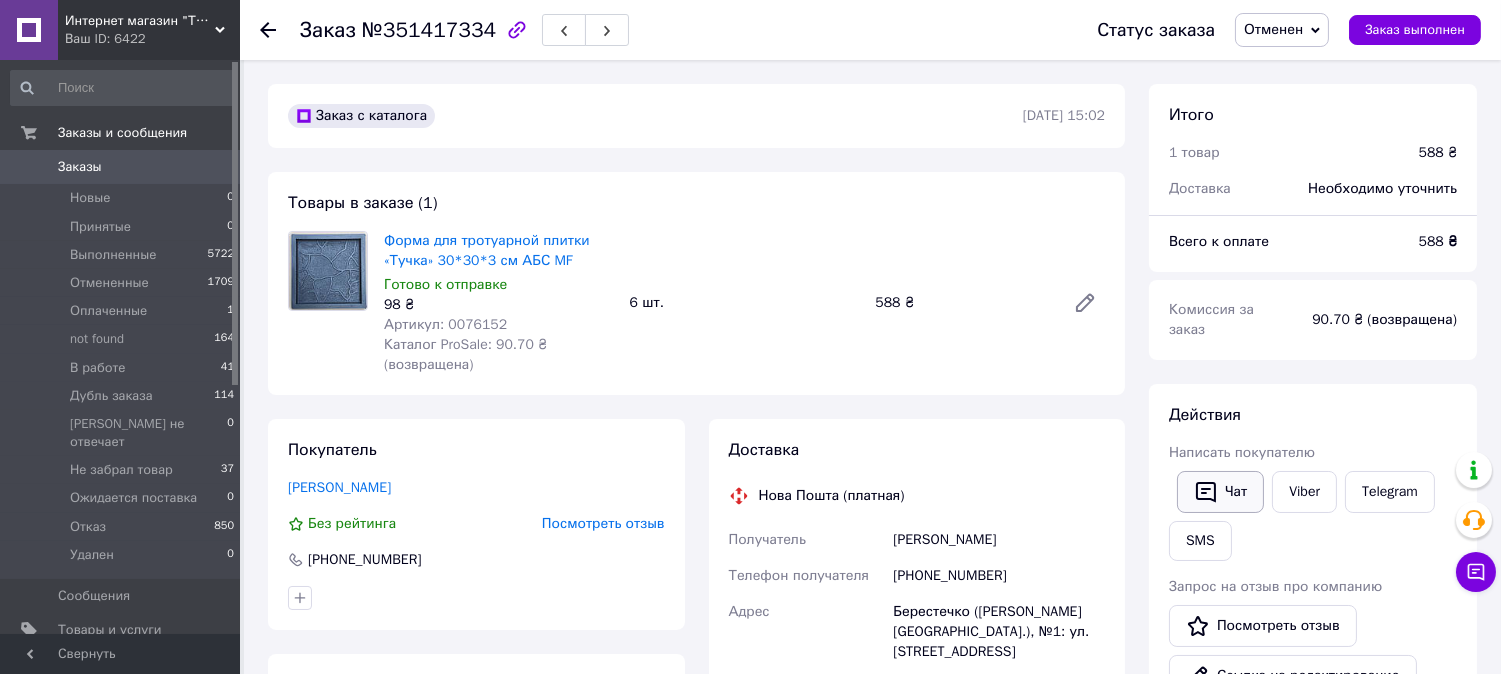 click on "Написать покупателю" at bounding box center (1242, 452) 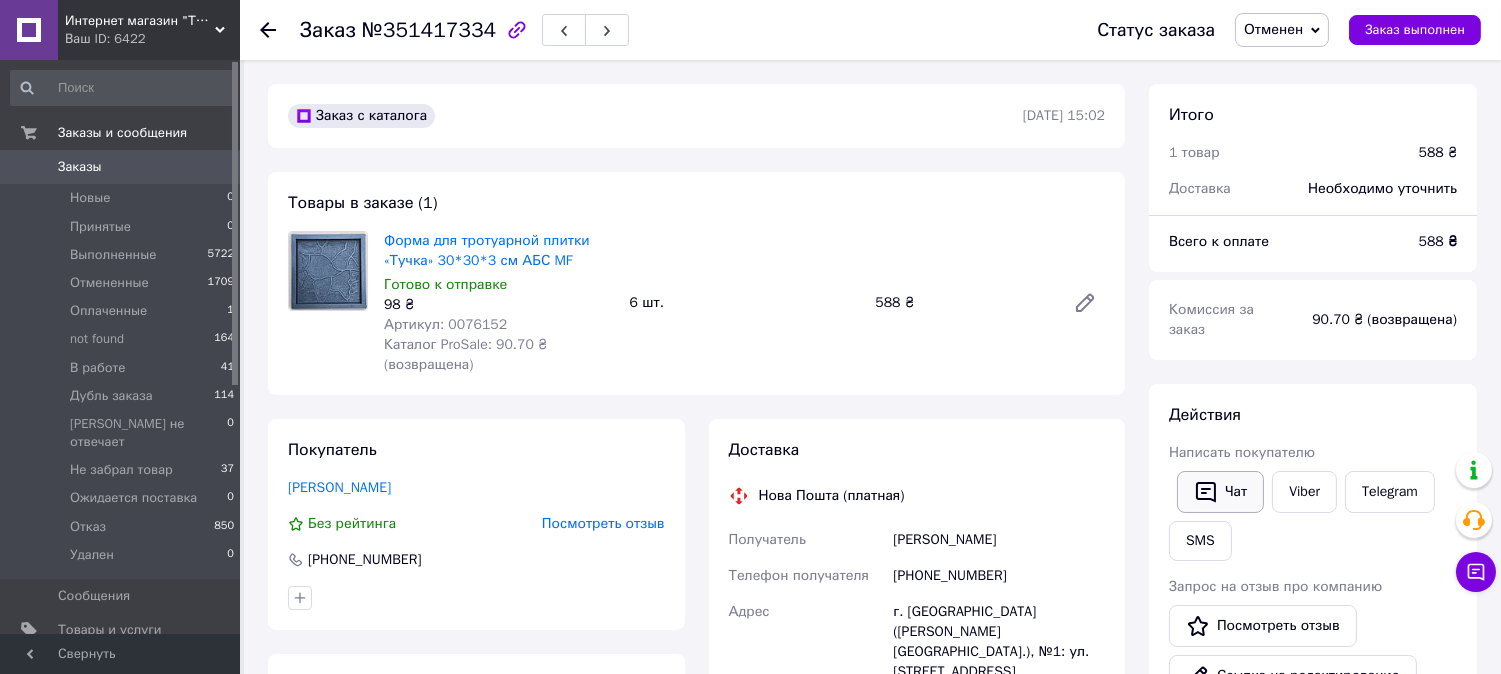 click on "Чат" at bounding box center [1220, 492] 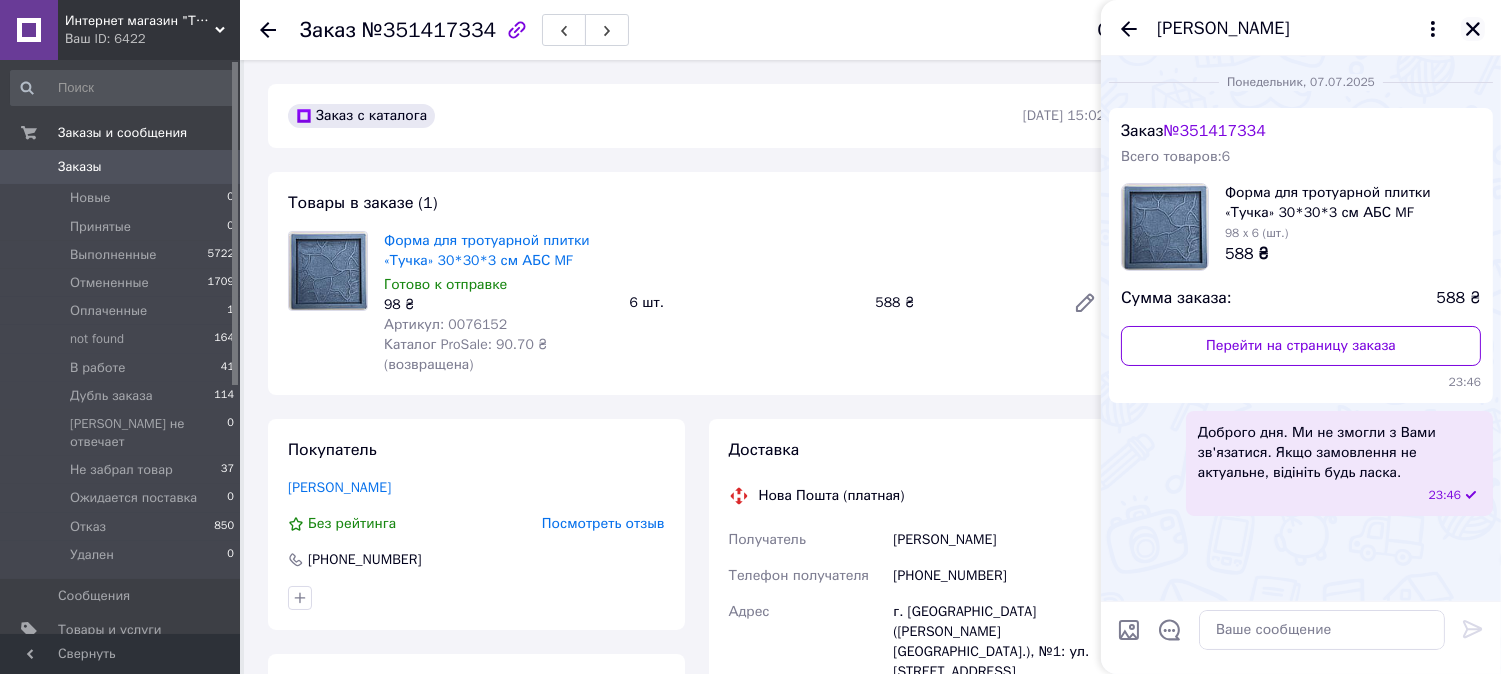 click 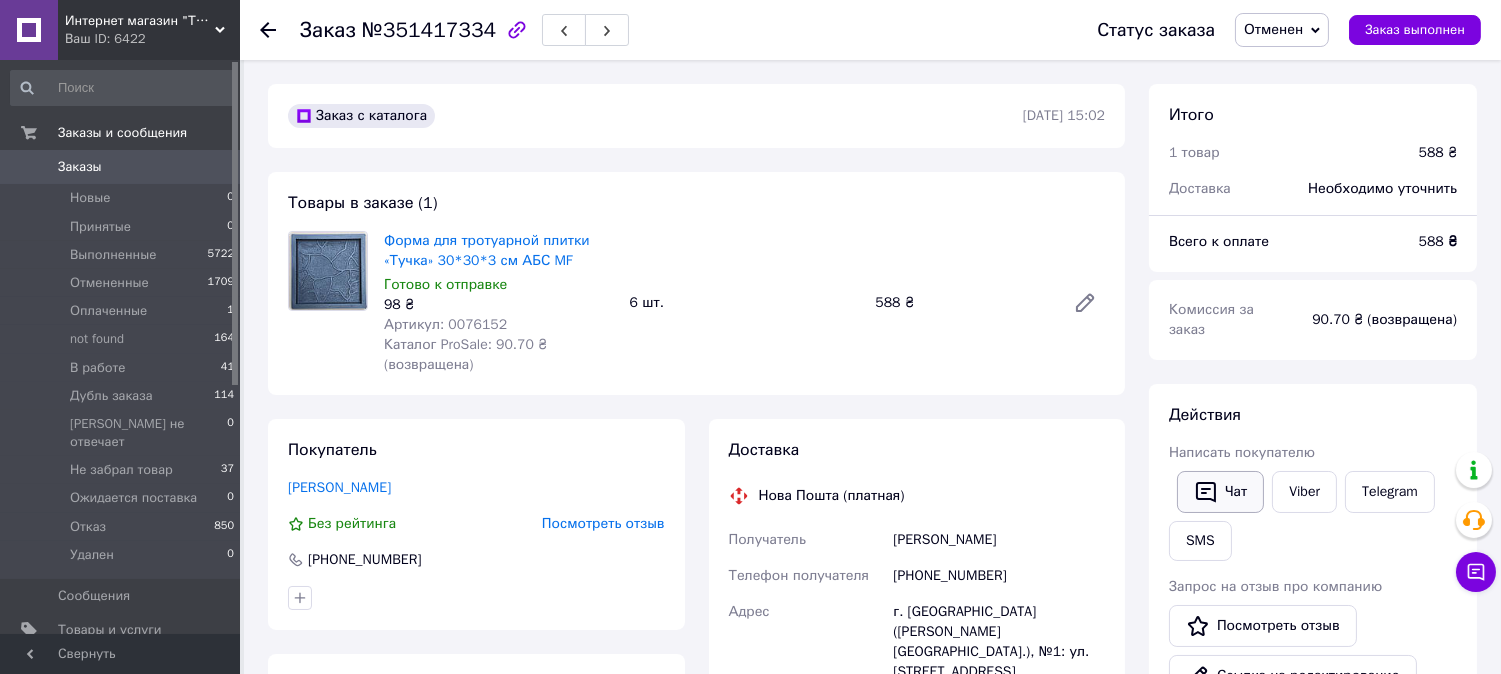 click on "Чат" at bounding box center [1220, 492] 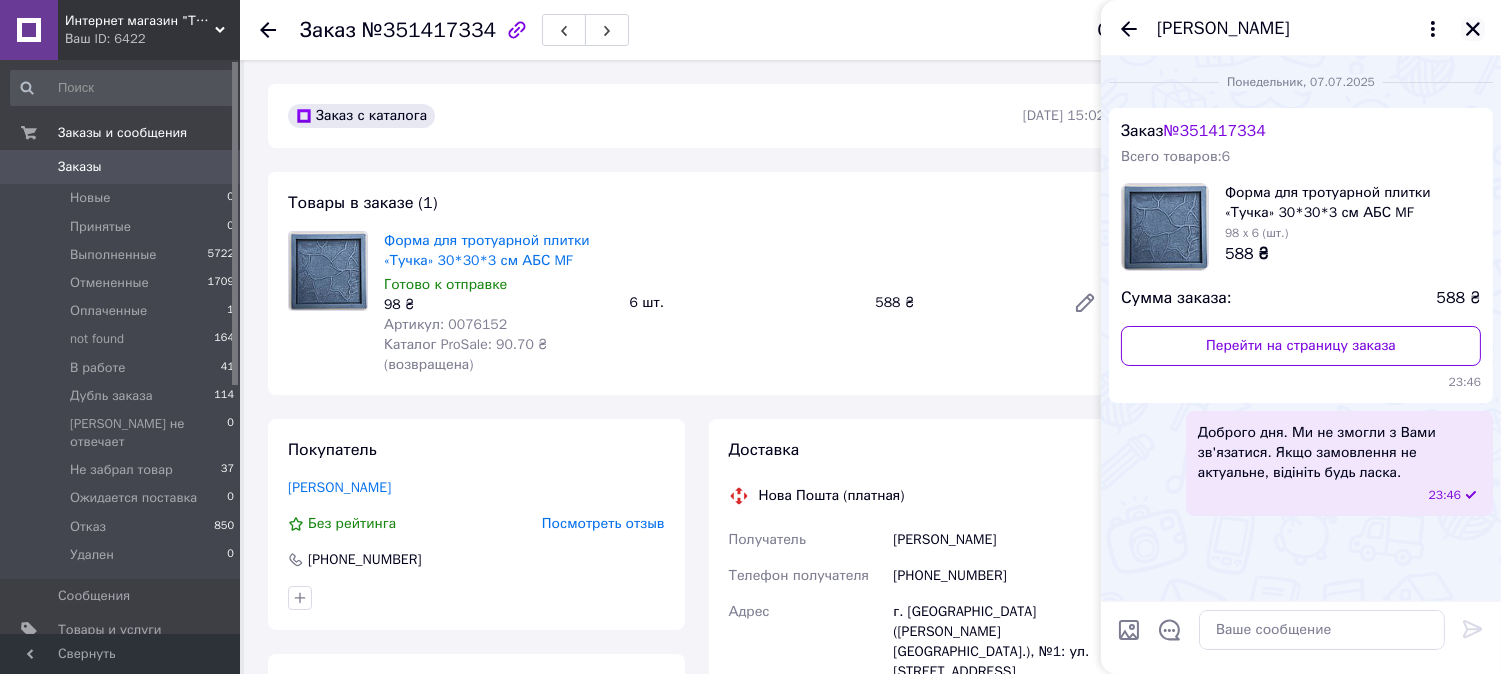 click 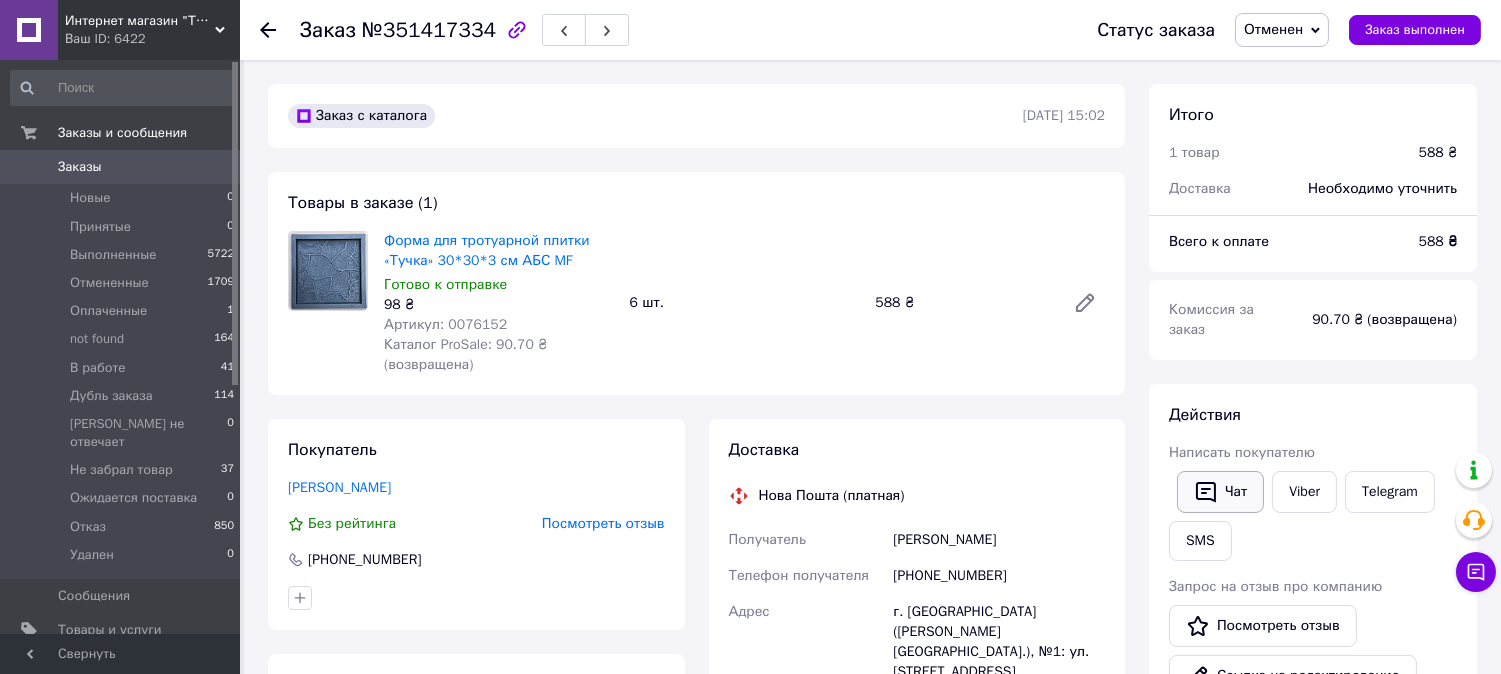 click 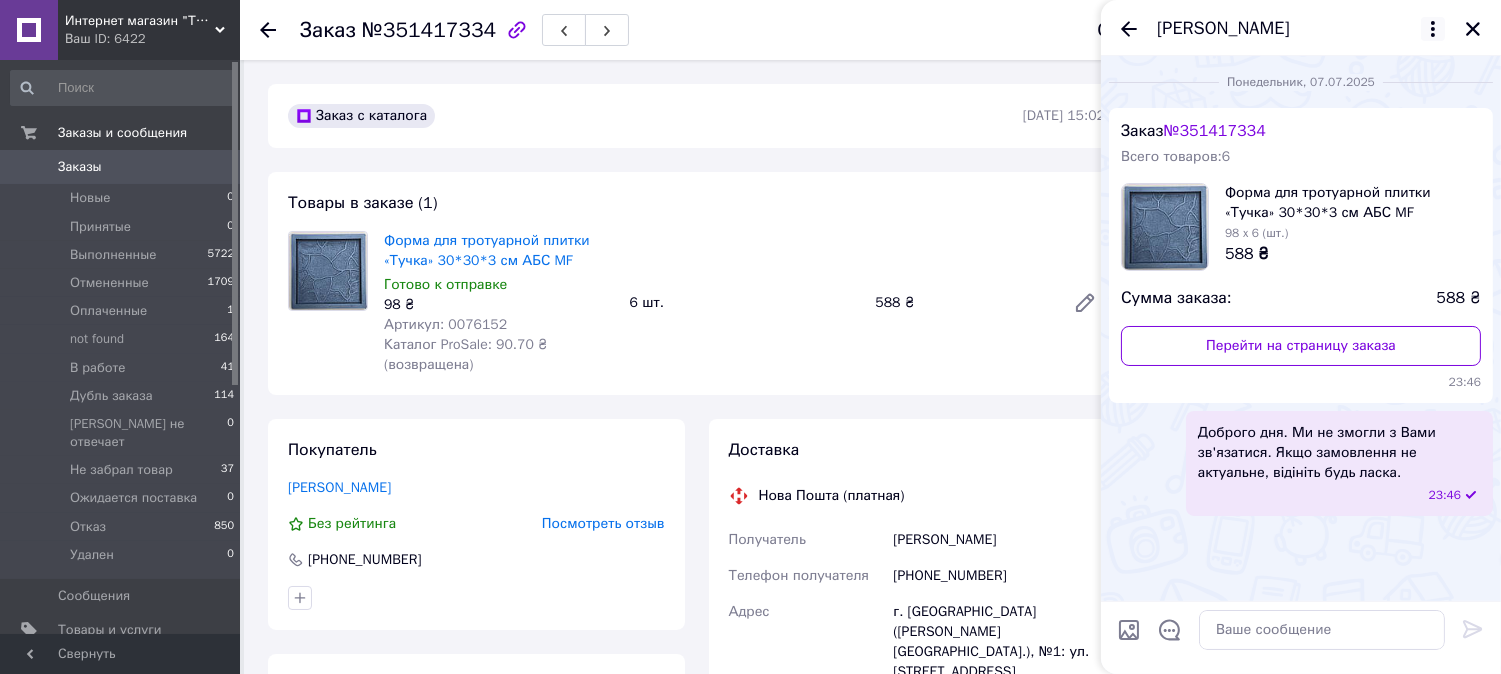 click 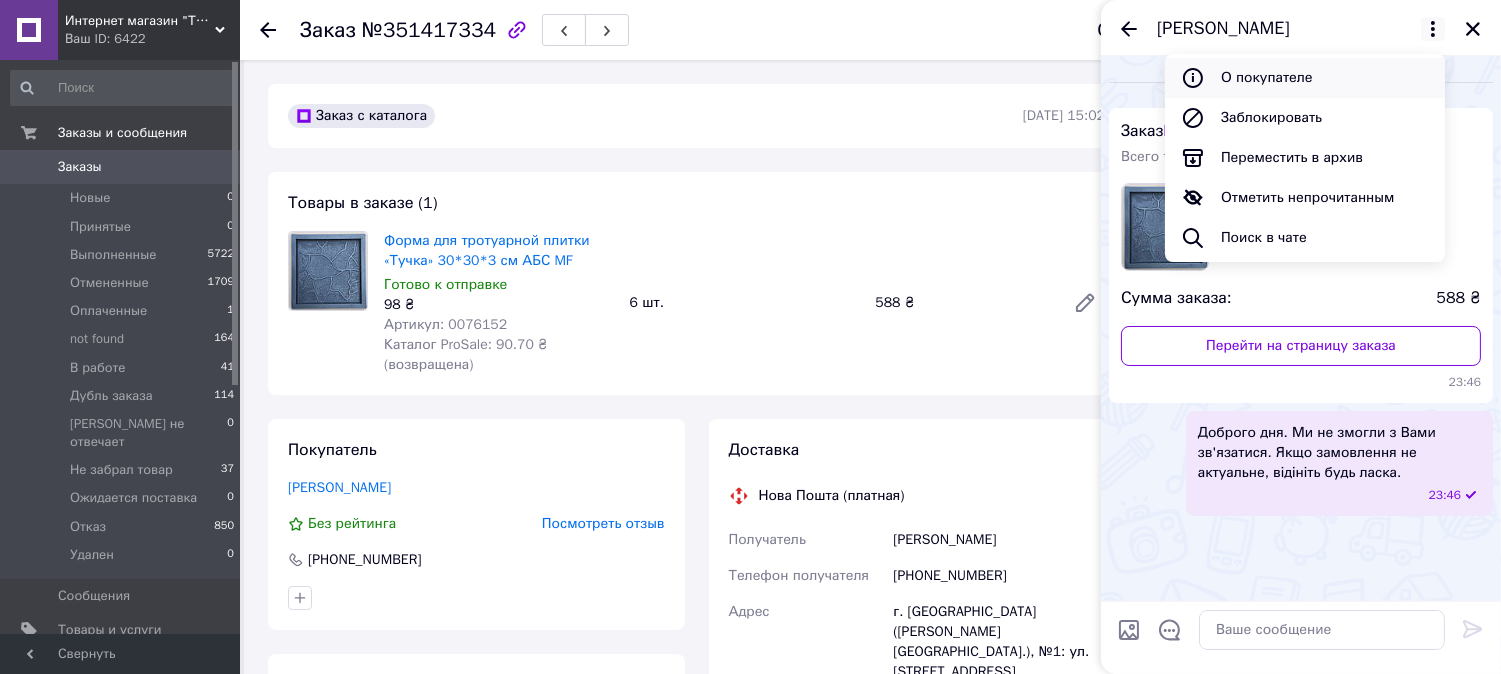 click on "О покупателе" at bounding box center [1305, 78] 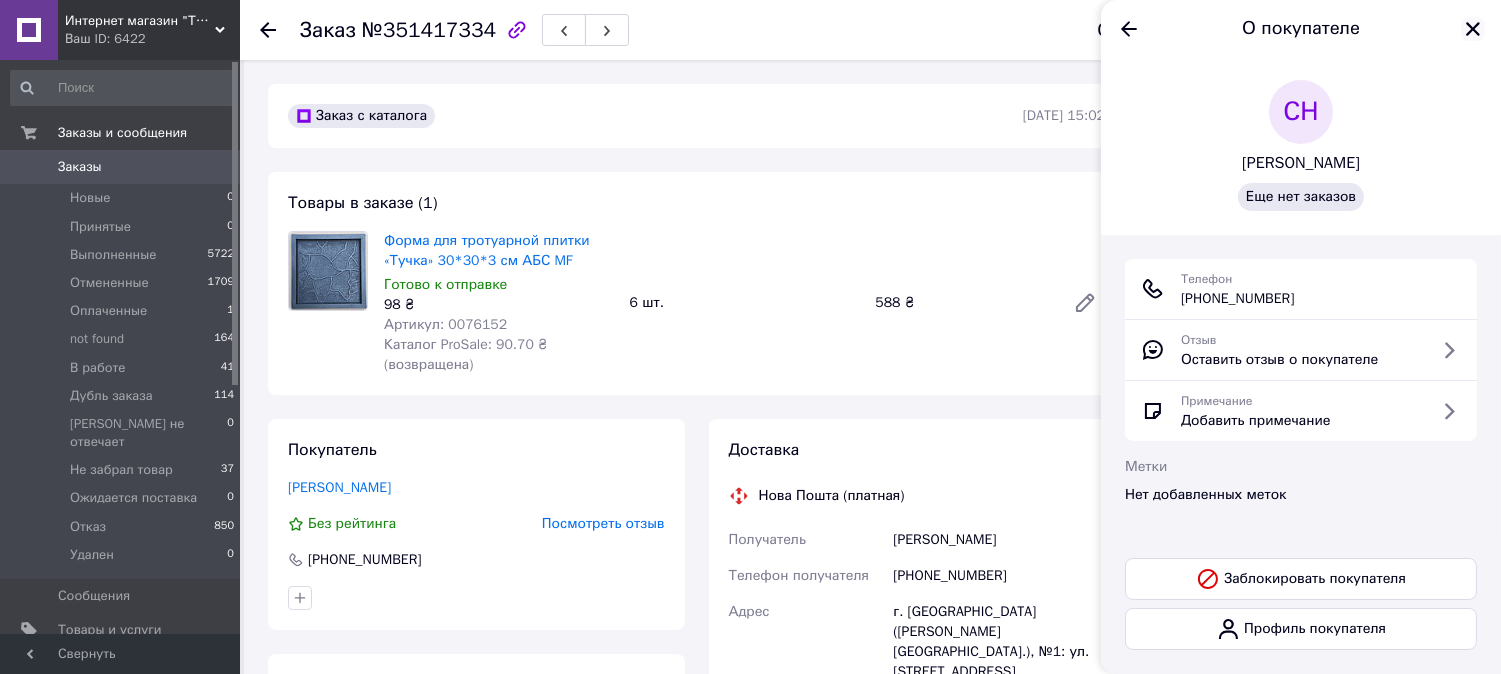 click 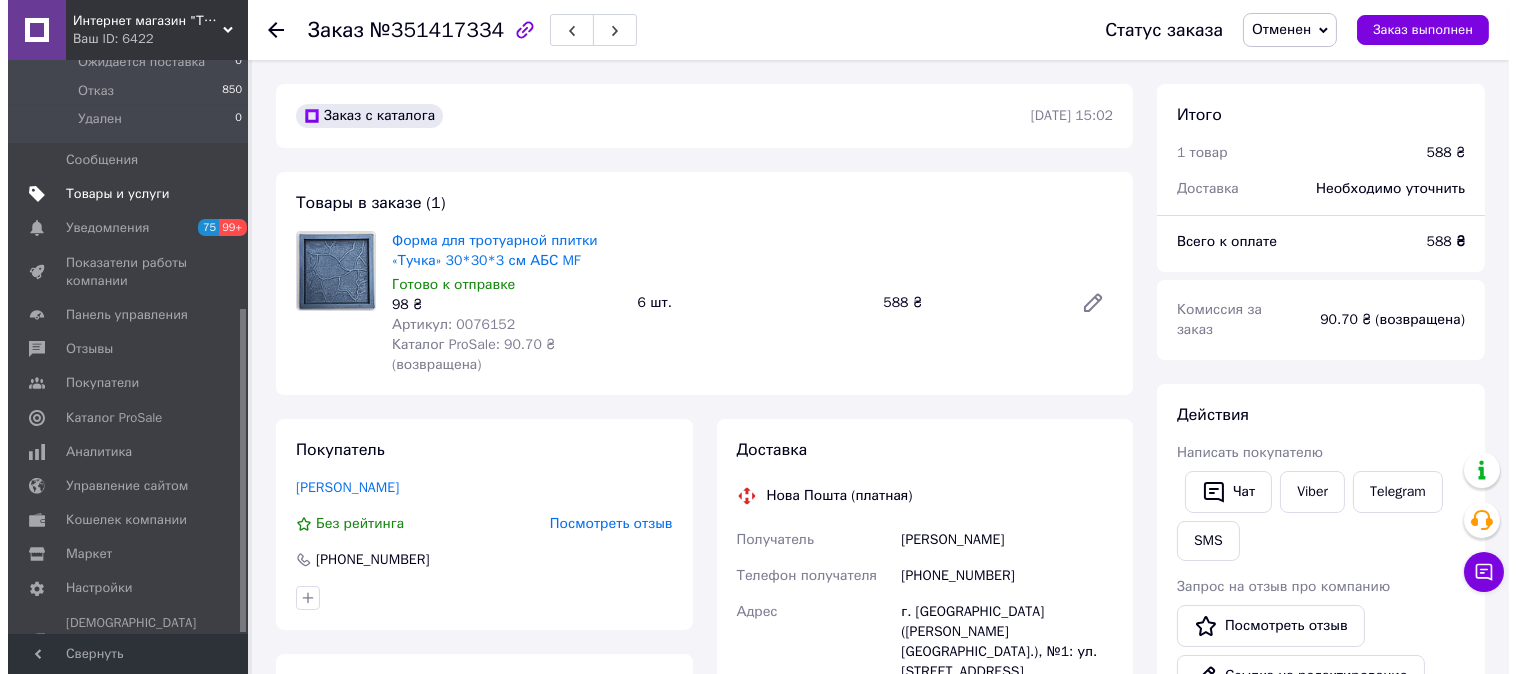 scroll, scrollTop: 441, scrollLeft: 0, axis: vertical 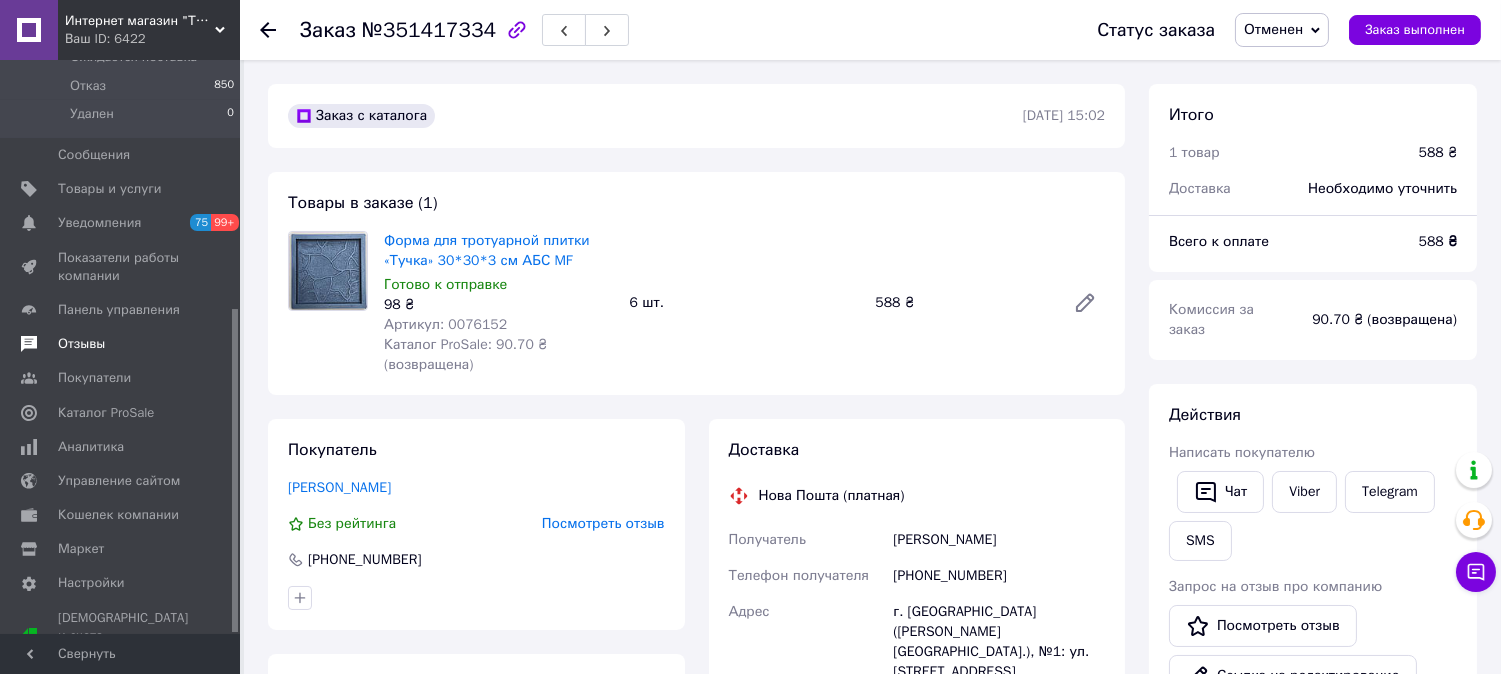 click on "Отзывы" at bounding box center [81, 344] 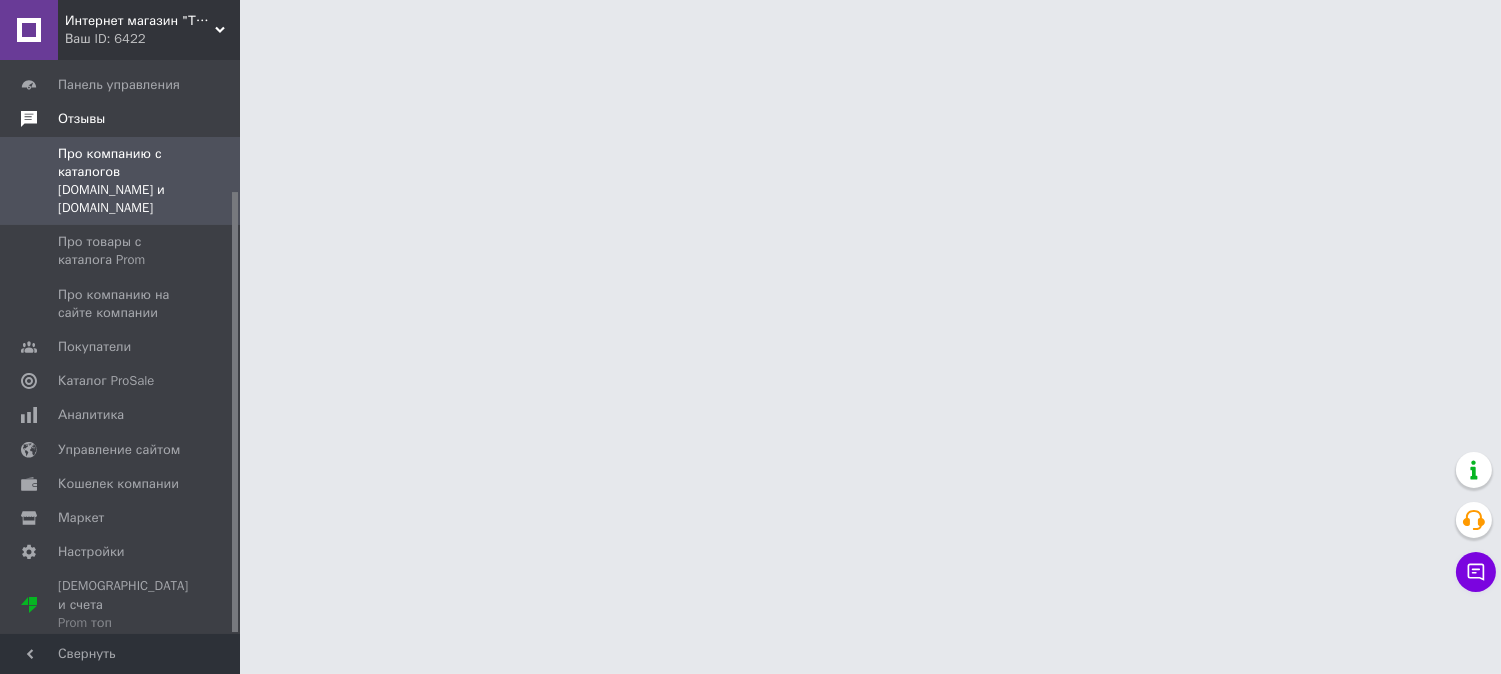scroll, scrollTop: 171, scrollLeft: 0, axis: vertical 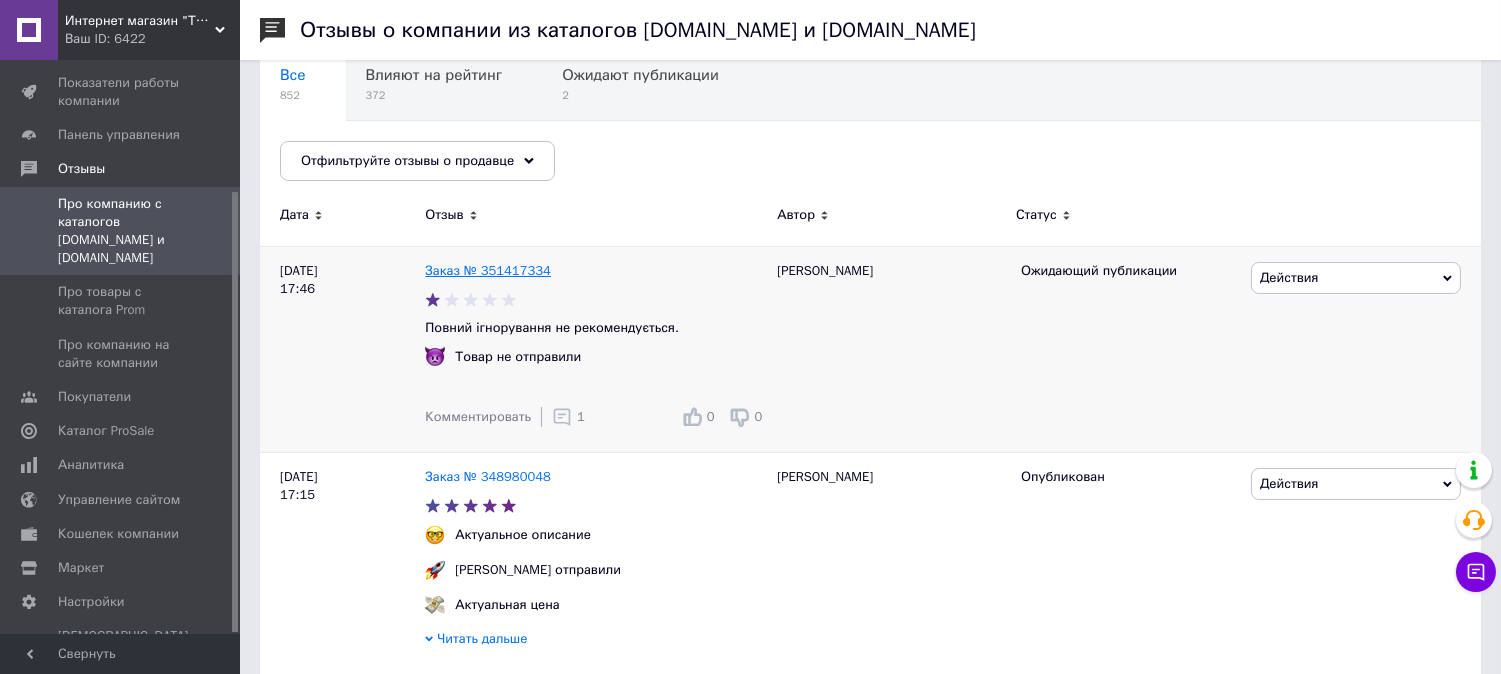 click on "Заказ № 351417334" at bounding box center (488, 270) 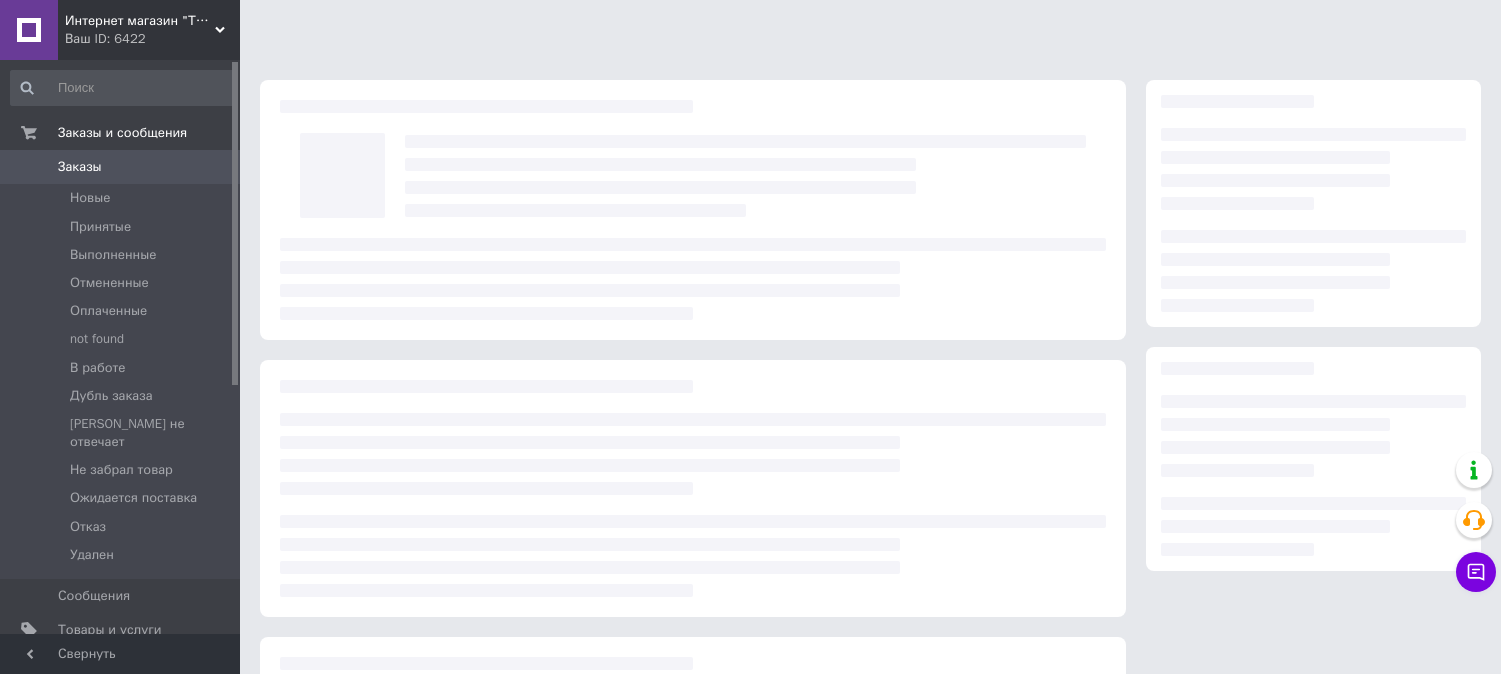 scroll, scrollTop: 0, scrollLeft: 0, axis: both 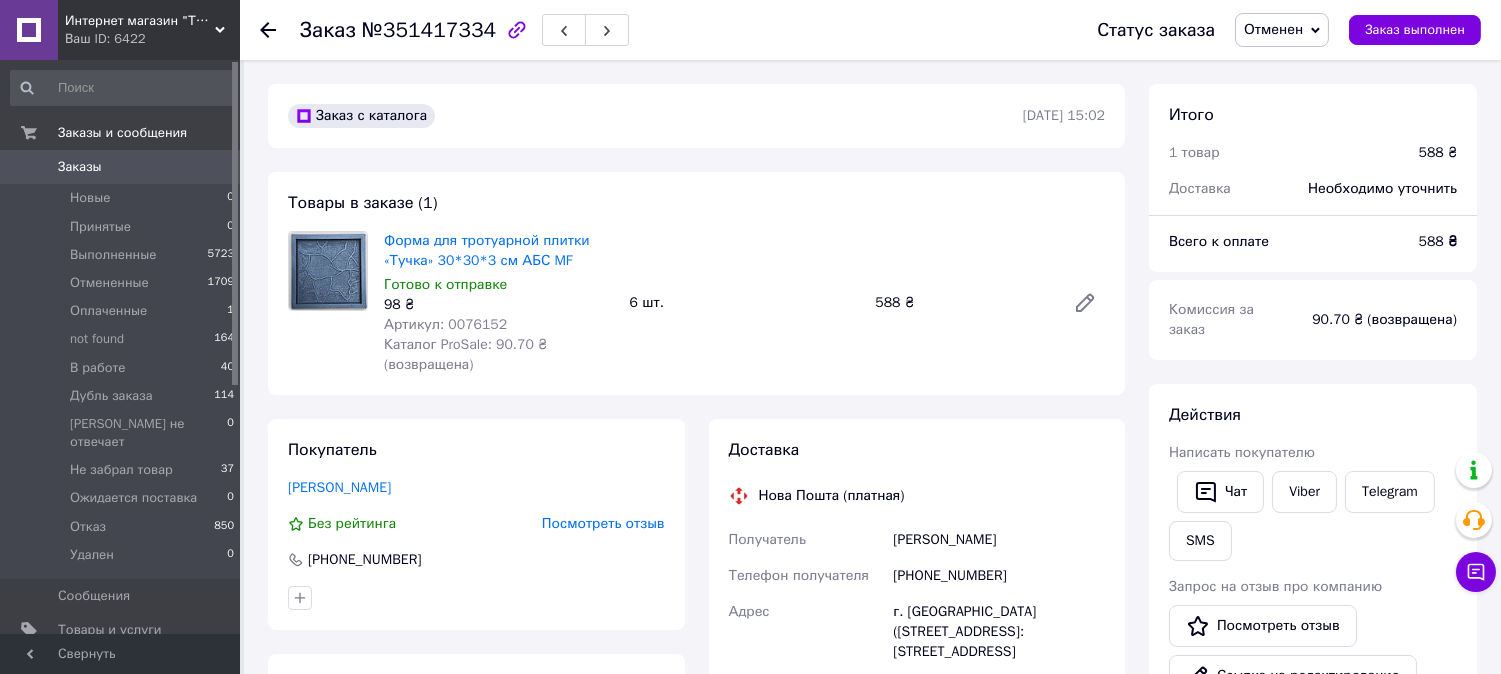 drag, startPoint x: 987, startPoint y: 114, endPoint x: 1084, endPoint y: 113, distance: 97.00516 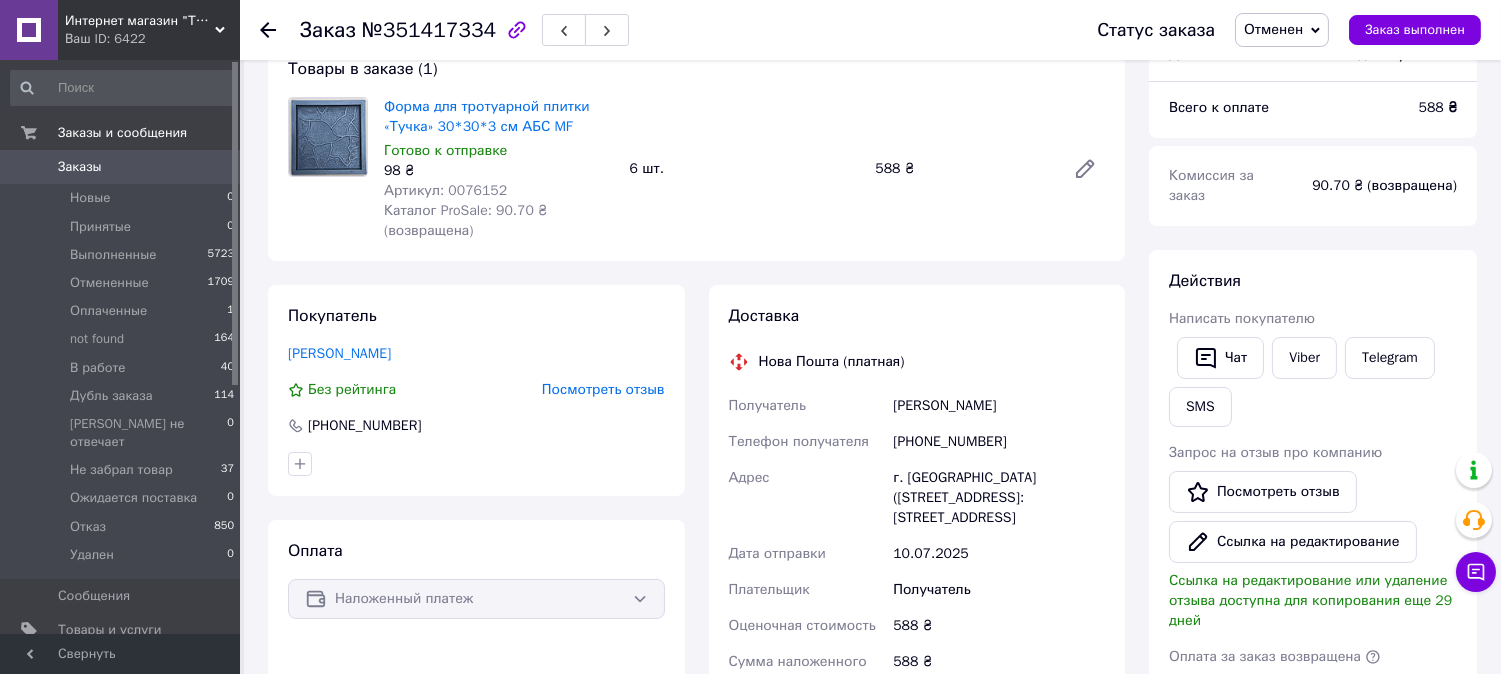 scroll, scrollTop: 185, scrollLeft: 0, axis: vertical 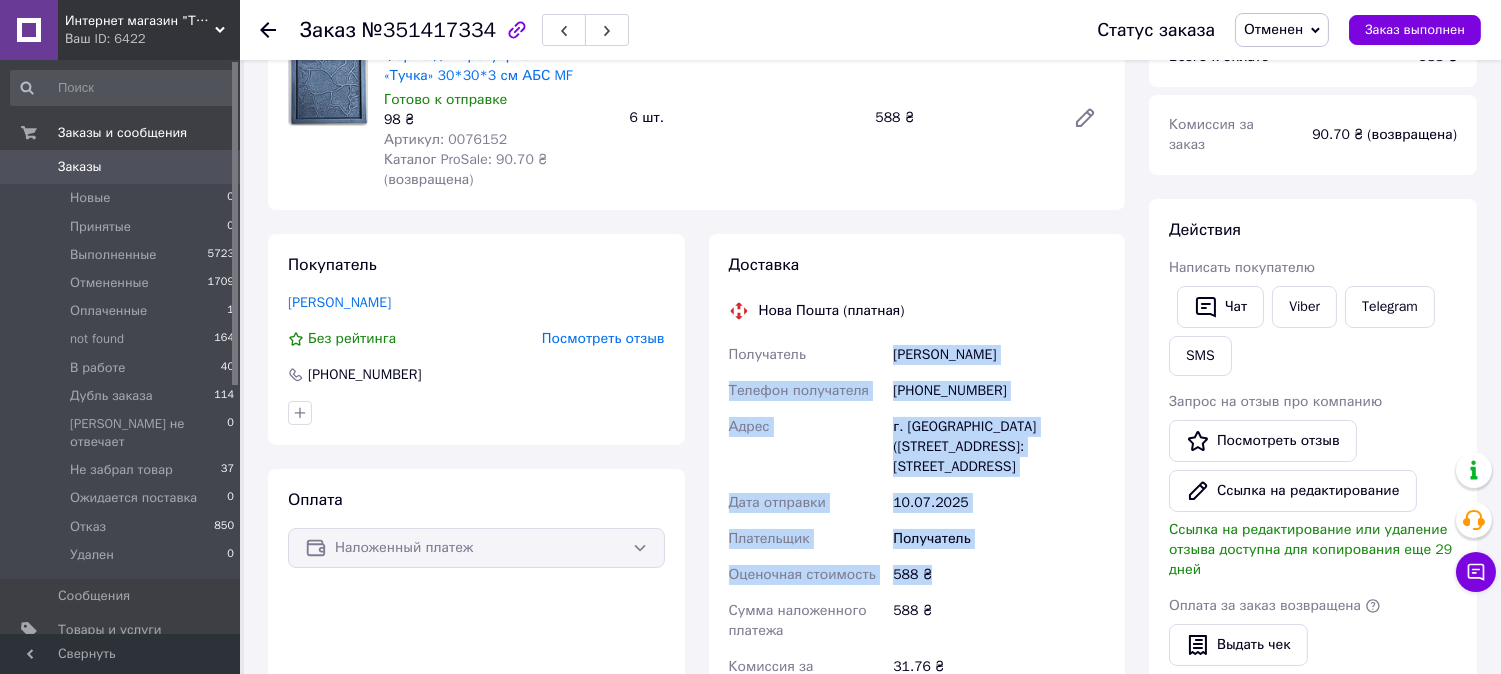 drag, startPoint x: 883, startPoint y: 321, endPoint x: 1070, endPoint y: 568, distance: 309.80316 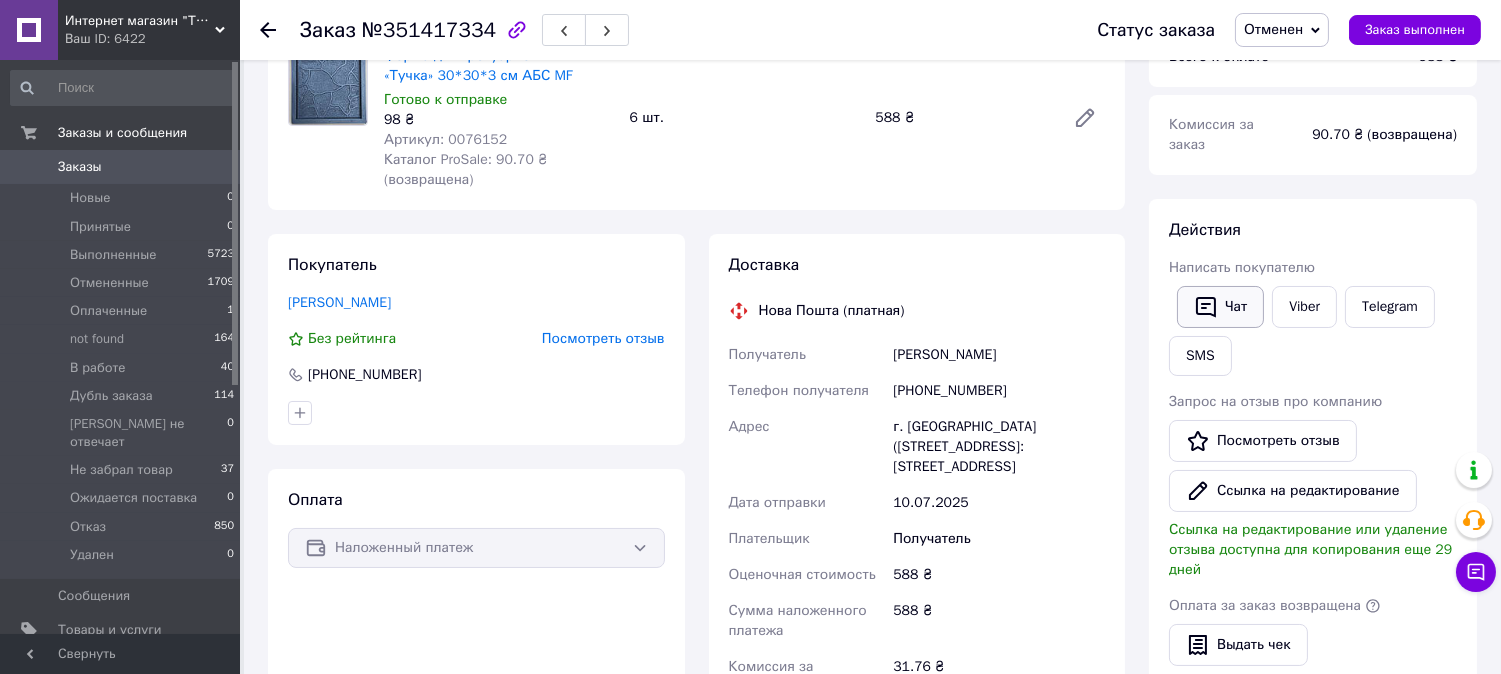 click on "Чат" at bounding box center (1220, 307) 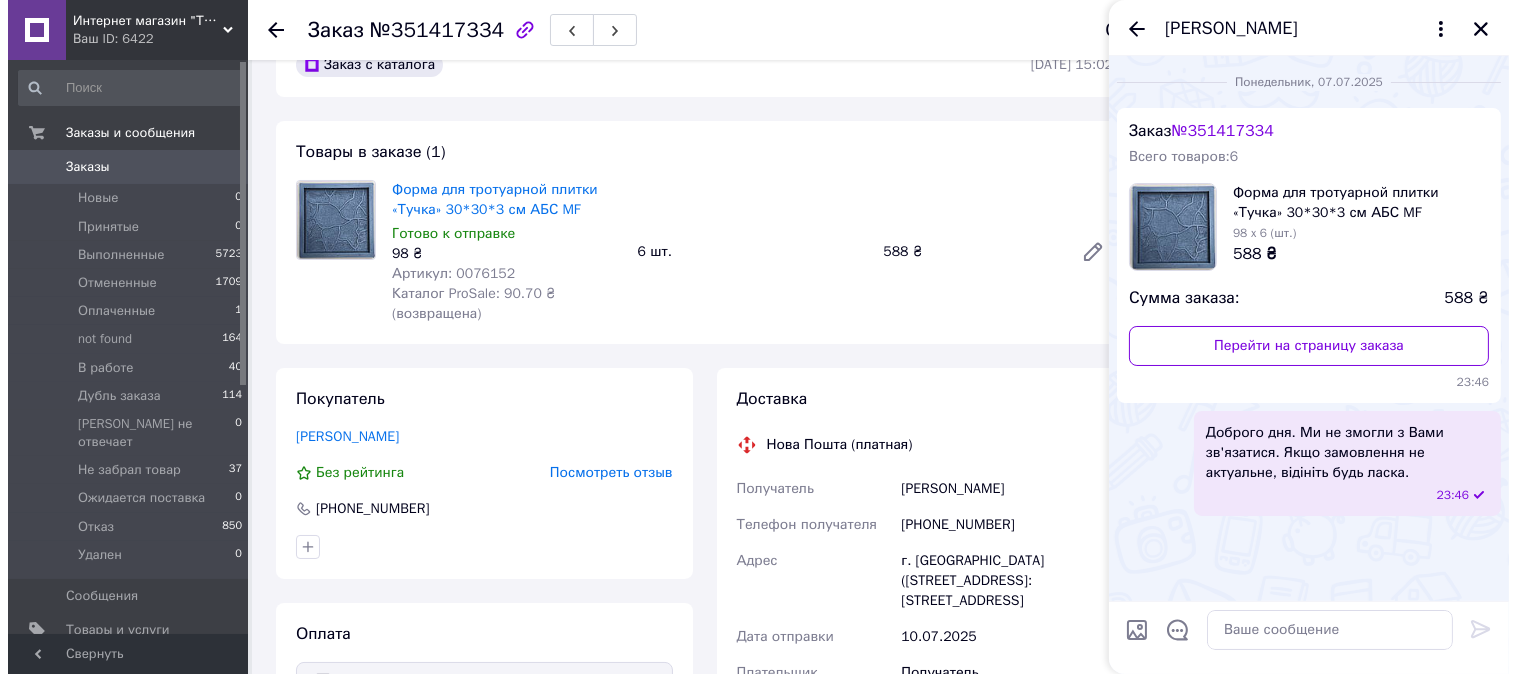 scroll, scrollTop: 0, scrollLeft: 0, axis: both 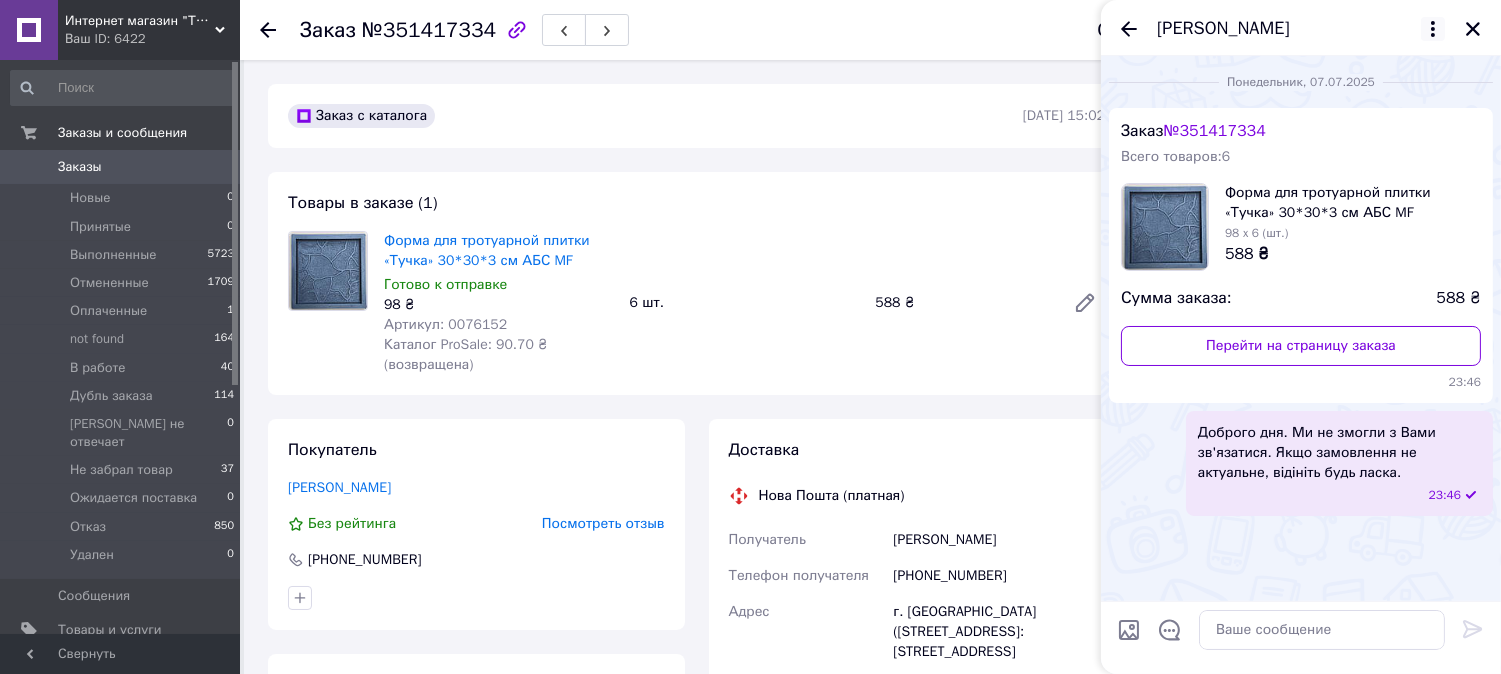 click 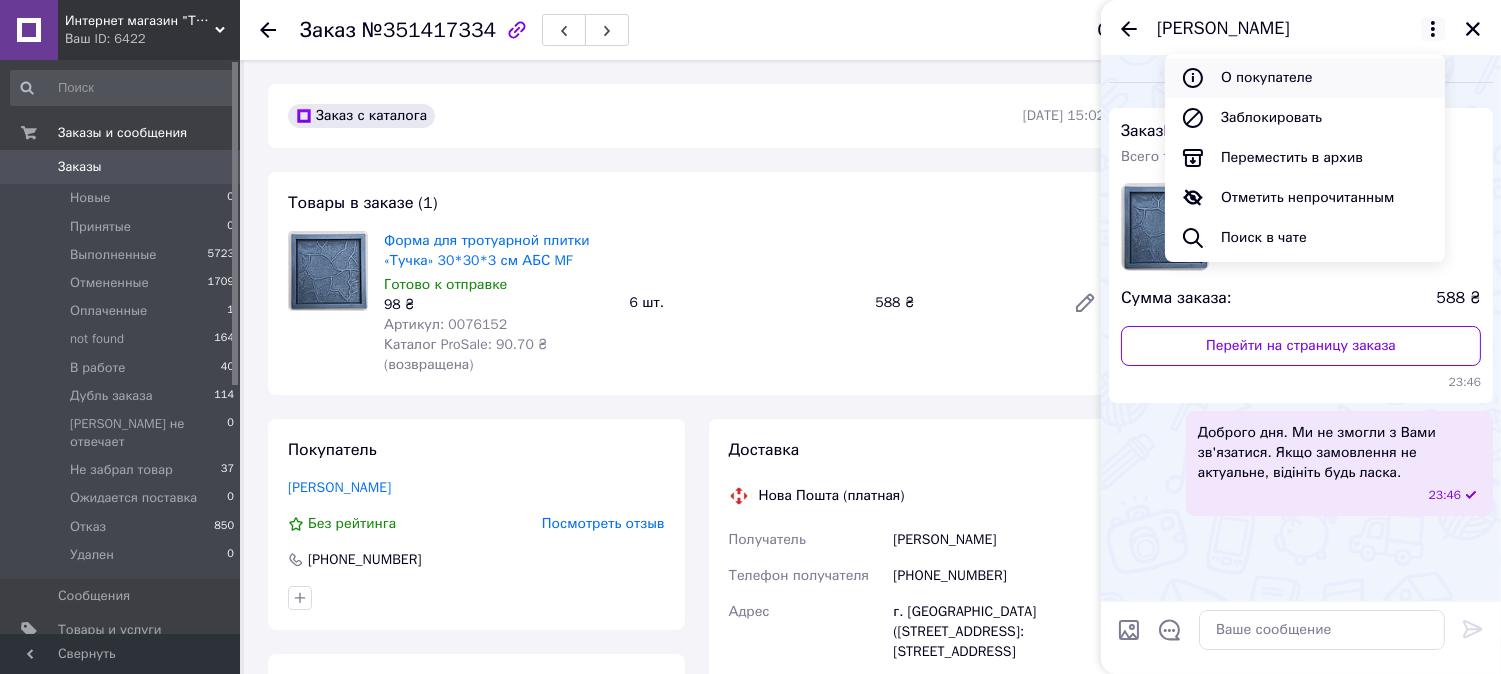 click on "О покупателе" at bounding box center [1305, 78] 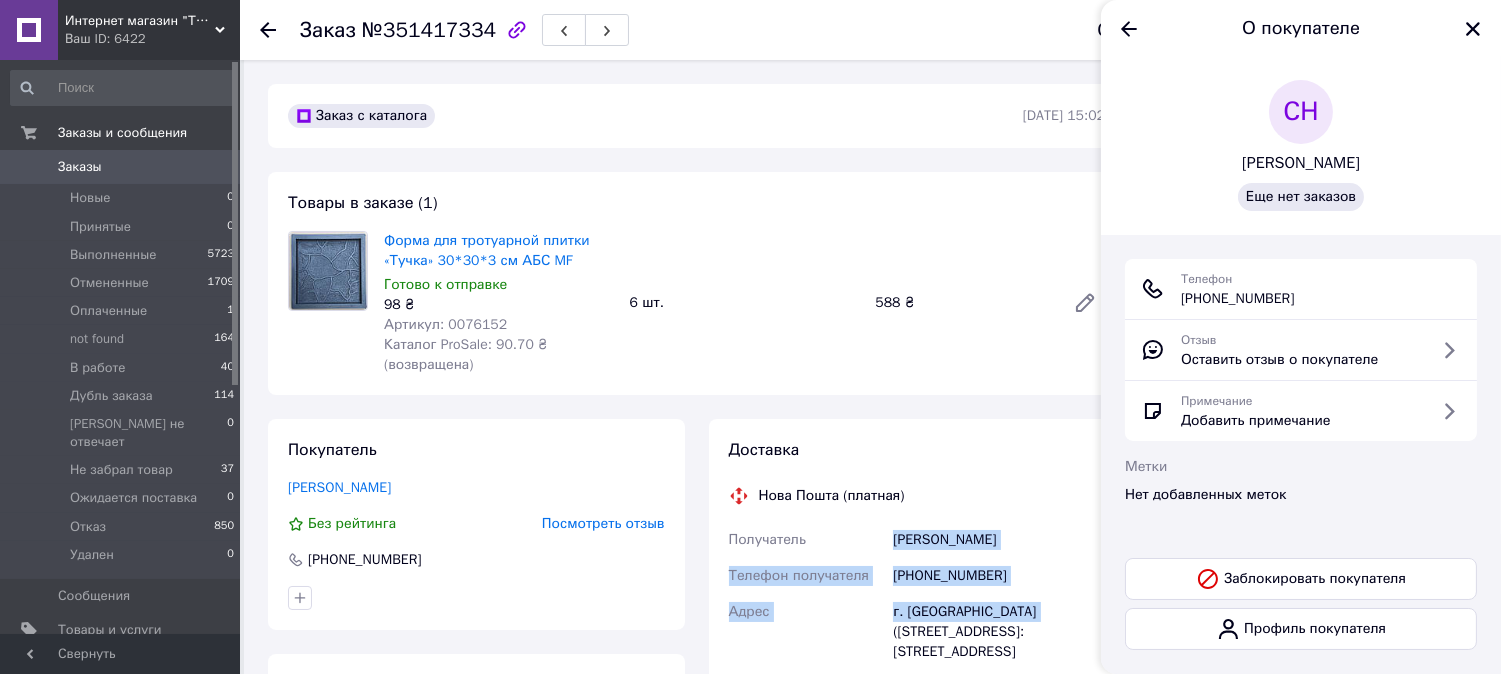 drag, startPoint x: 882, startPoint y: 517, endPoint x: 1034, endPoint y: 596, distance: 171.30382 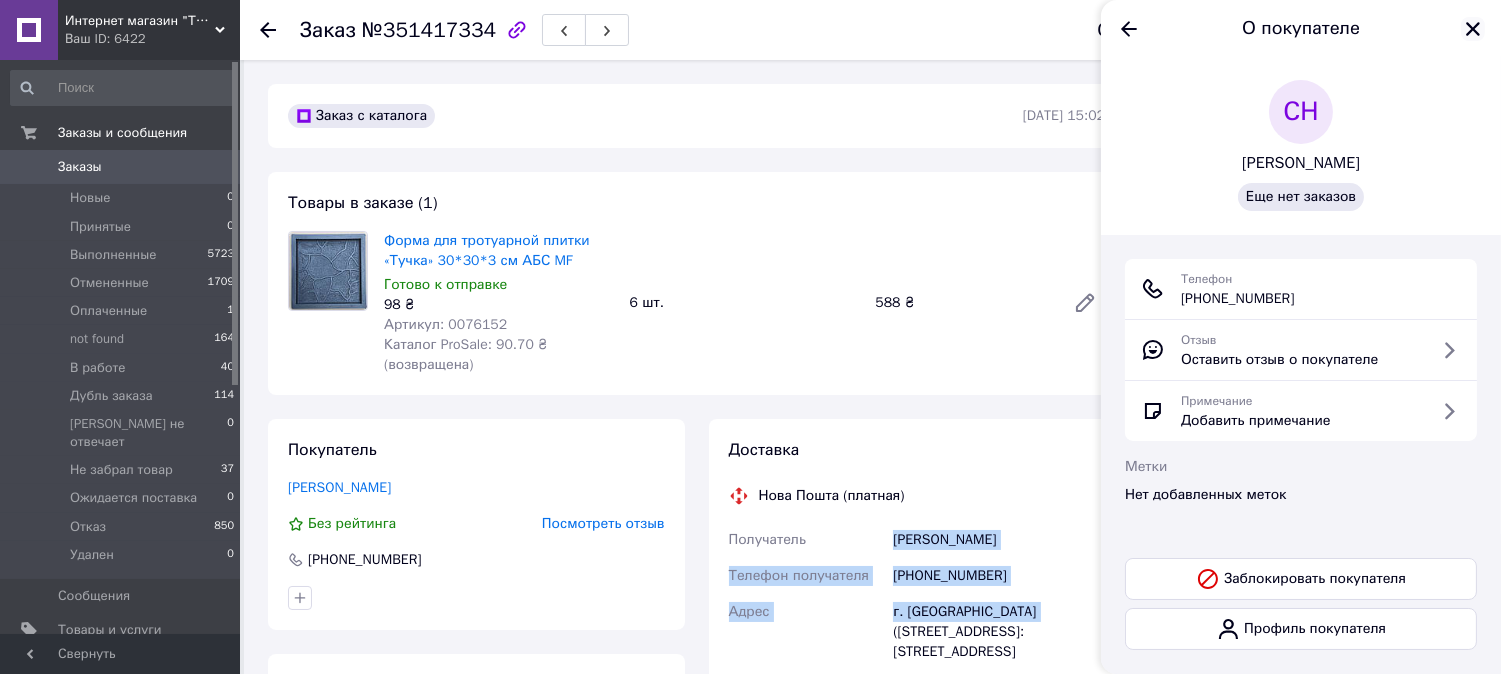 click 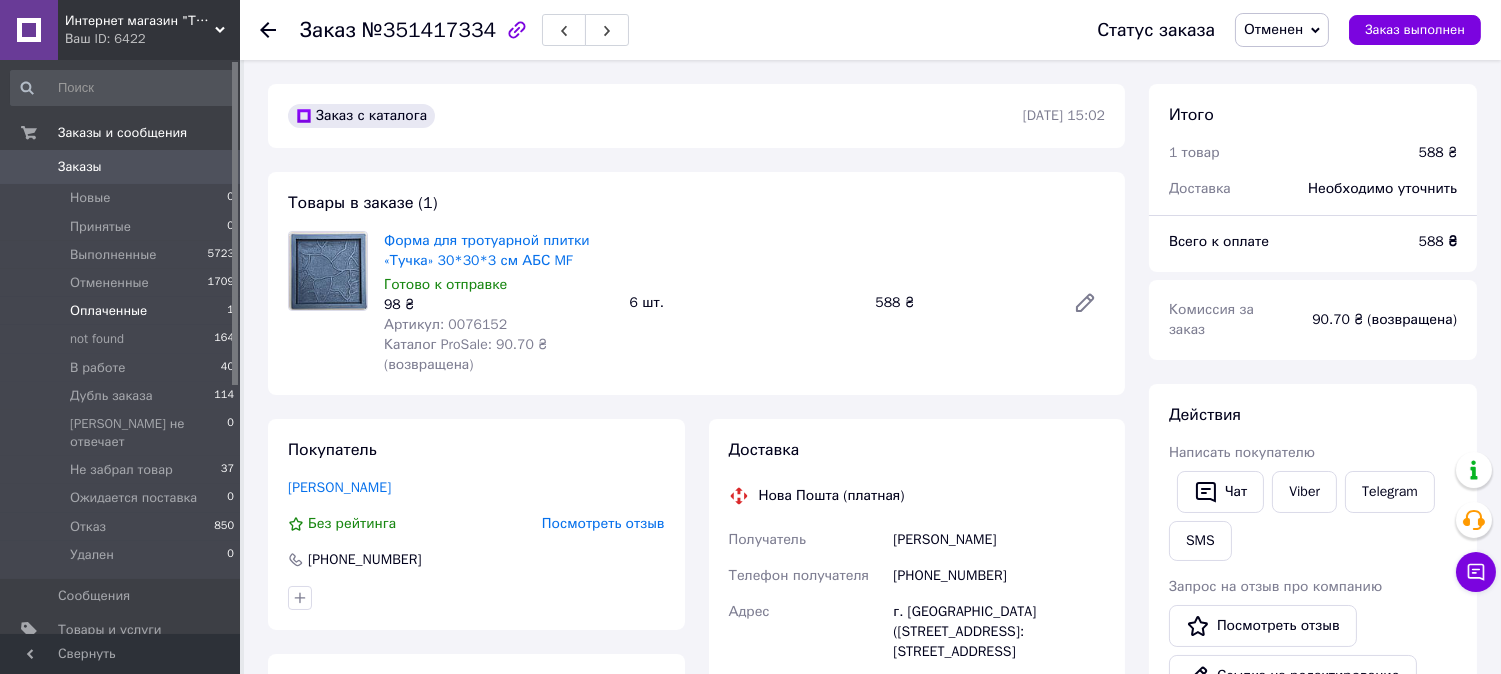 click on "Оплаченные" at bounding box center [108, 311] 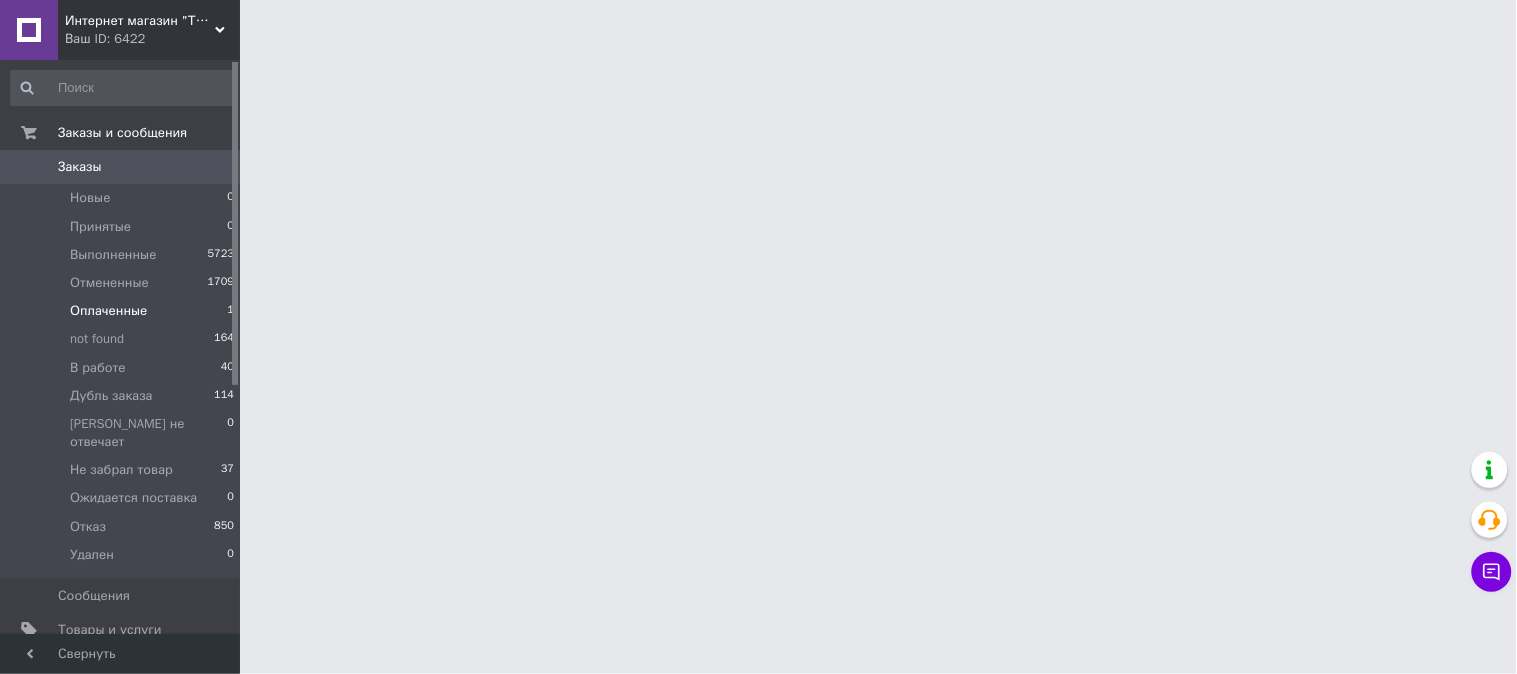 click on "Оплаченные" at bounding box center [108, 311] 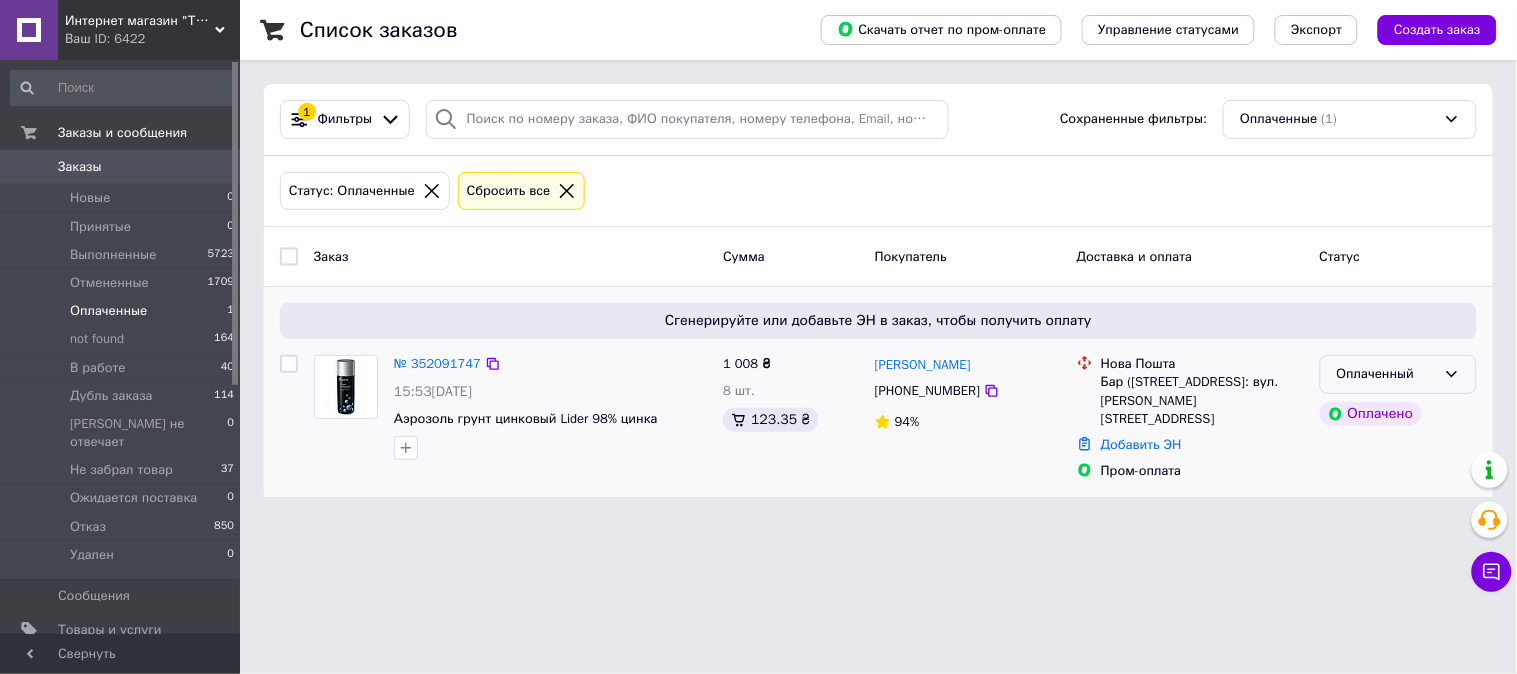 click on "Оплаченный" at bounding box center (1386, 374) 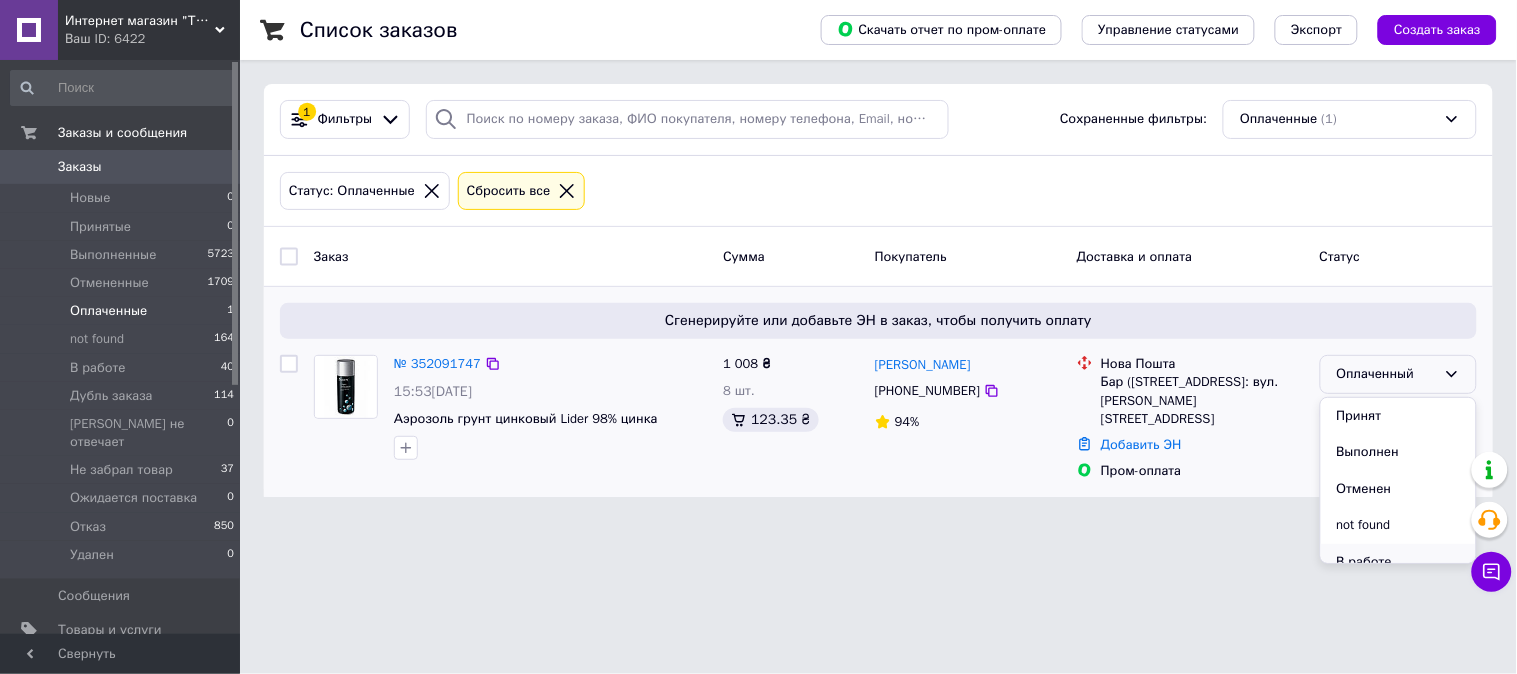 click on "В работе" at bounding box center [1398, 562] 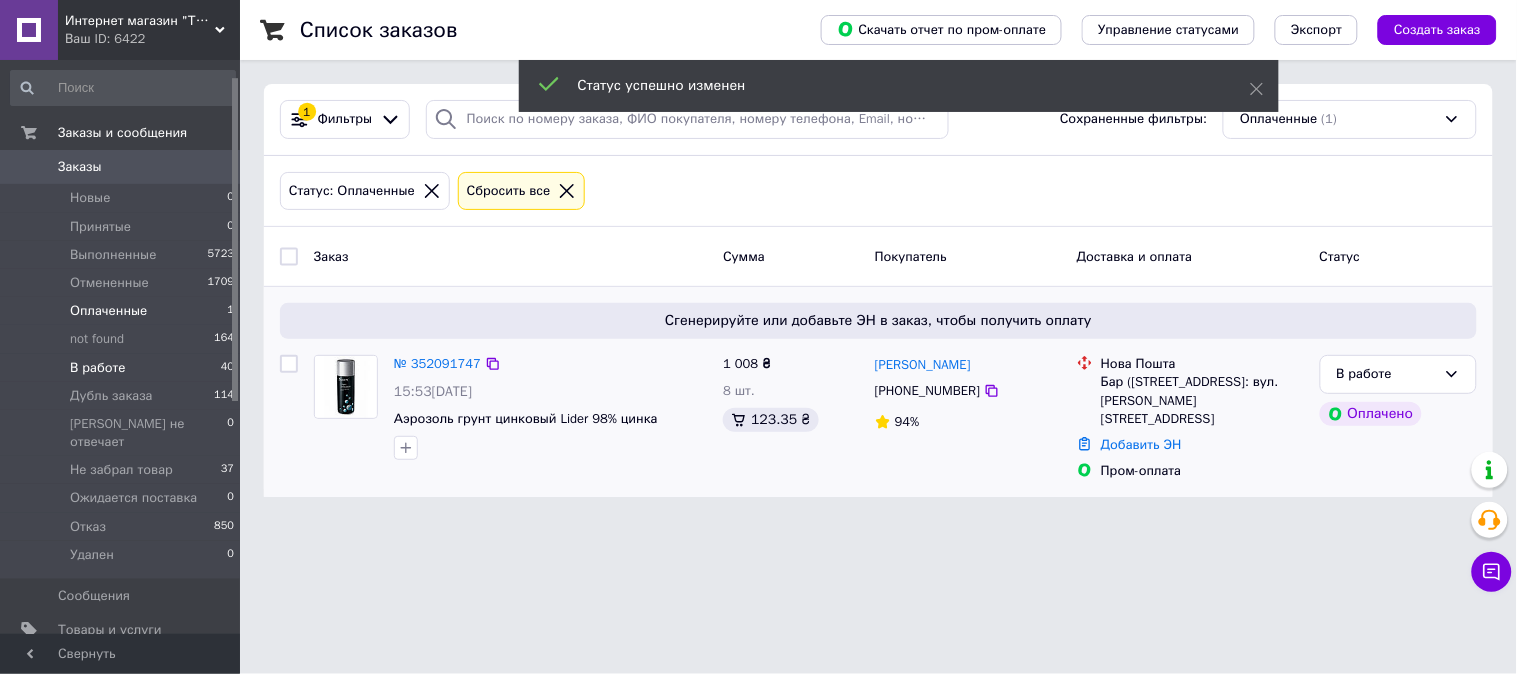 scroll, scrollTop: 370, scrollLeft: 0, axis: vertical 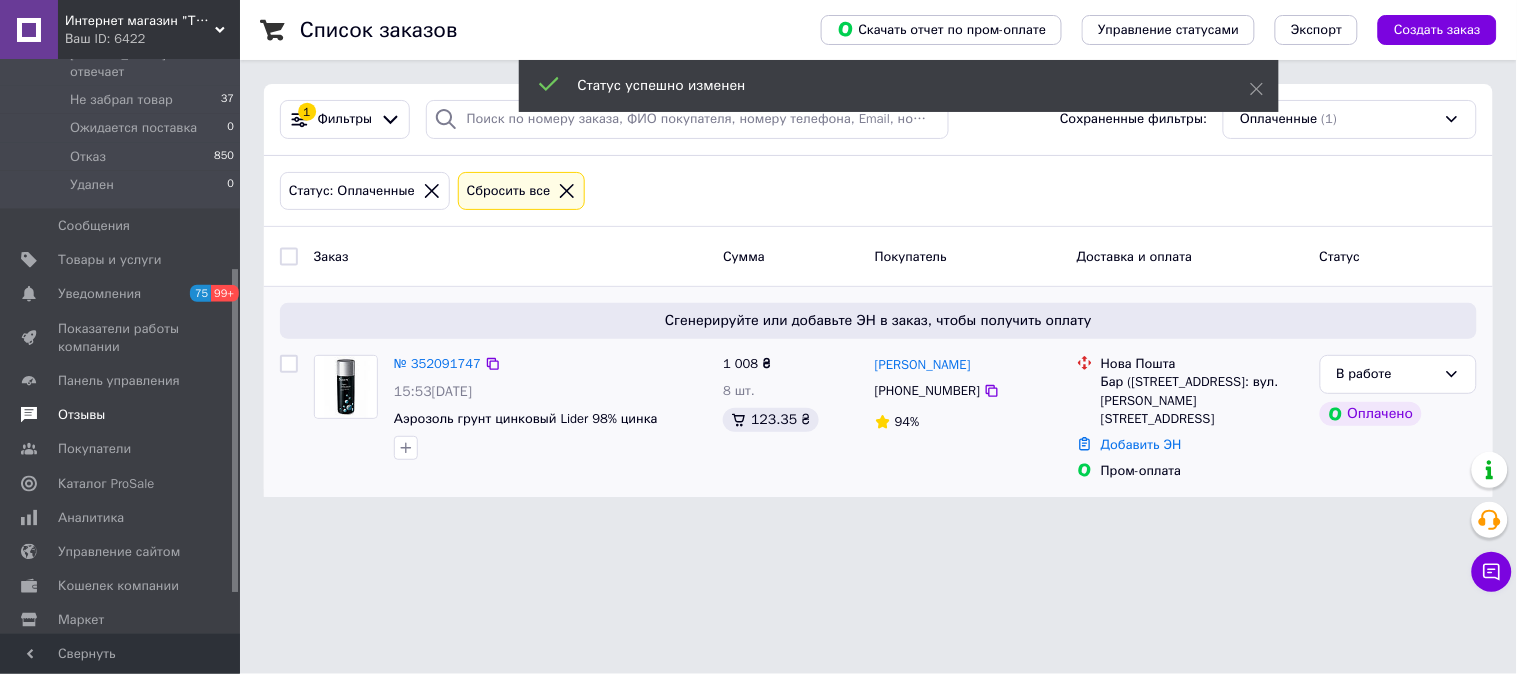 click on "Отзывы" at bounding box center (81, 415) 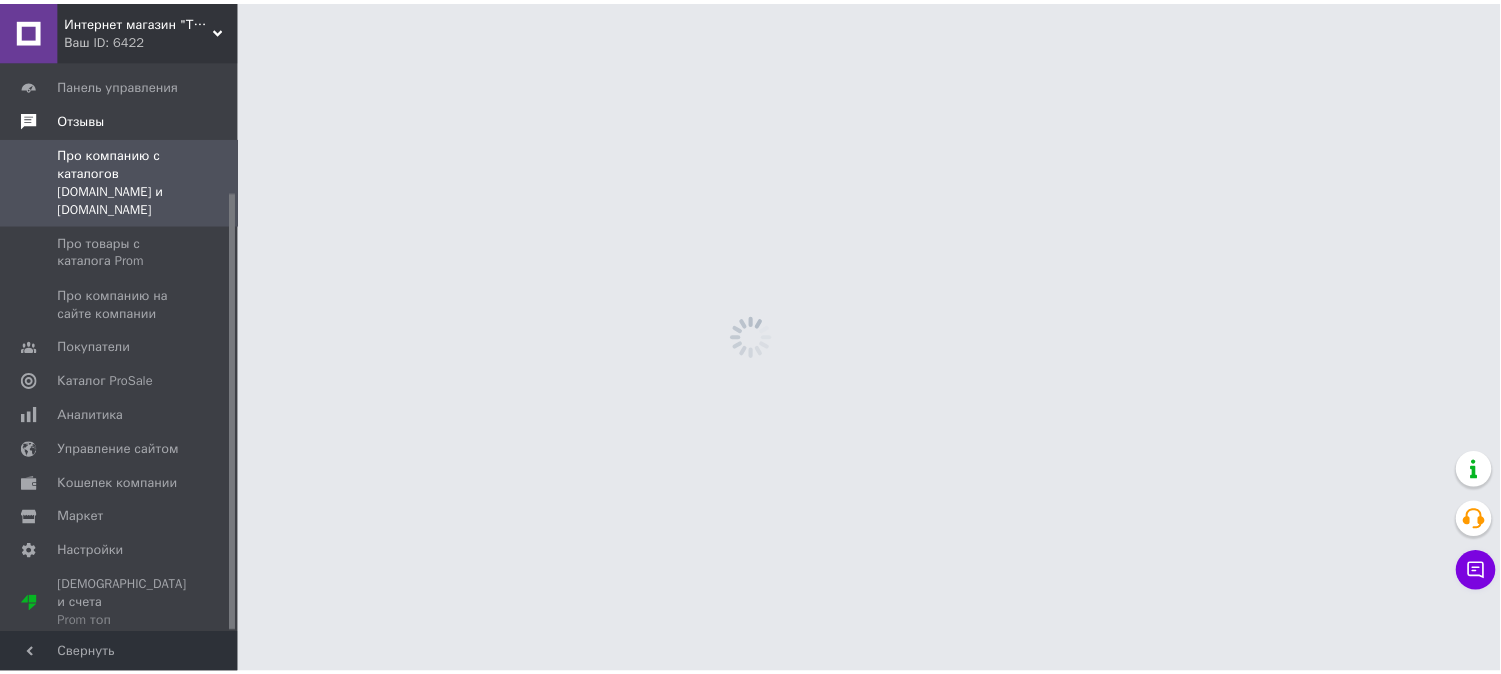 scroll, scrollTop: 171, scrollLeft: 0, axis: vertical 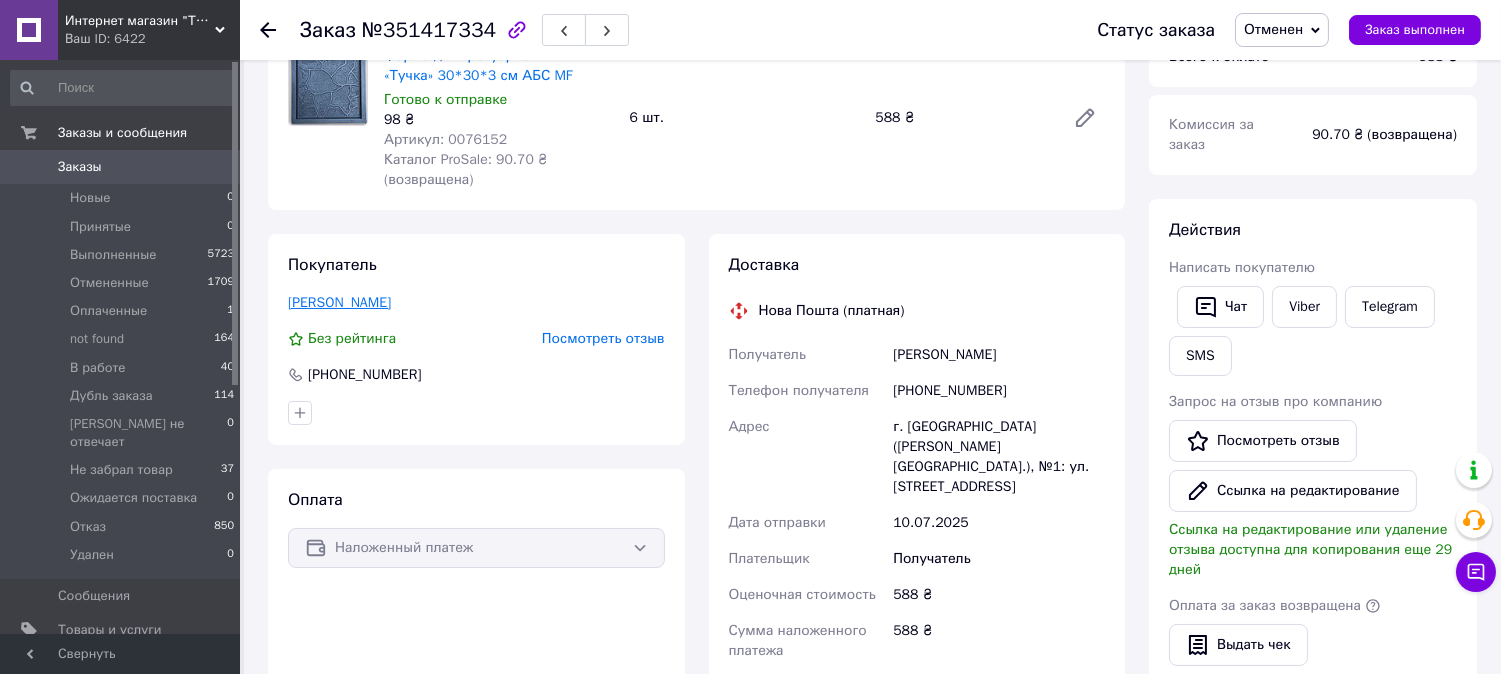 click on "[PERSON_NAME]" at bounding box center [339, 302] 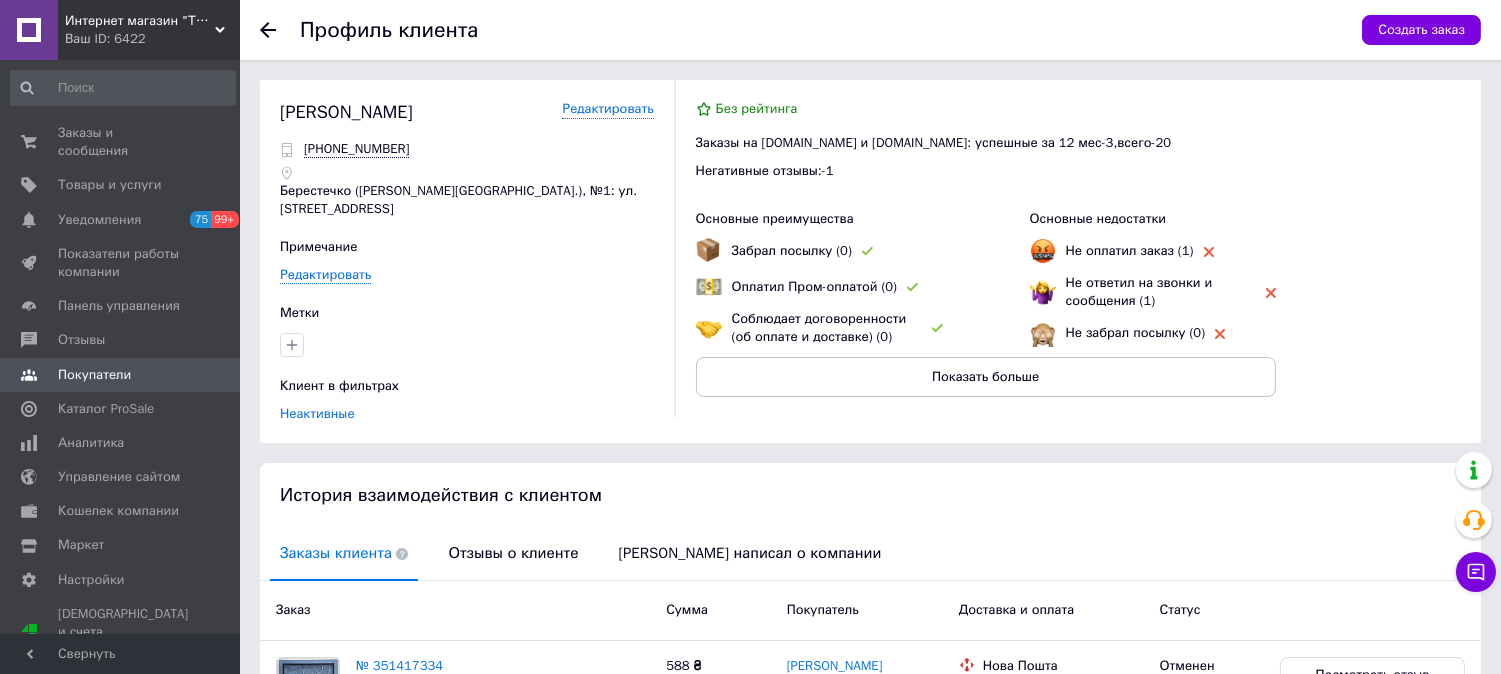scroll, scrollTop: 174, scrollLeft: 0, axis: vertical 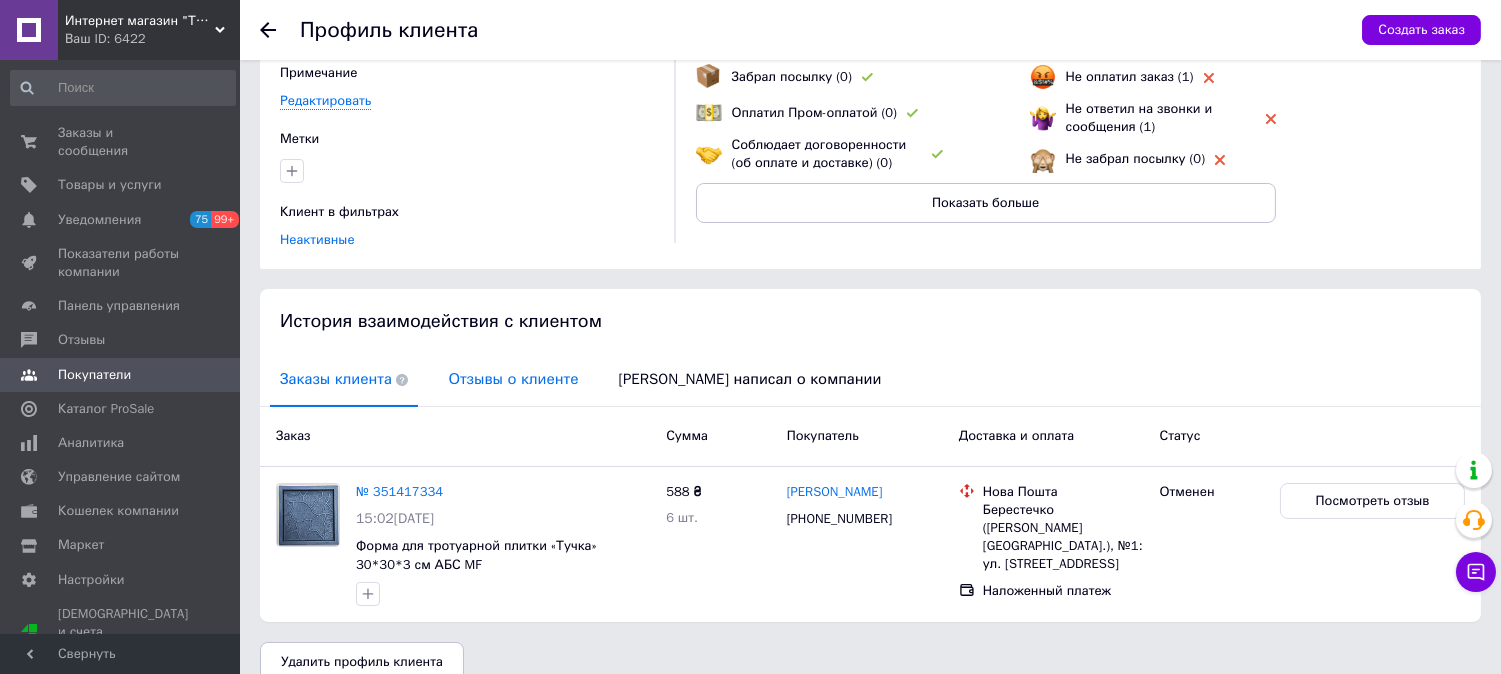 click on "Отзывы о клиенте" at bounding box center [513, 379] 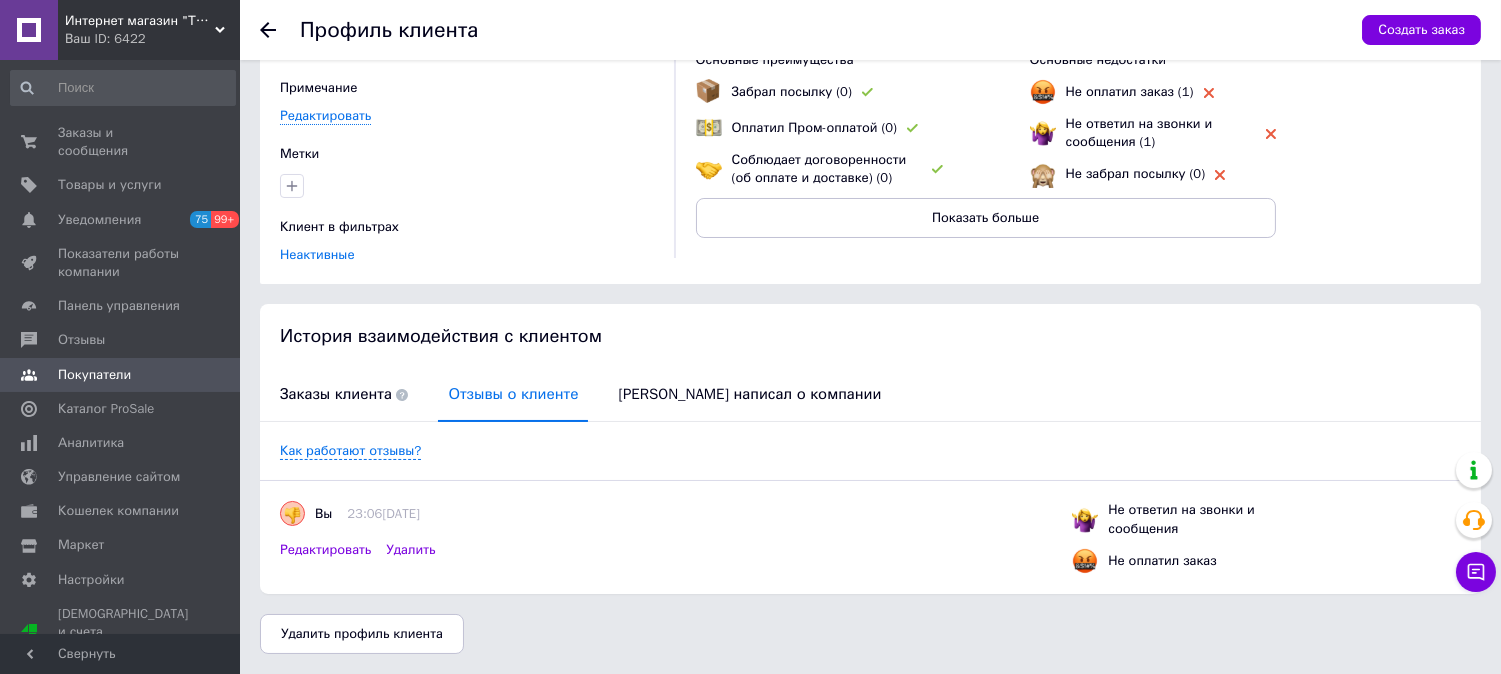 scroll, scrollTop: 131, scrollLeft: 0, axis: vertical 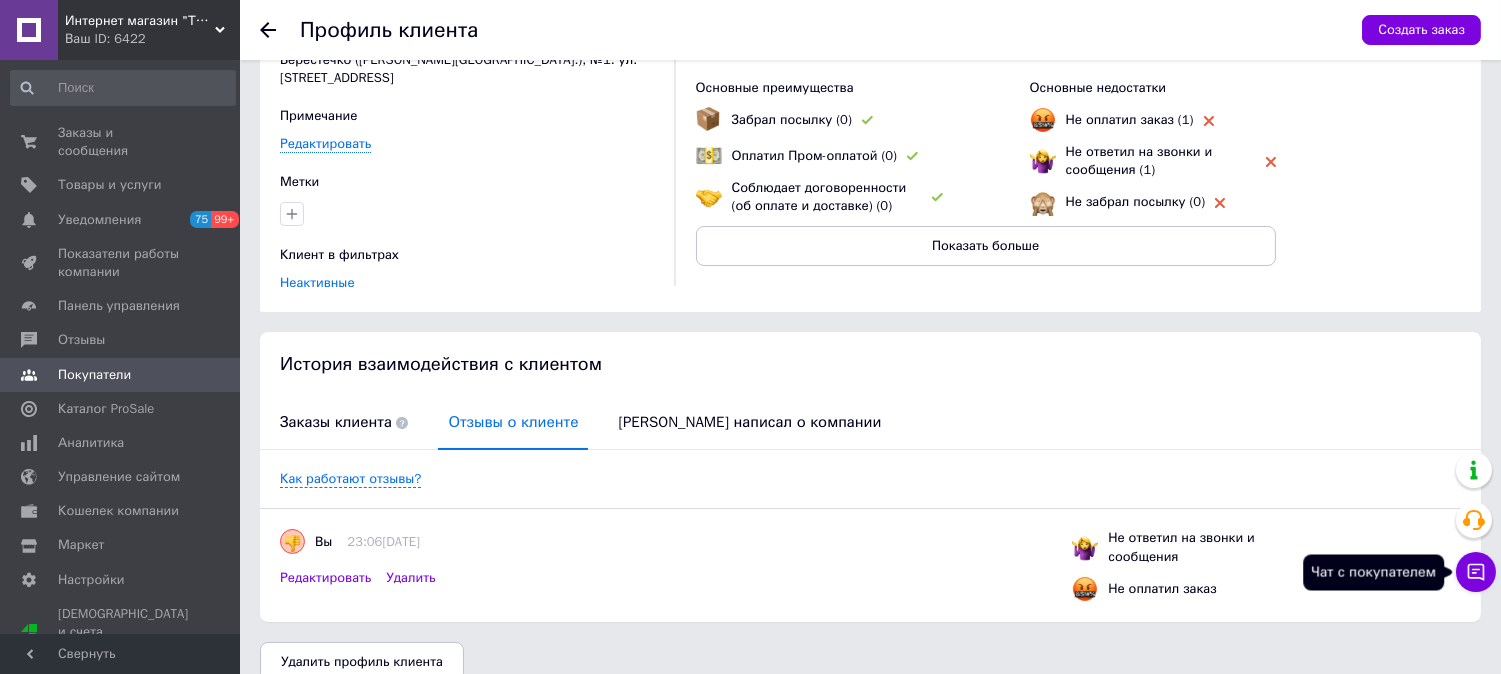 click 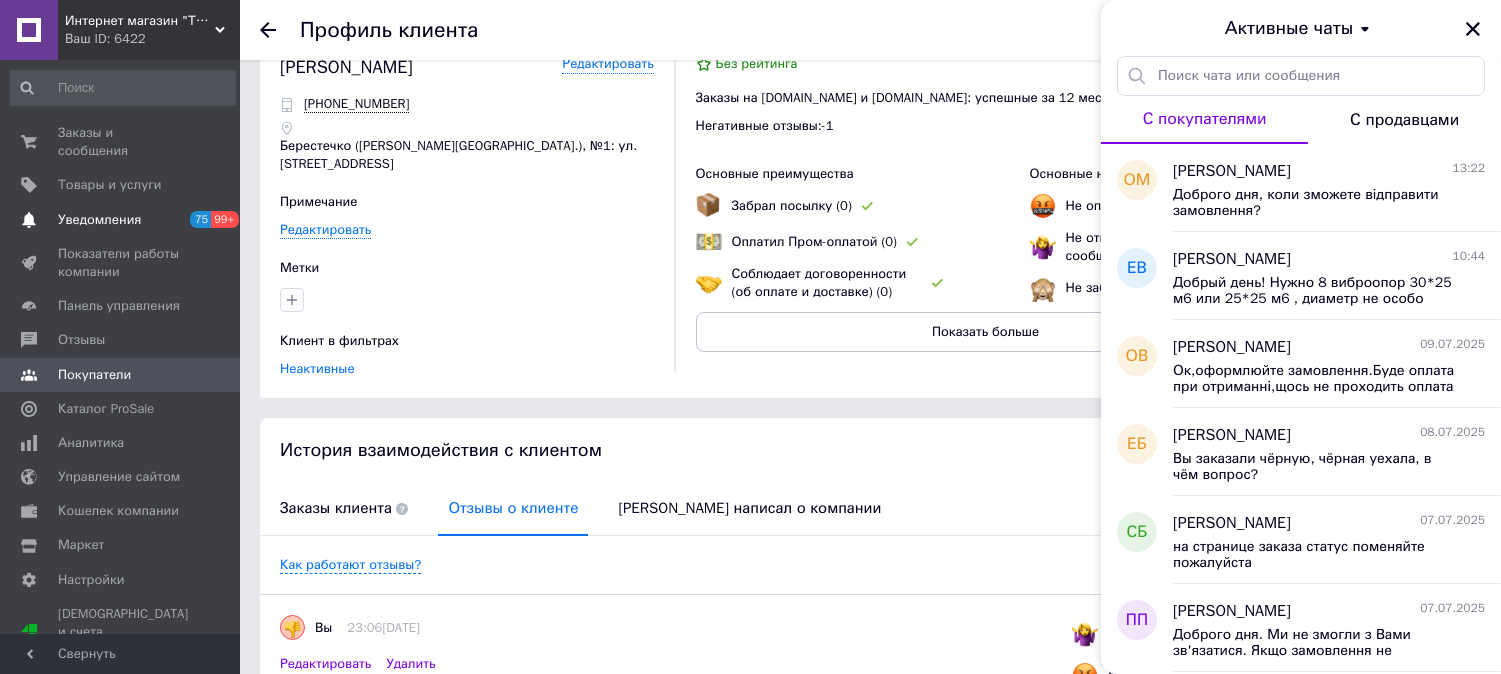 scroll, scrollTop: 0, scrollLeft: 0, axis: both 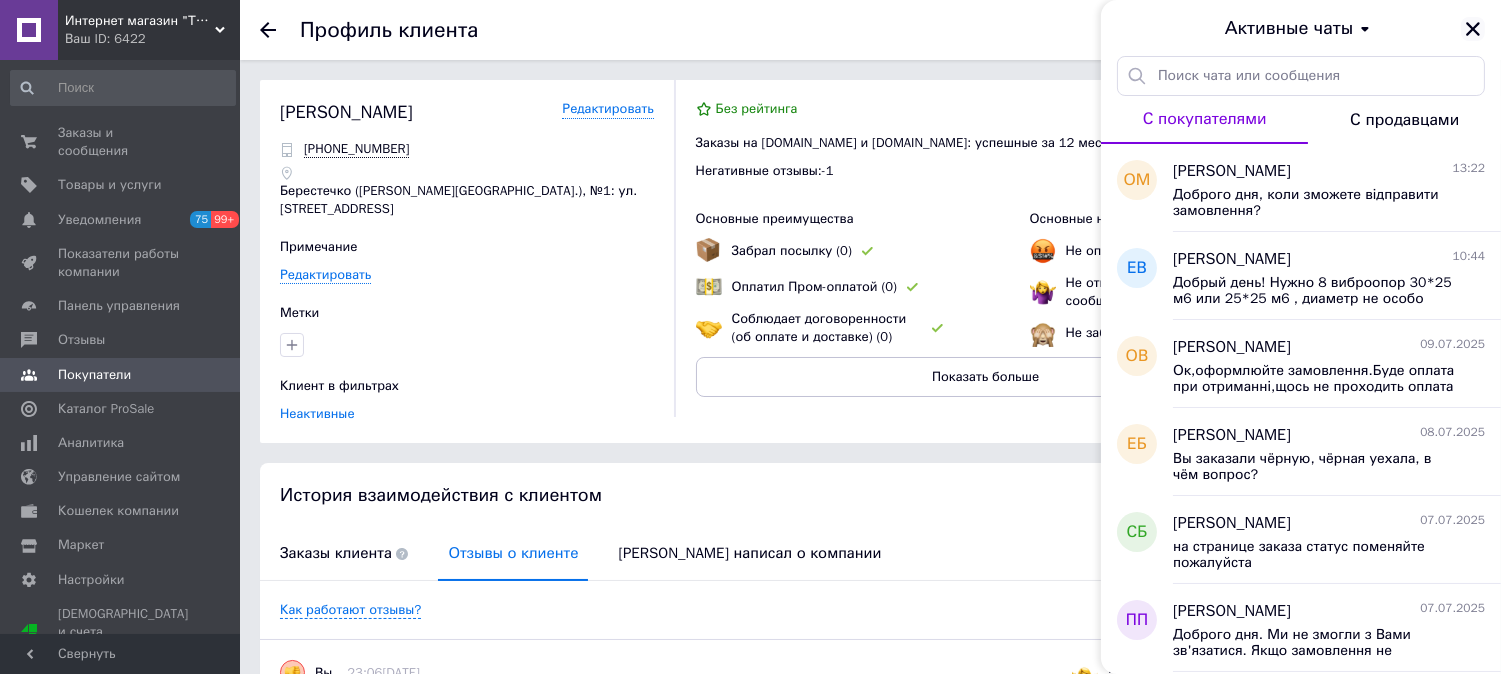 drag, startPoint x: 1470, startPoint y: 26, endPoint x: 1142, endPoint y: 156, distance: 352.8229 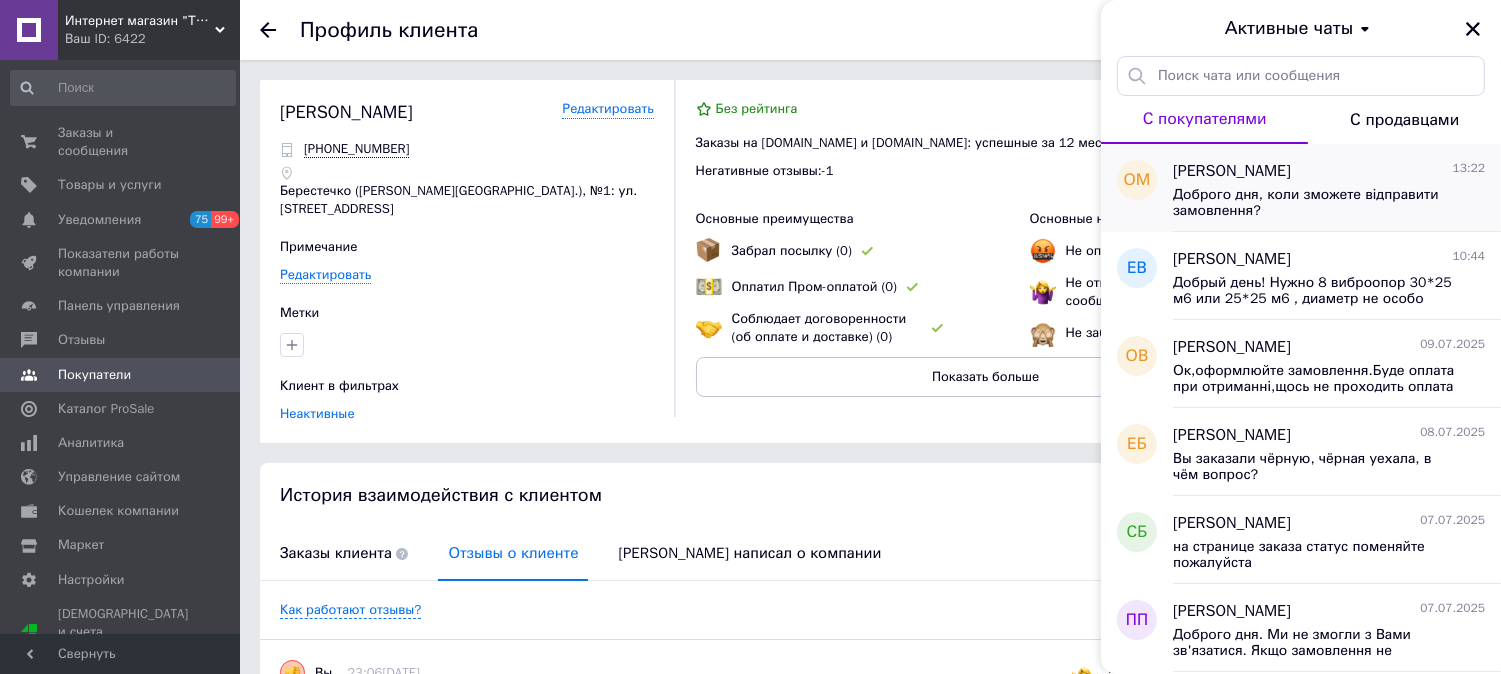 click 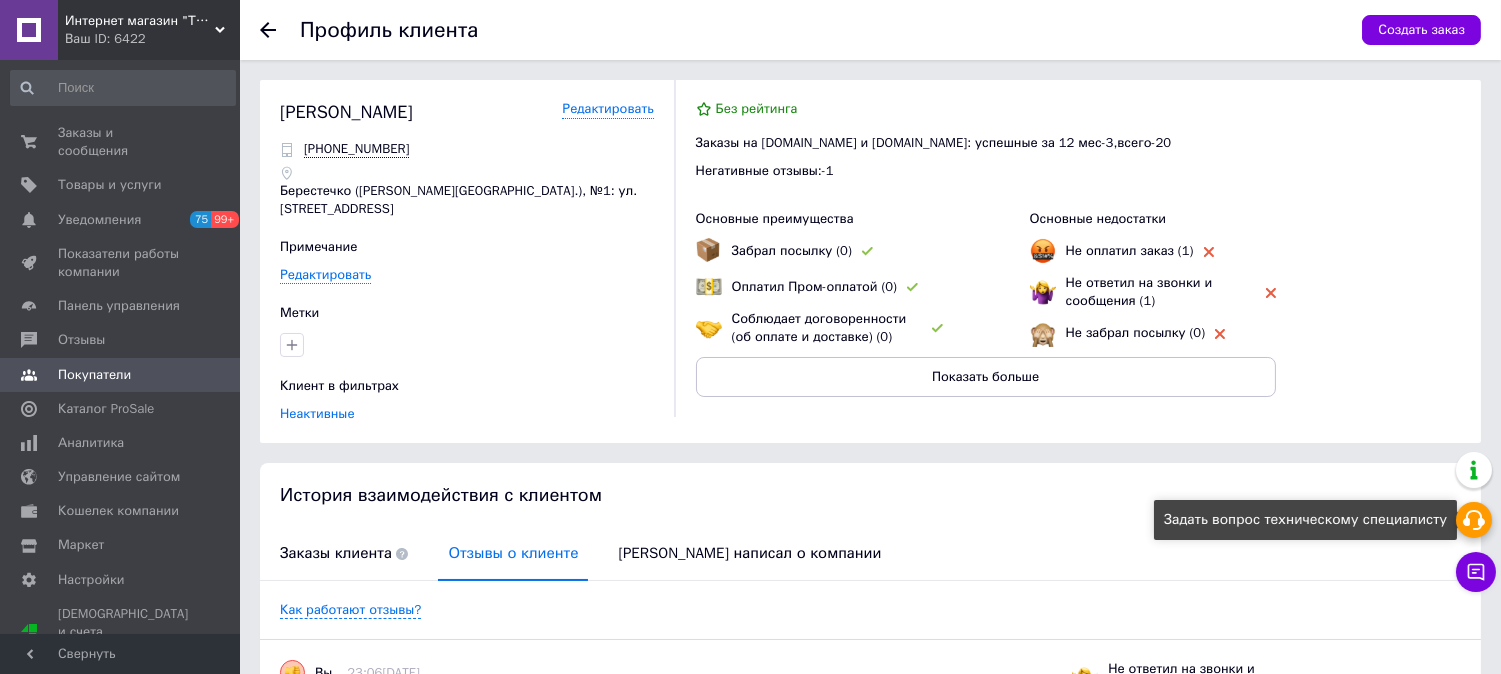 click 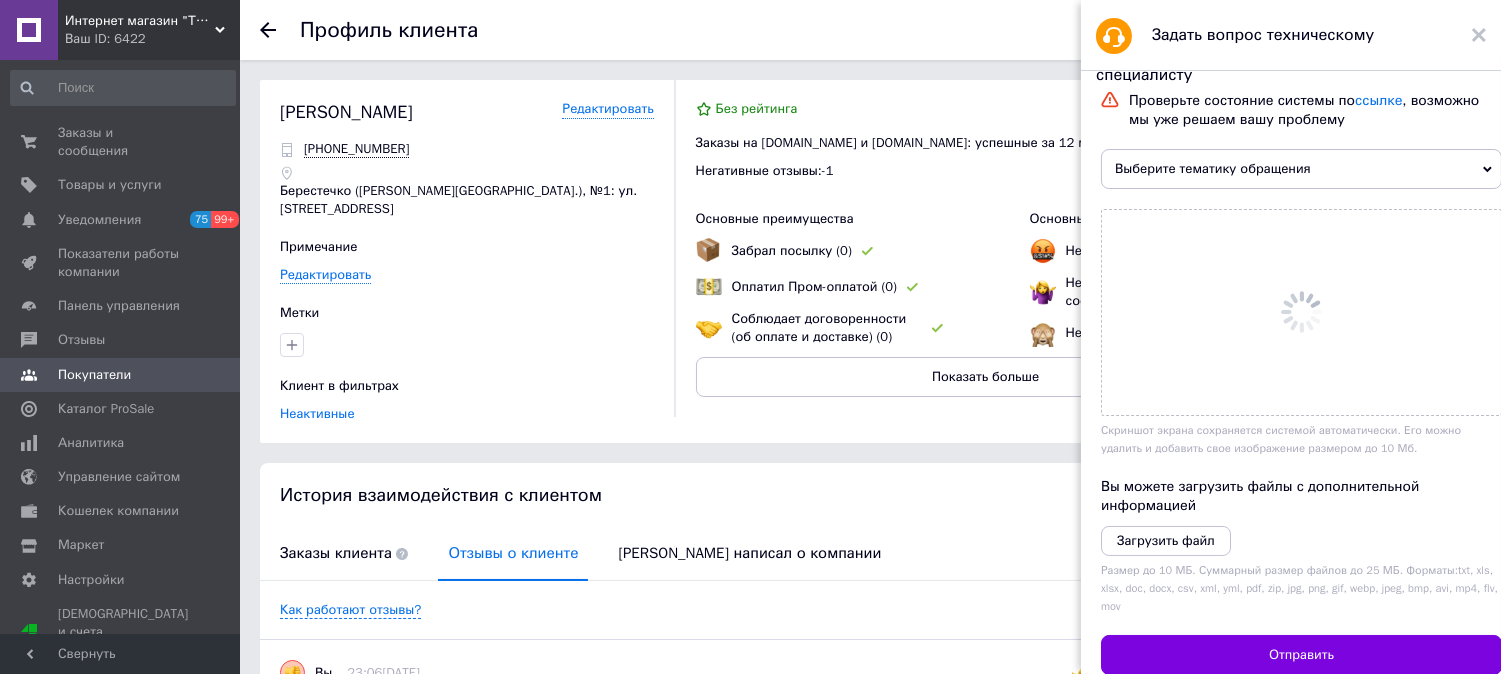 scroll, scrollTop: 140, scrollLeft: 0, axis: vertical 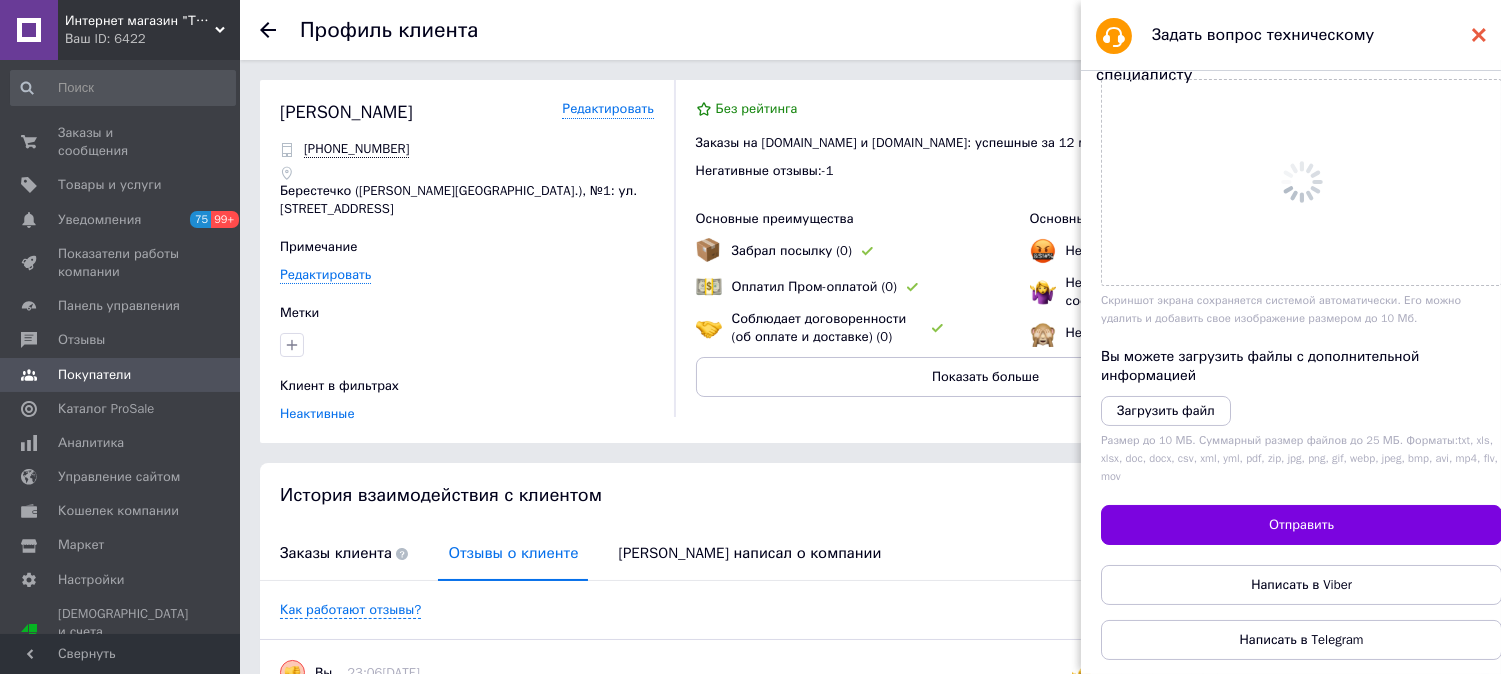 click 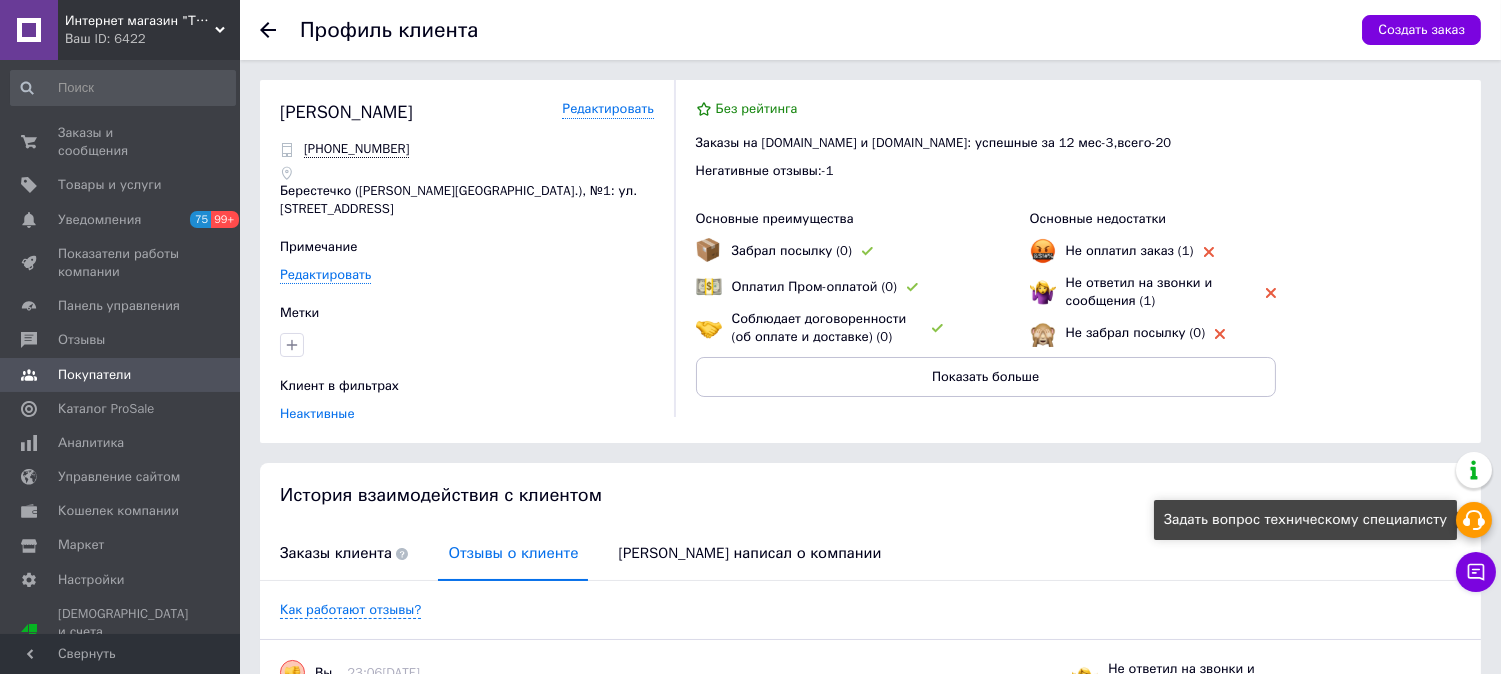 click 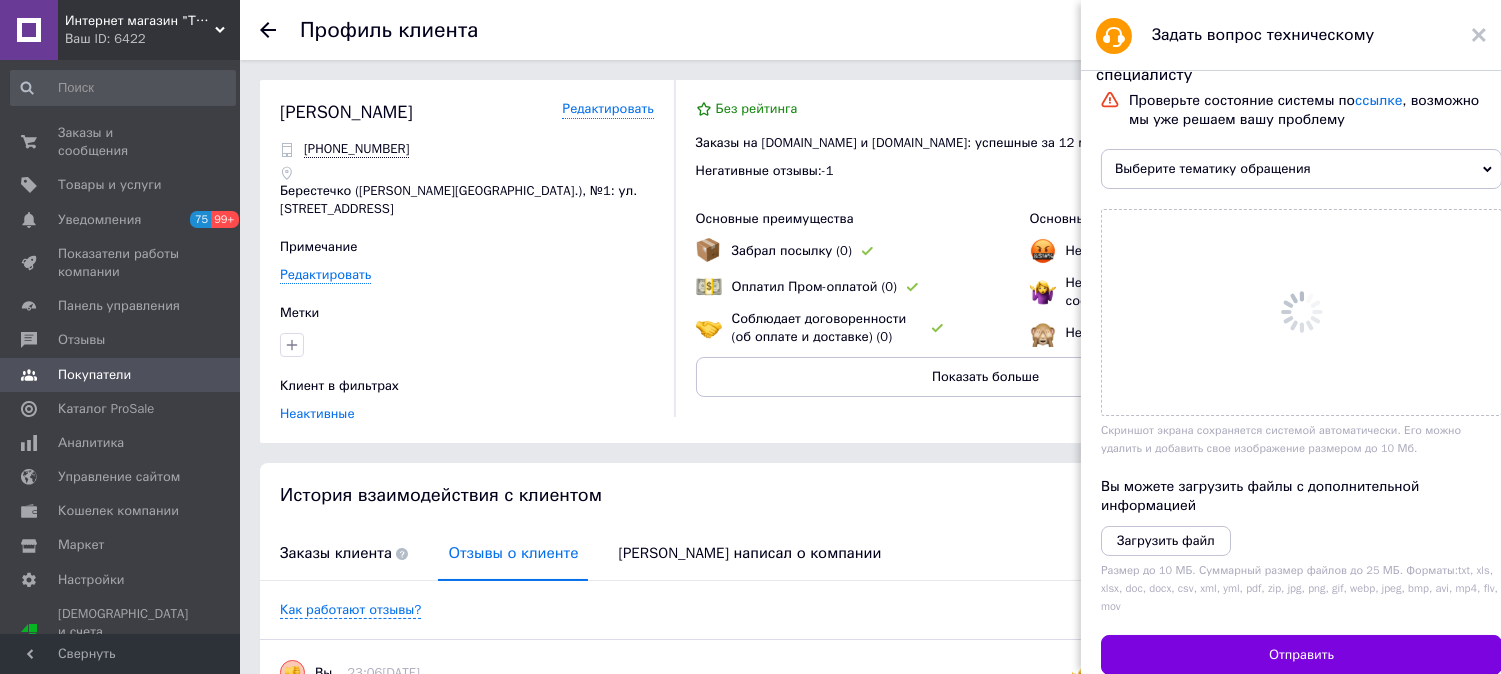 scroll, scrollTop: 0, scrollLeft: 0, axis: both 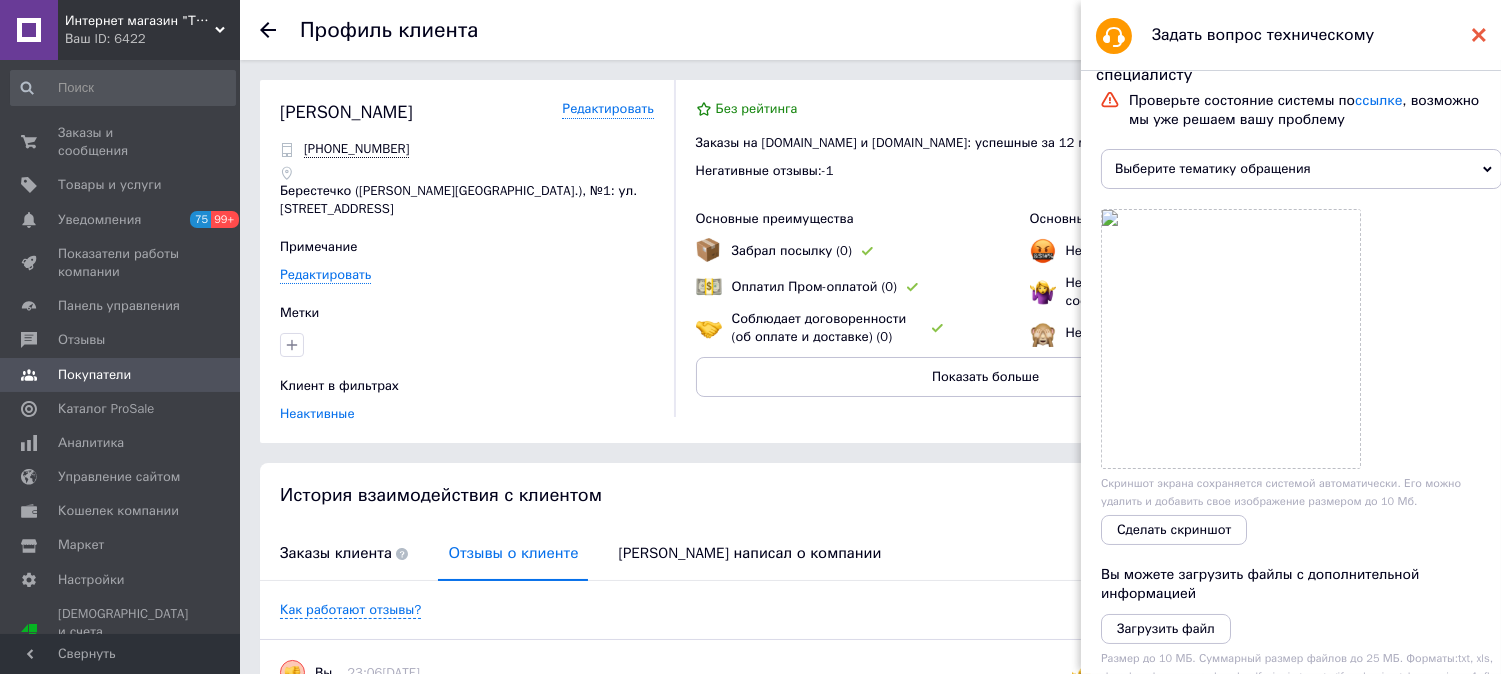 click at bounding box center [1479, 35] 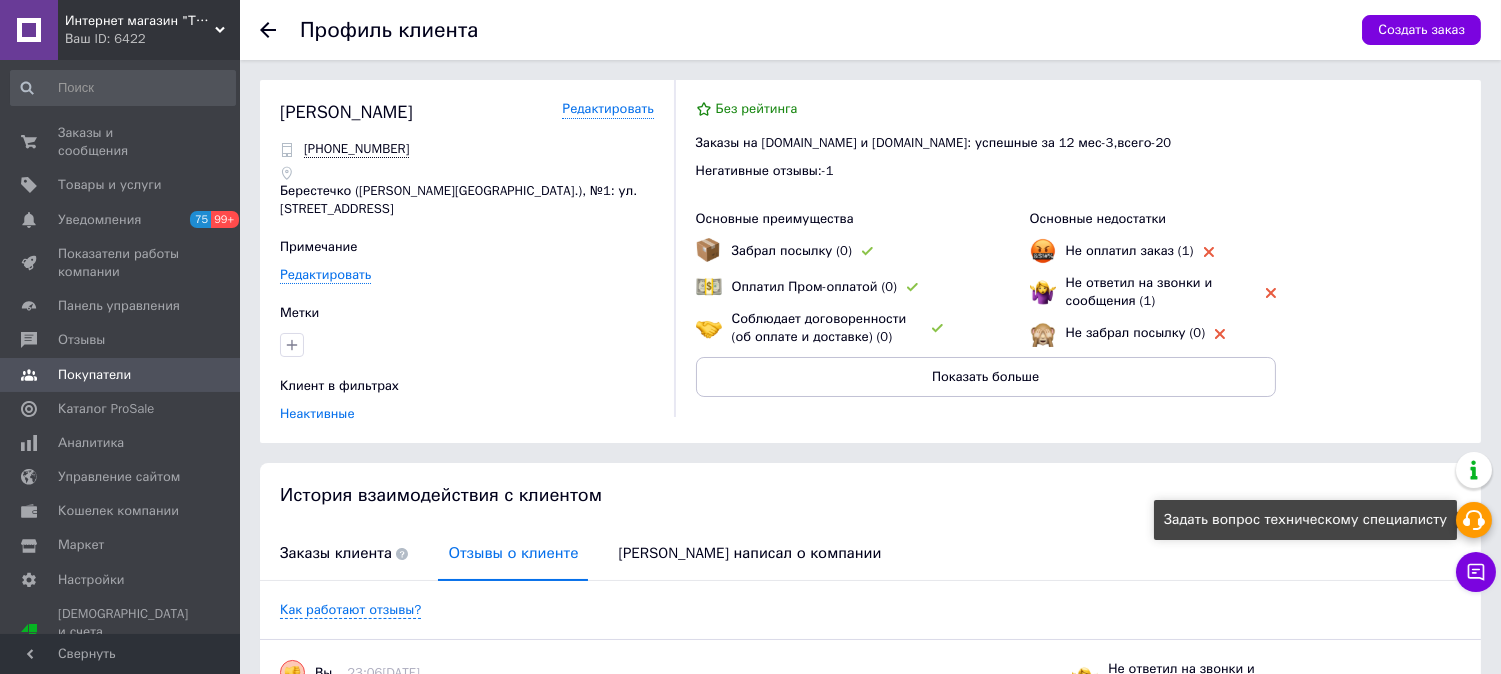 click 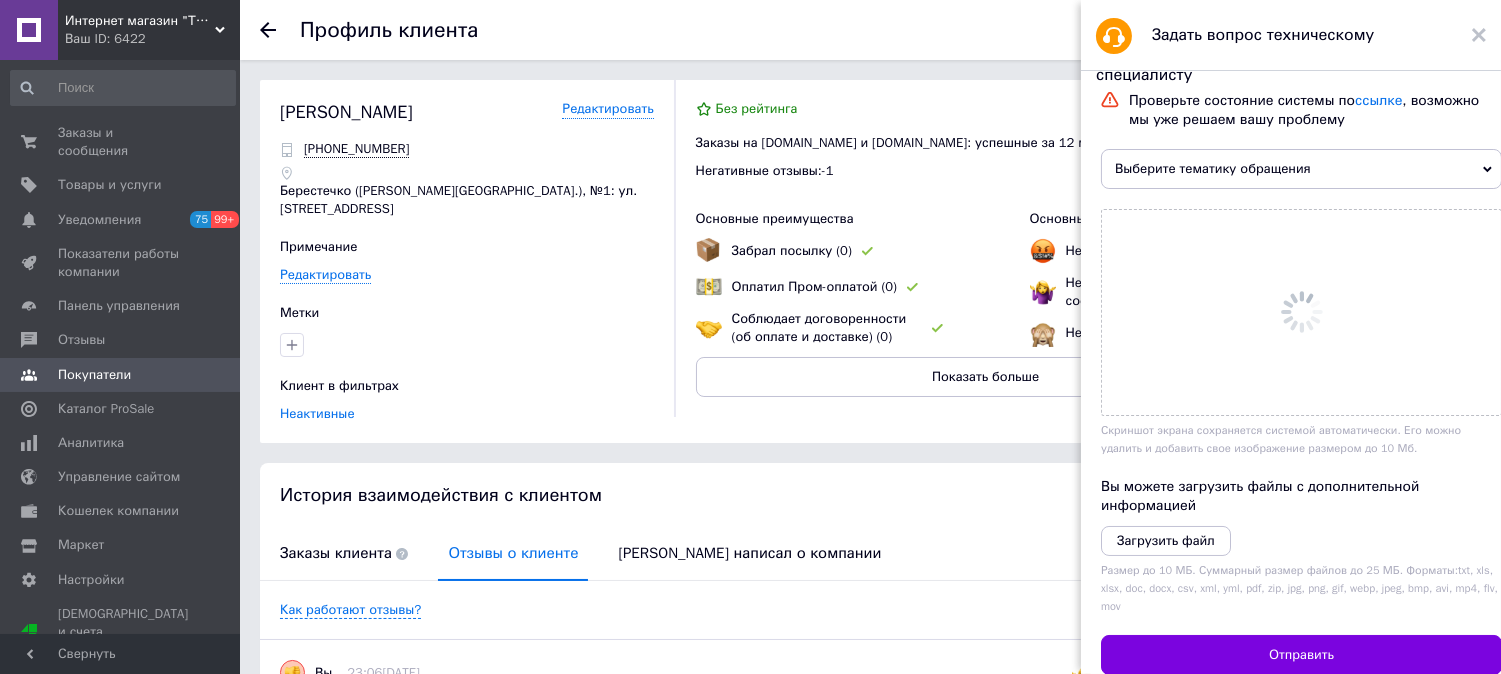scroll, scrollTop: 0, scrollLeft: 0, axis: both 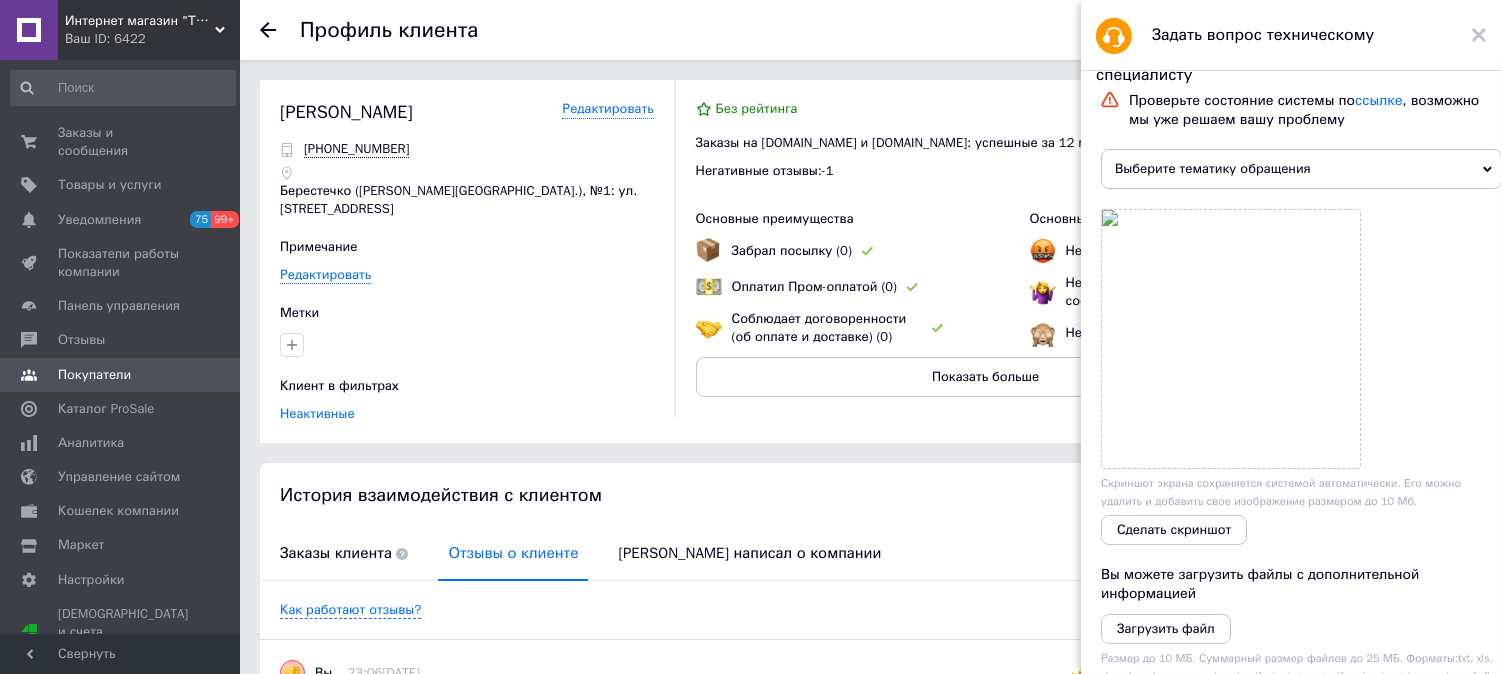 click on "Задать вопрос техническому специалисту" at bounding box center [1291, 35] 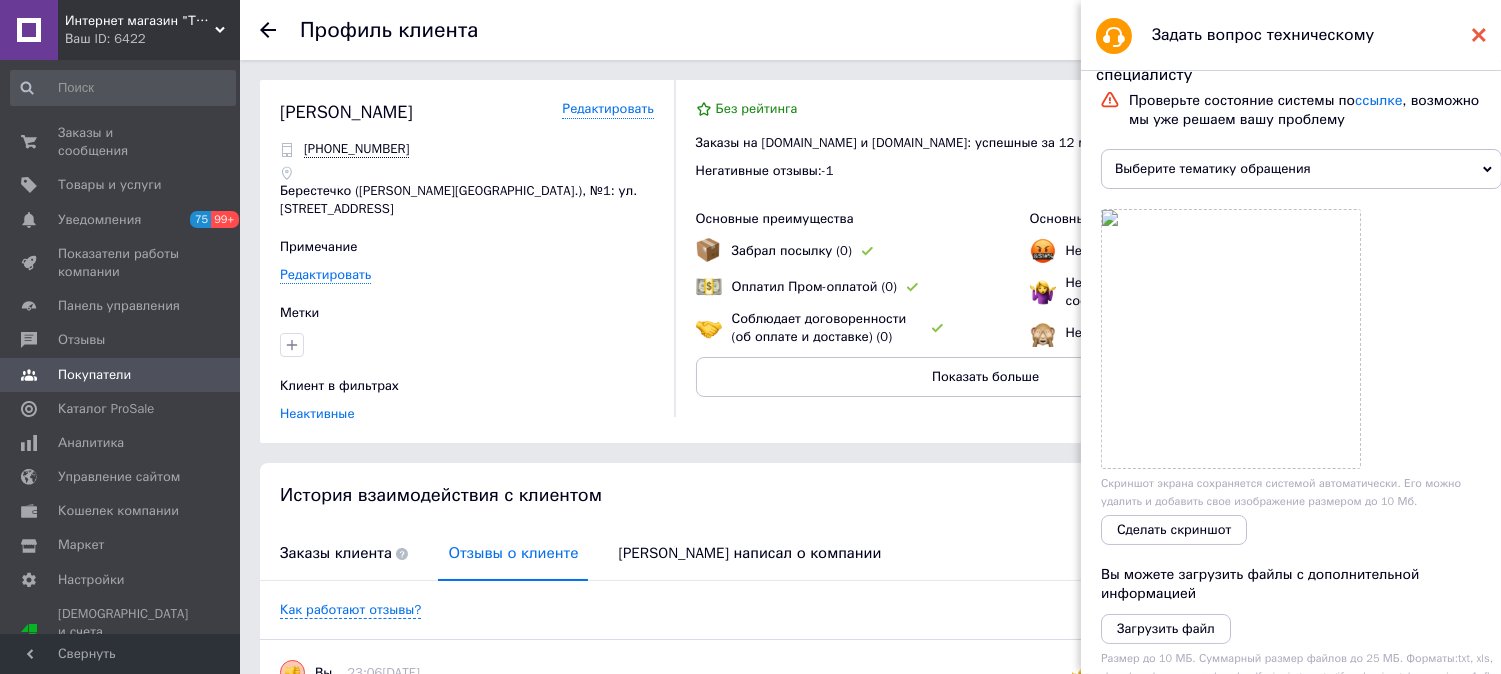 click 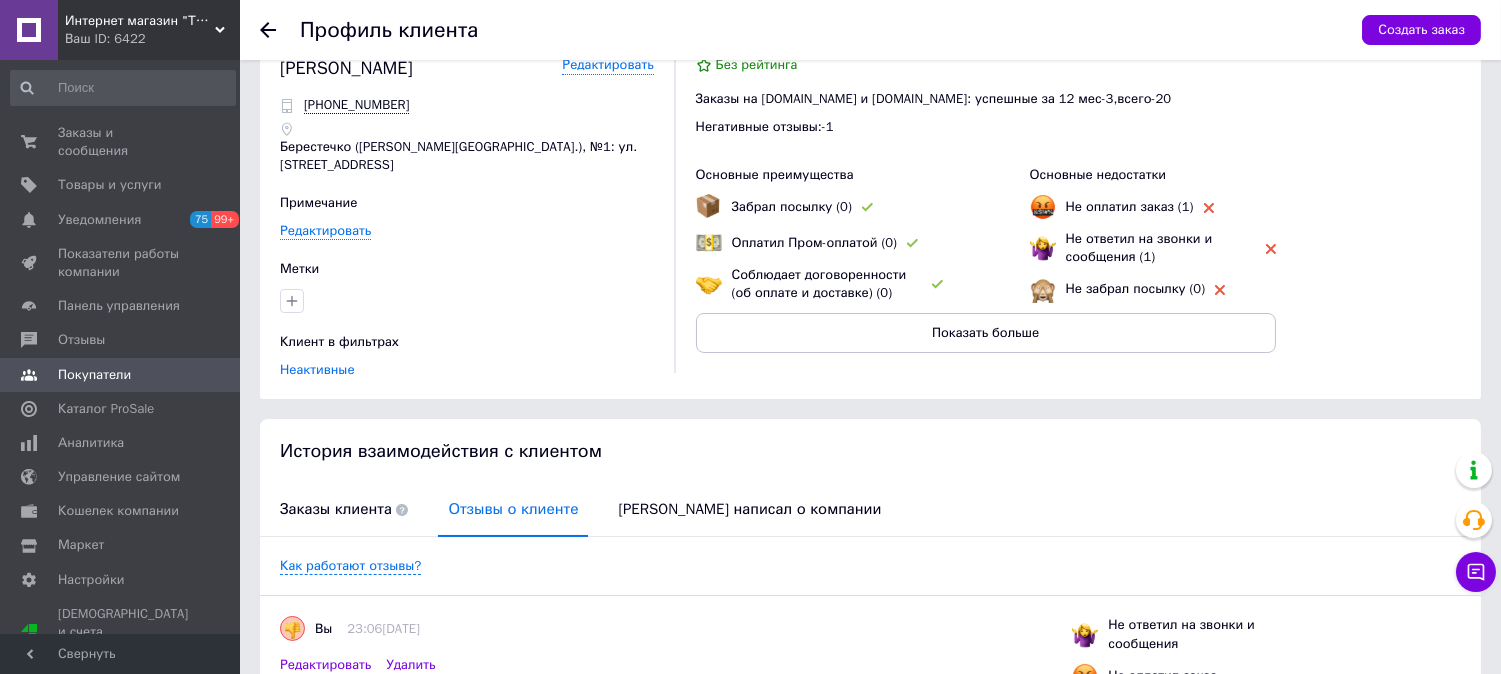 scroll, scrollTop: 0, scrollLeft: 0, axis: both 